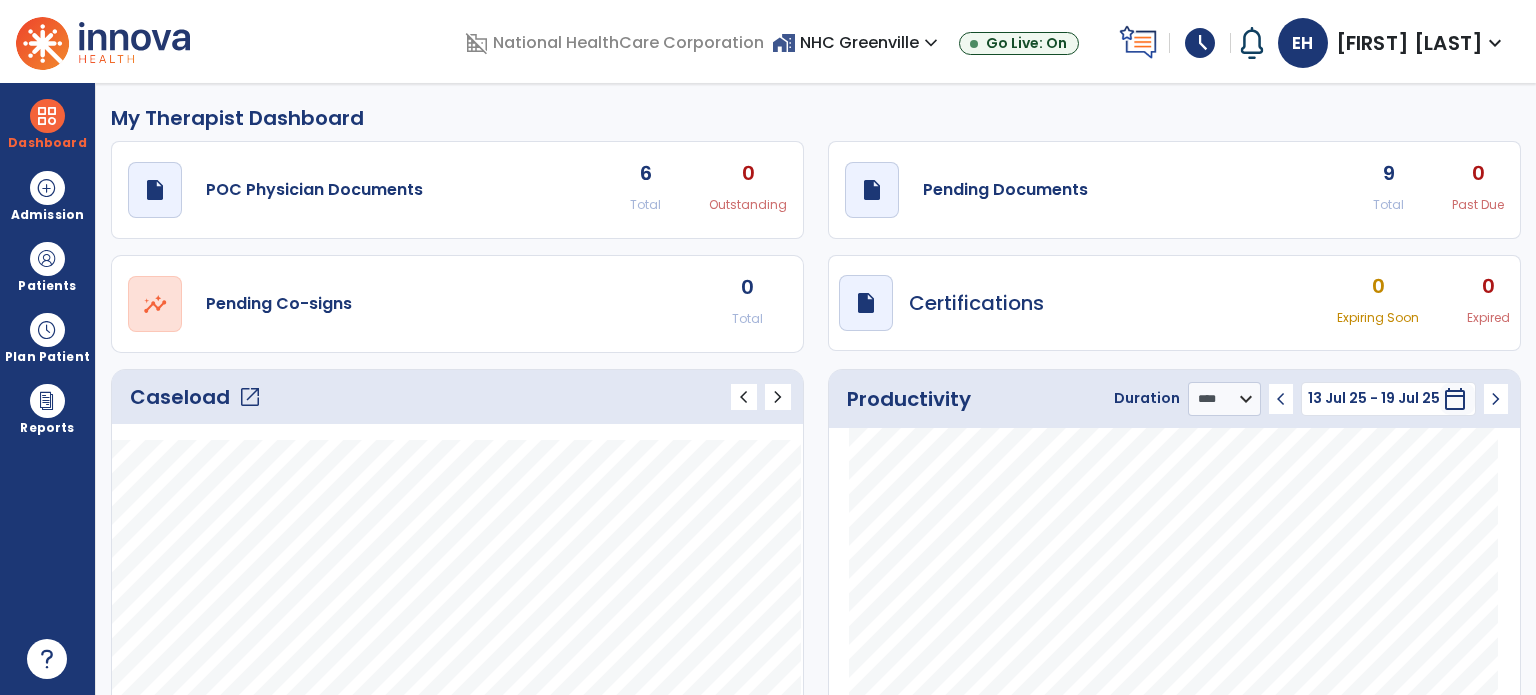 select on "****" 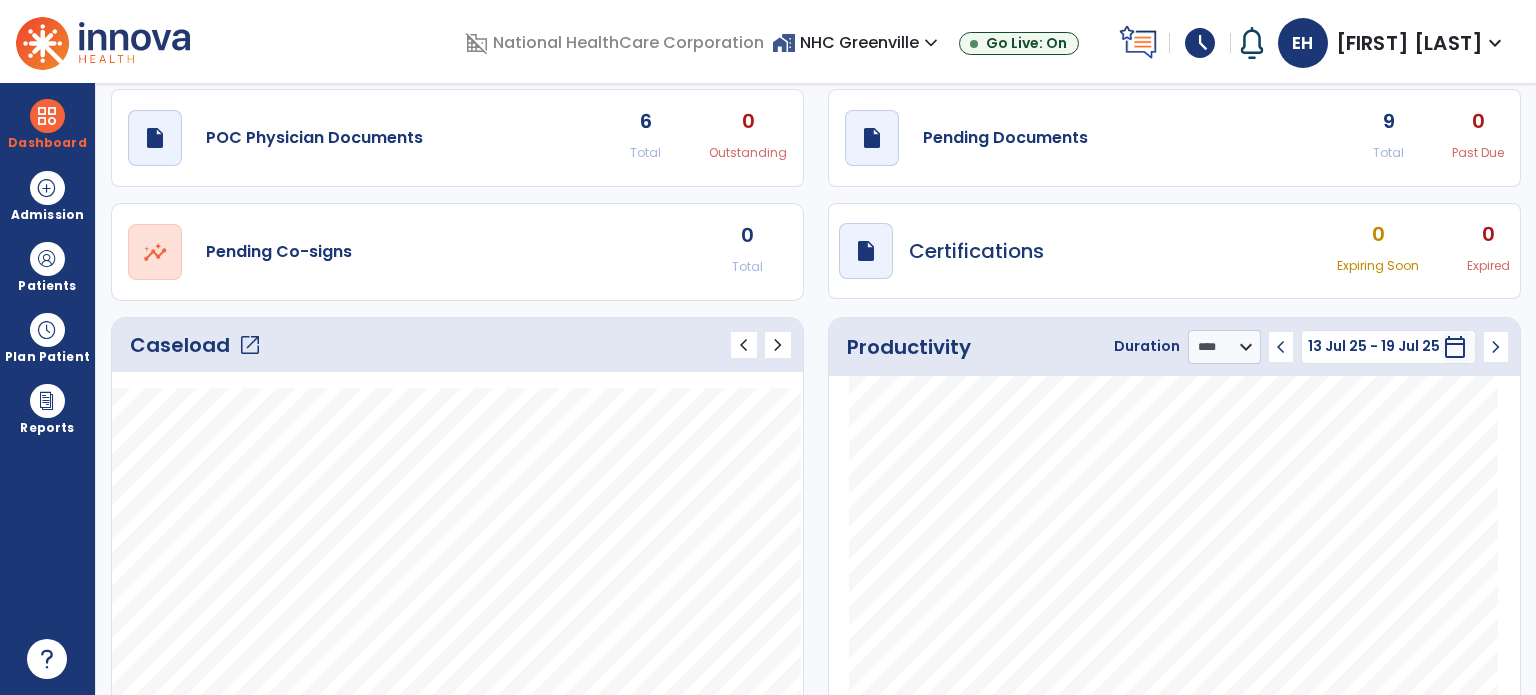 click on "draft   open_in_new  Pending Documents 9 Total 0 Past Due" 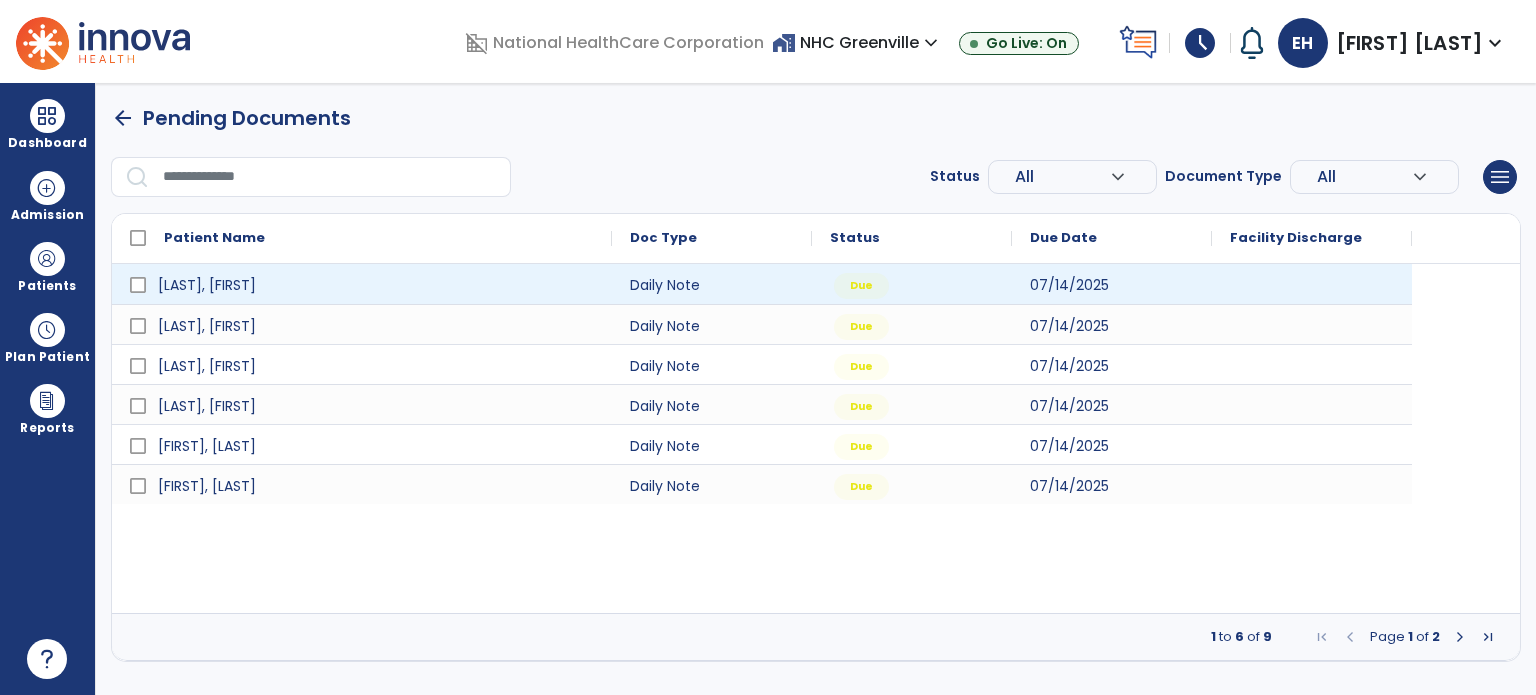 scroll, scrollTop: 0, scrollLeft: 0, axis: both 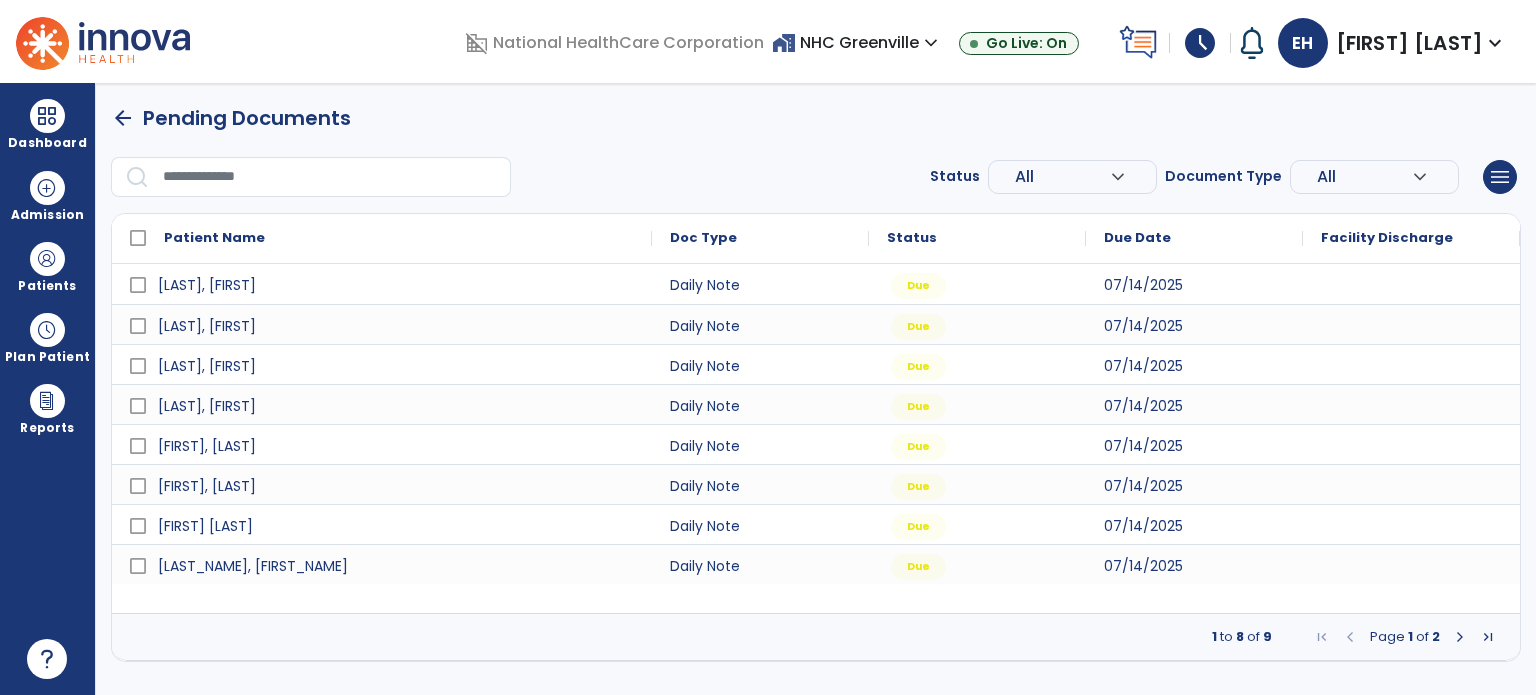 click at bounding box center (1460, 637) 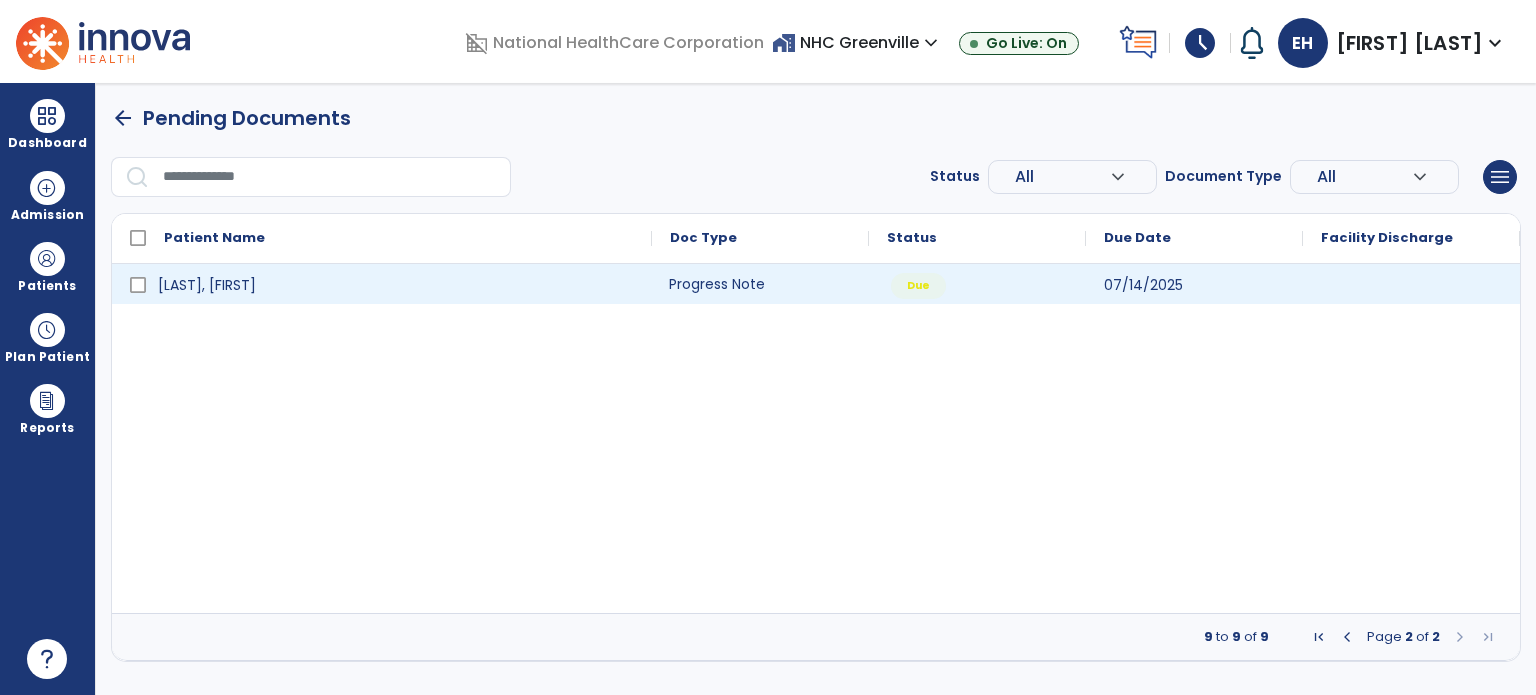 click on "Progress Note" at bounding box center (760, 284) 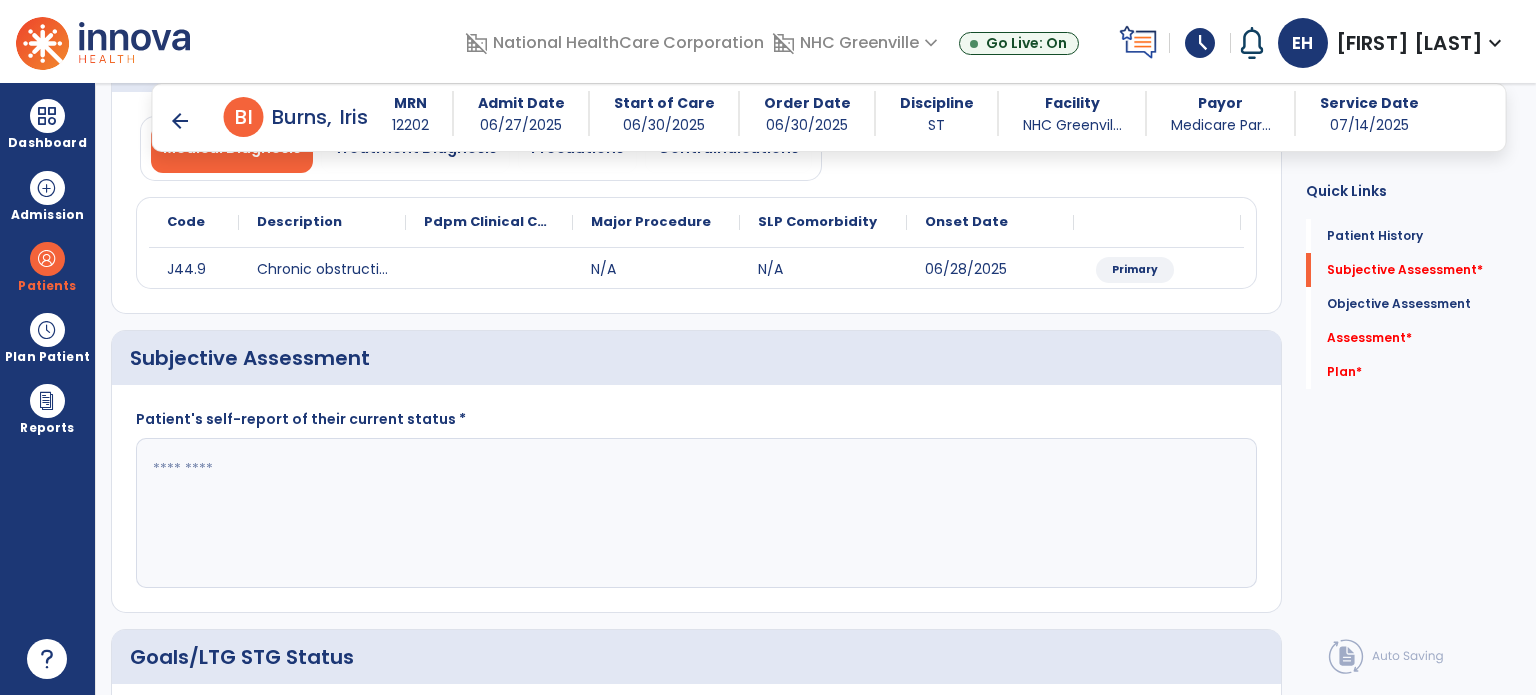 scroll, scrollTop: 199, scrollLeft: 0, axis: vertical 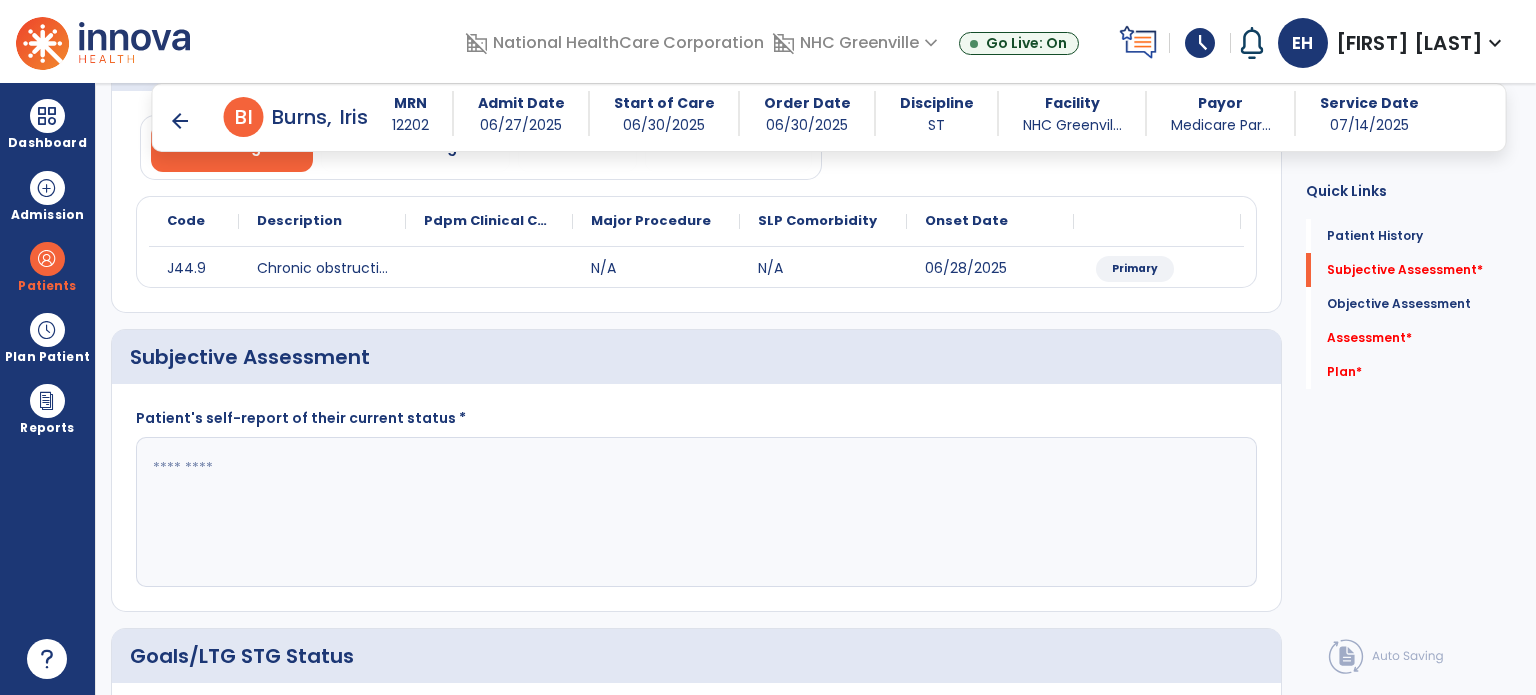 click 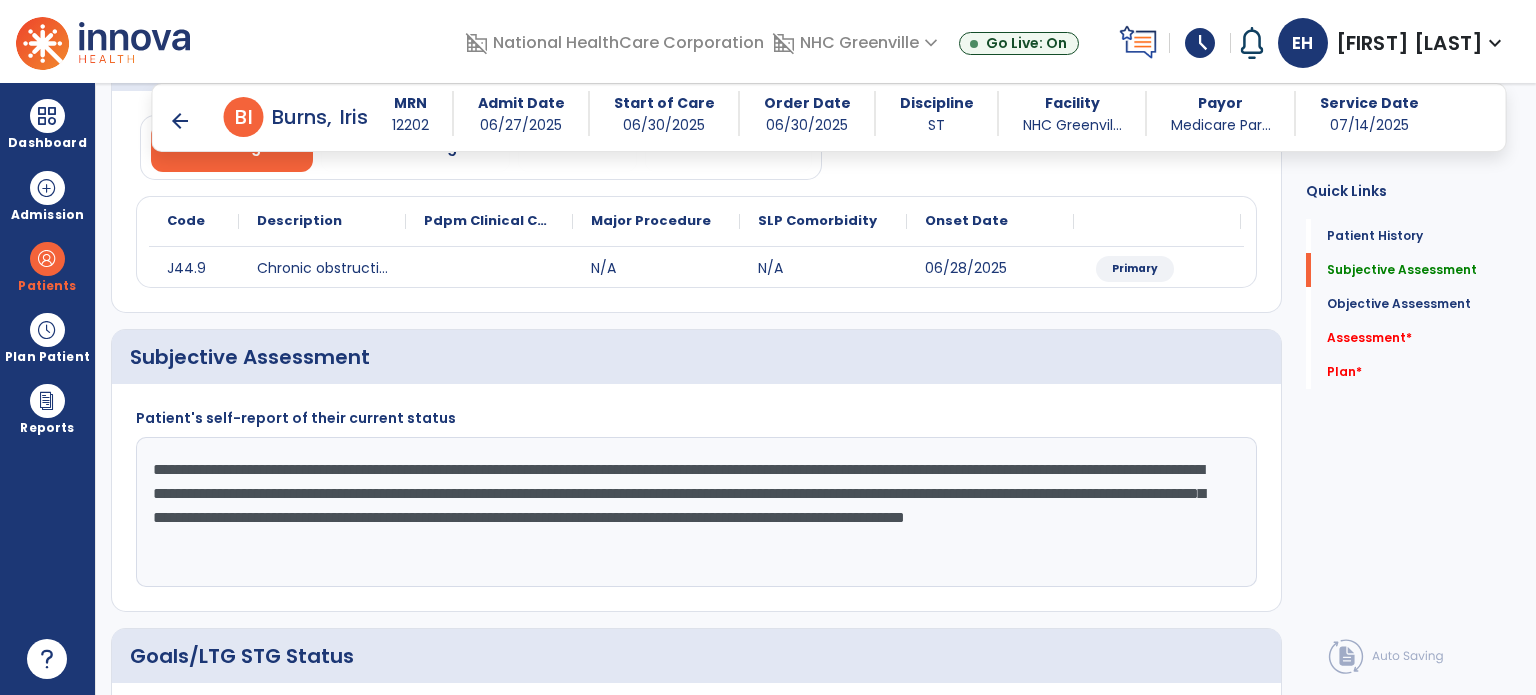 click on "**********" 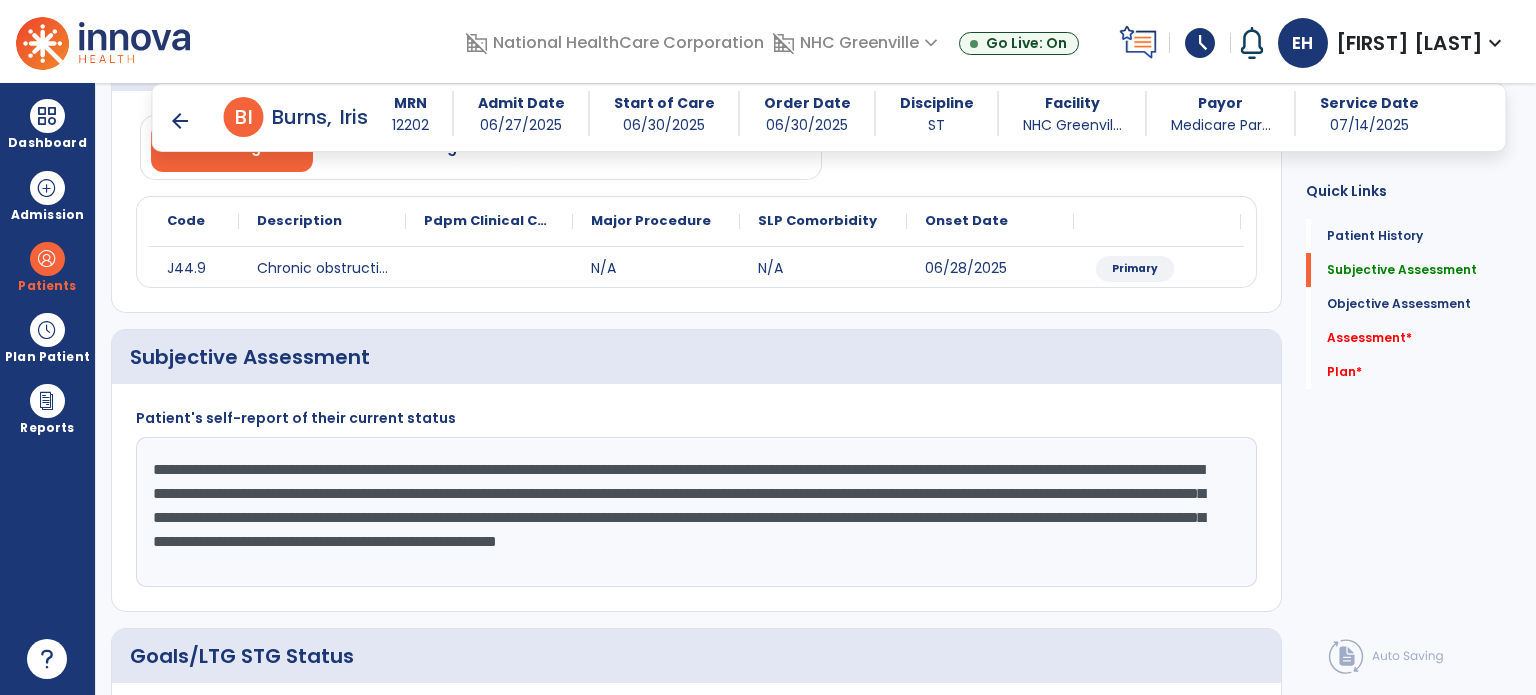 click on "**********" 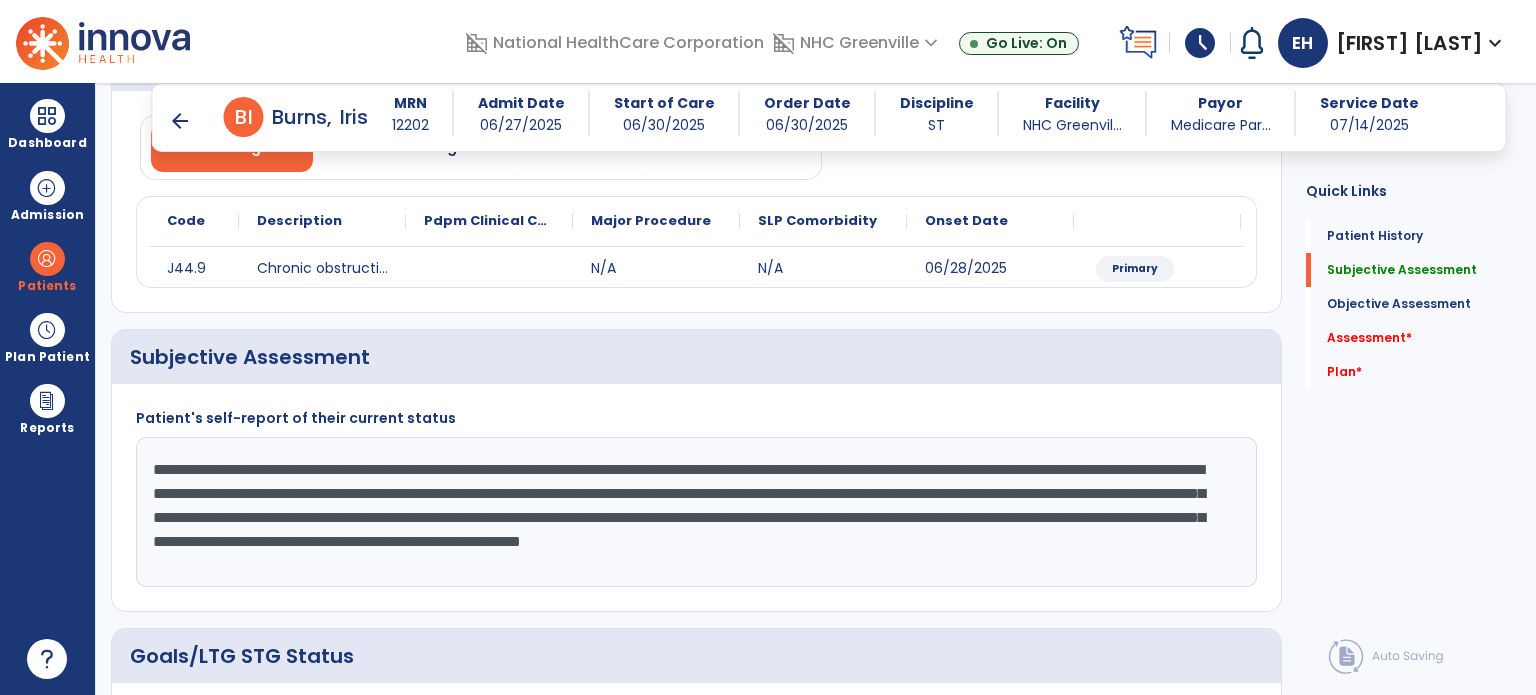 click on "**********" 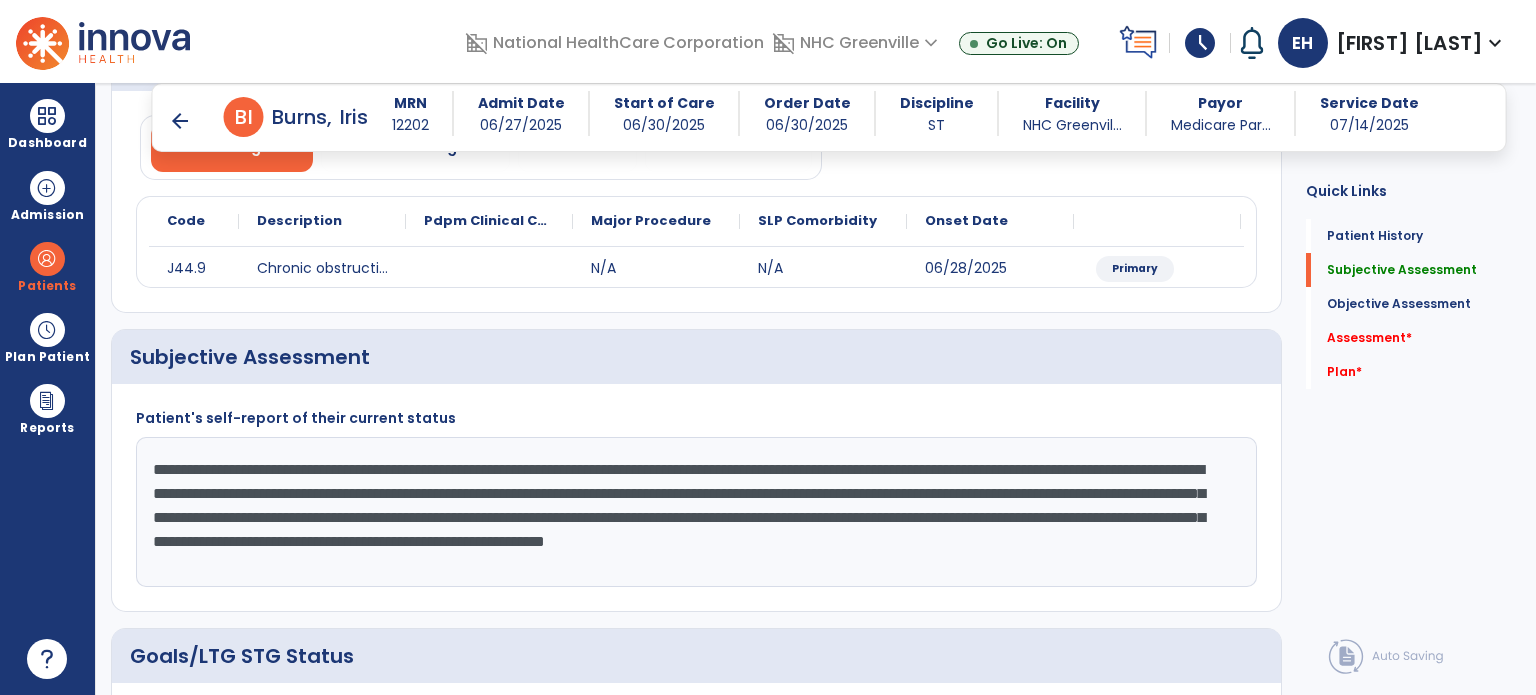 click on "**********" 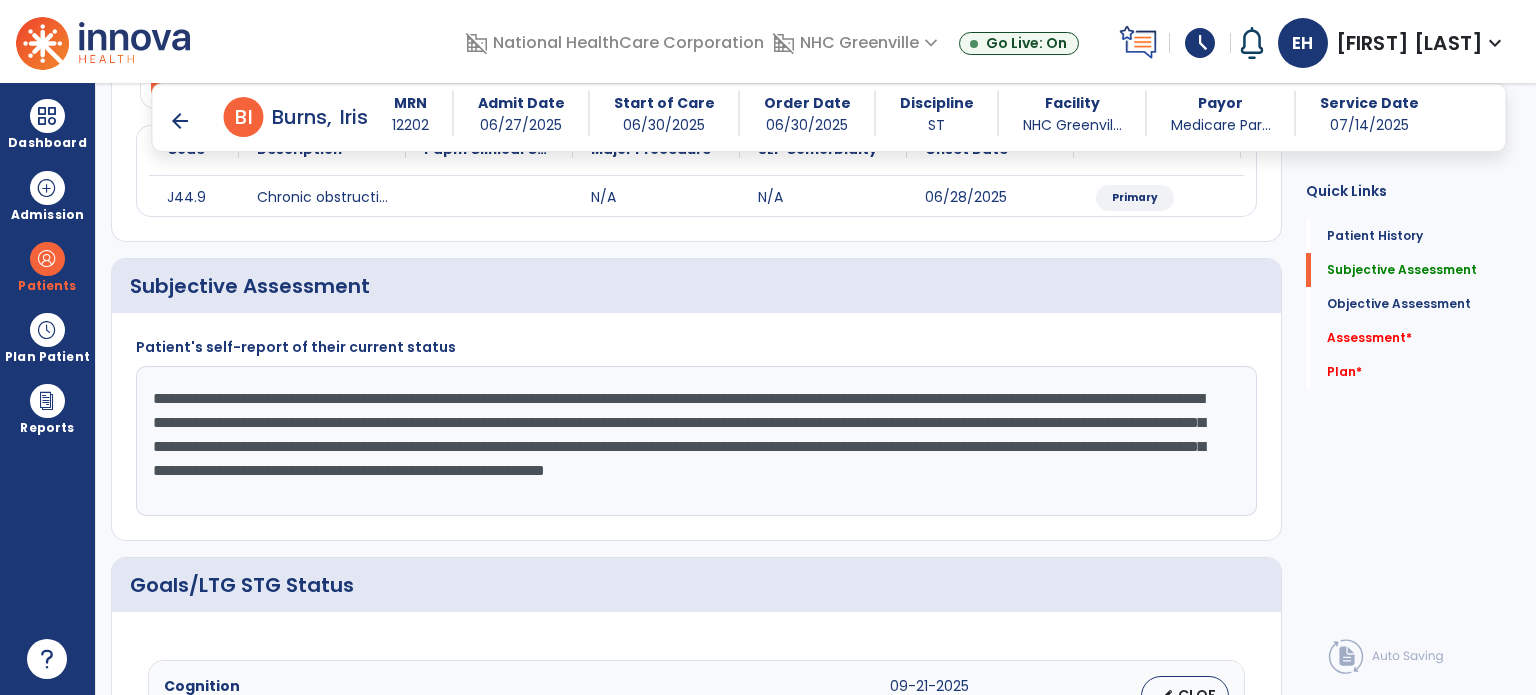 scroll, scrollTop: 278, scrollLeft: 0, axis: vertical 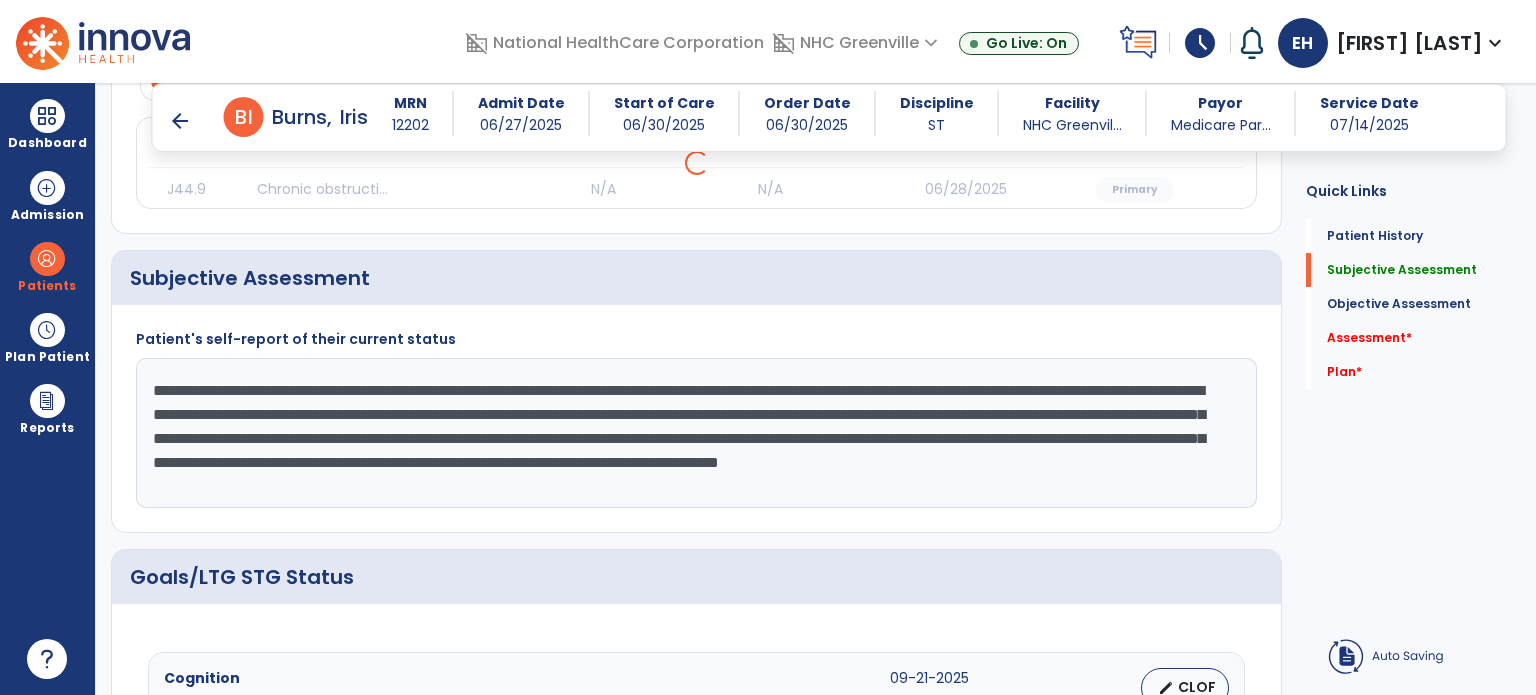 type on "**********" 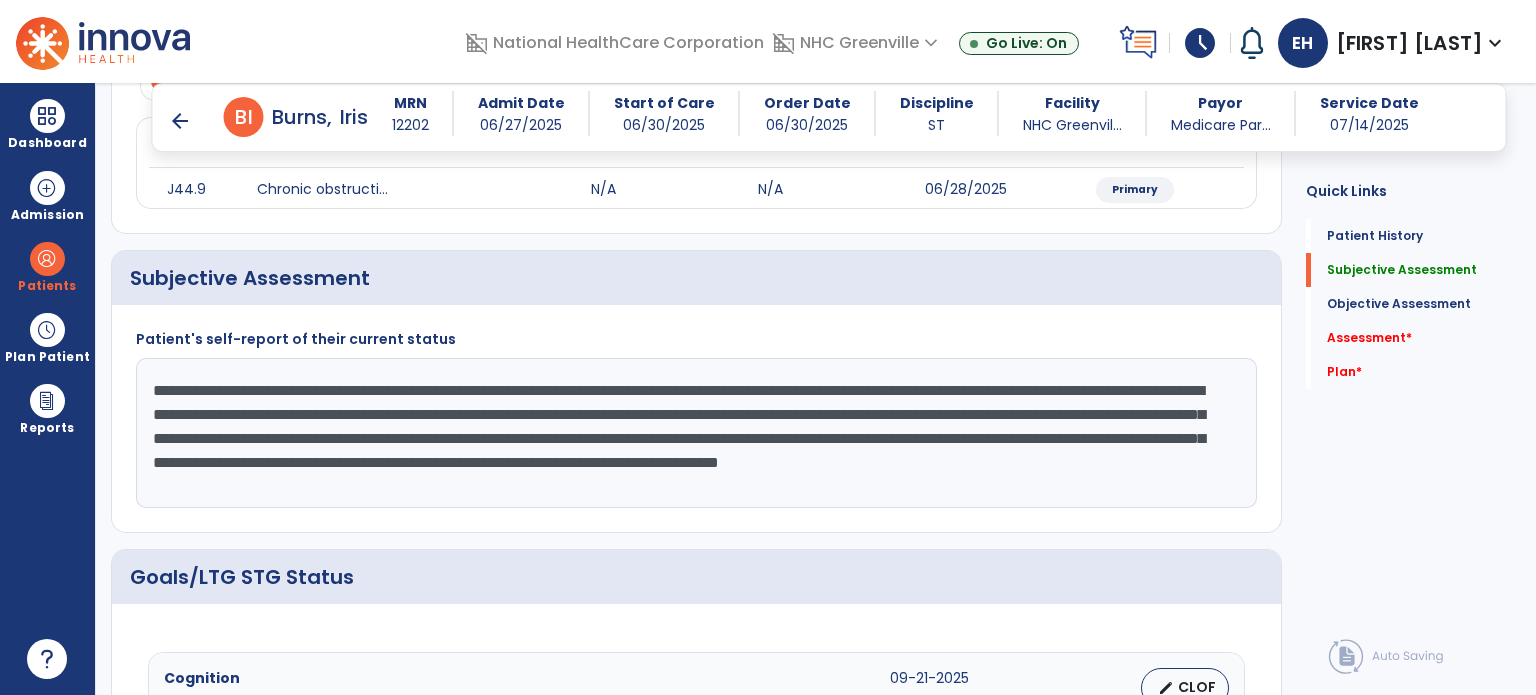 click on "Quick Links  Patient History   Patient History   Subjective Assessment   Subjective Assessment   Objective Assessment   Objective Assessment   Assessment   *  Assessment   *  Plan   *  Plan   *" 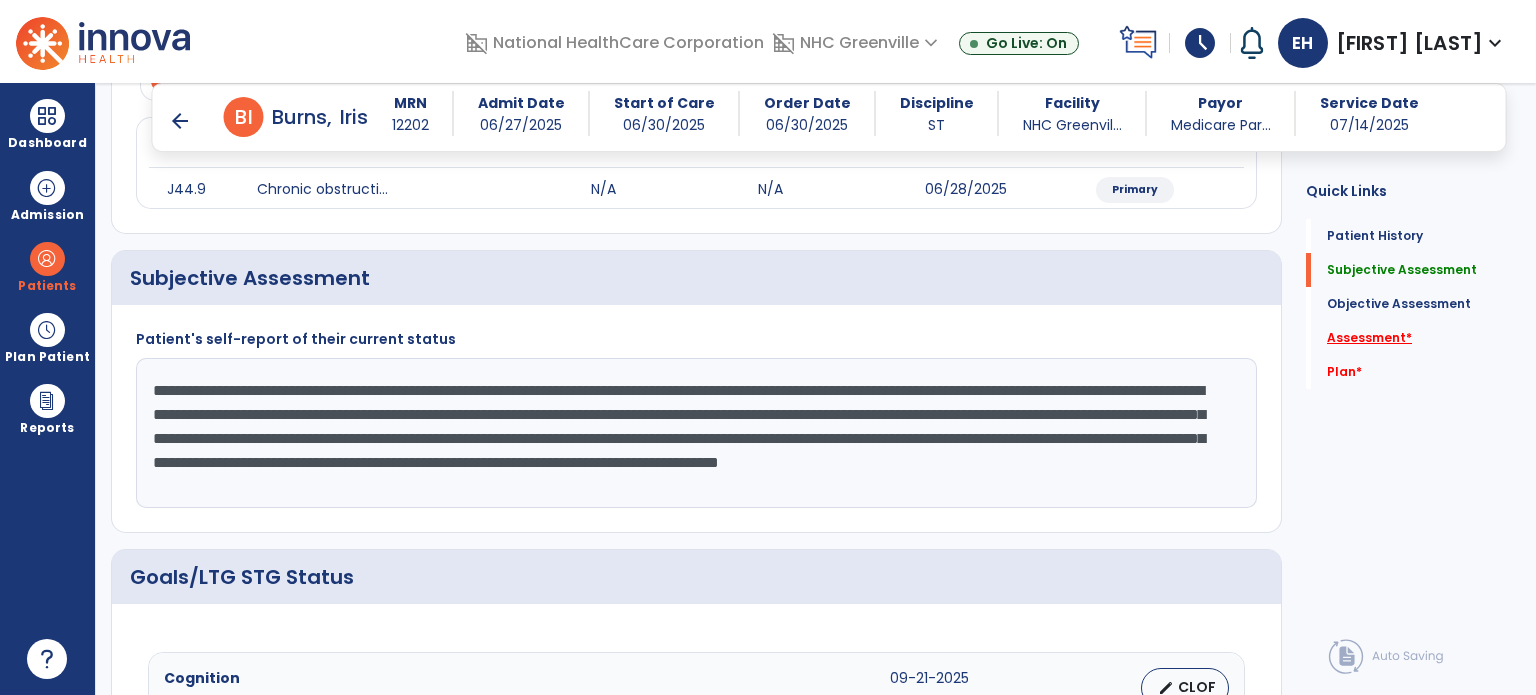 click on "Assessment   *" 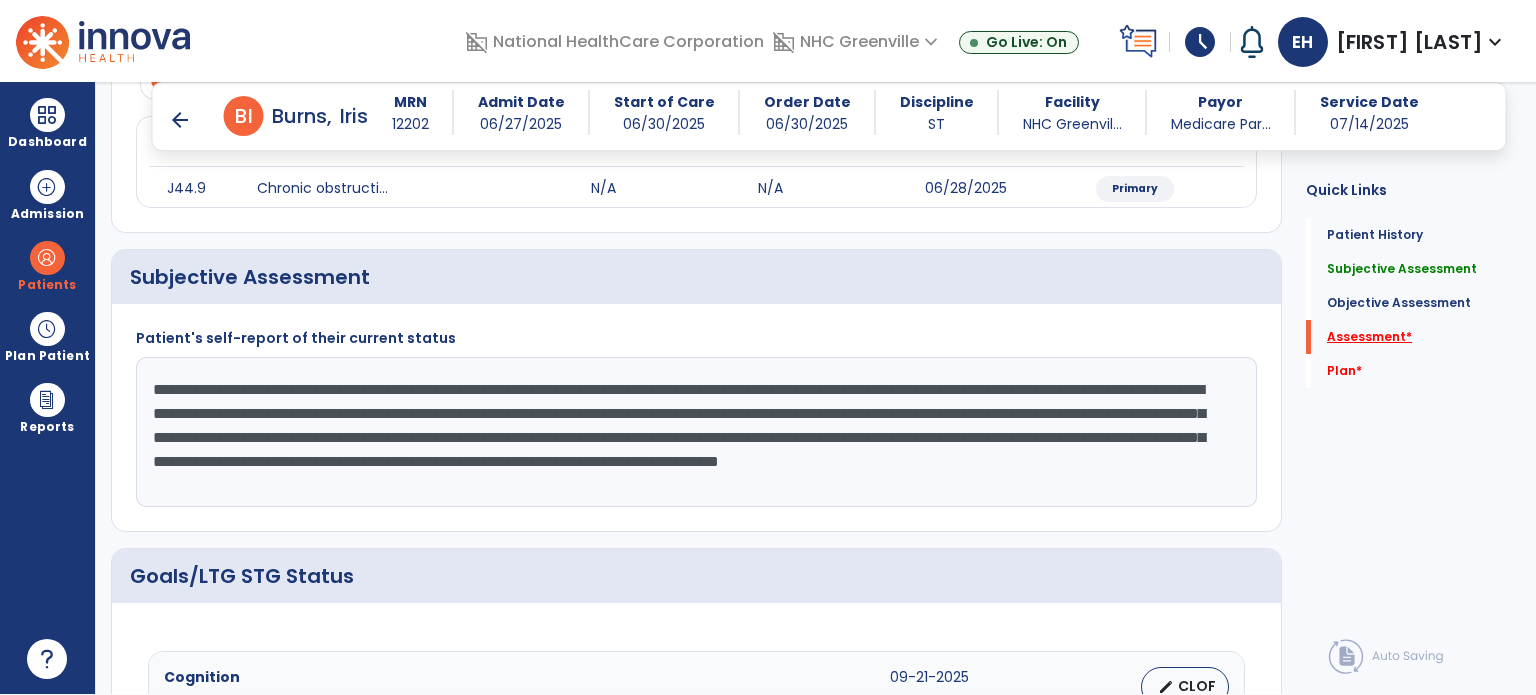 scroll, scrollTop: 41, scrollLeft: 0, axis: vertical 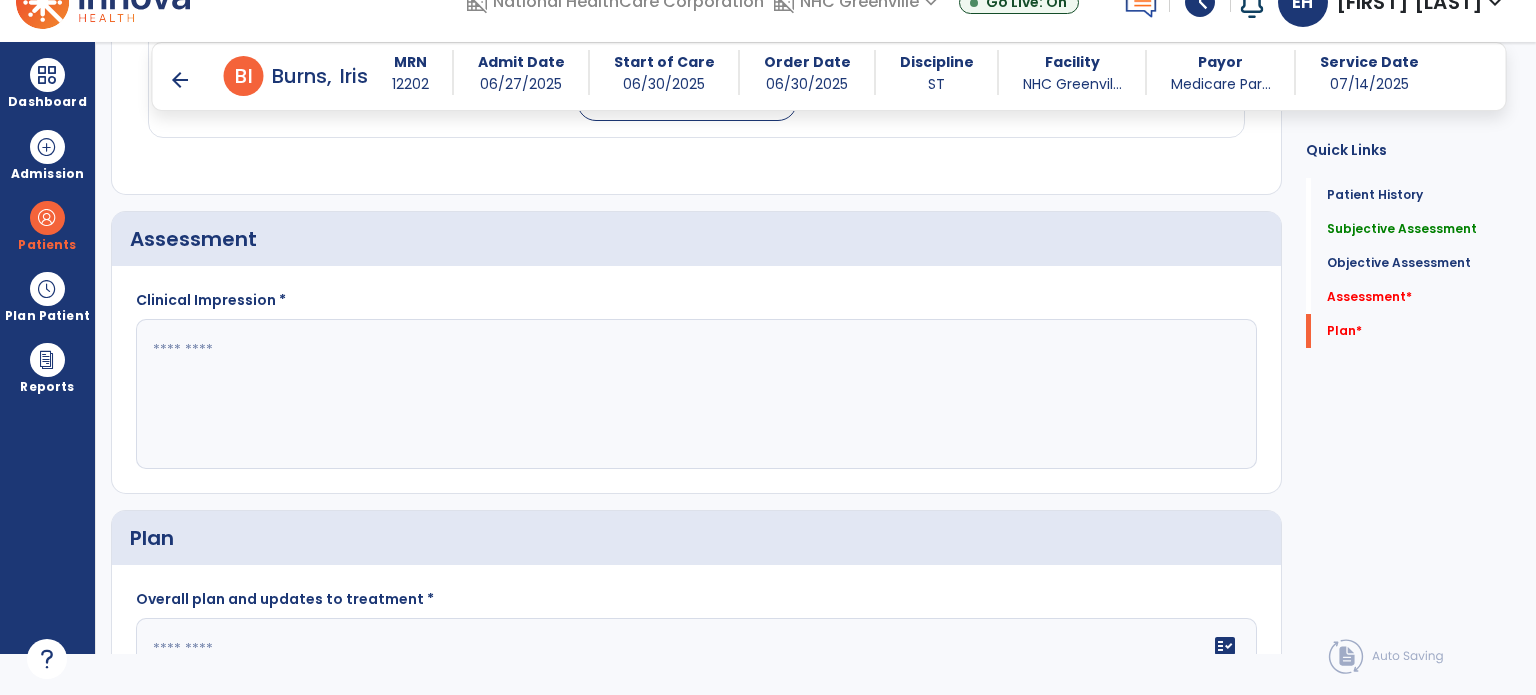 click 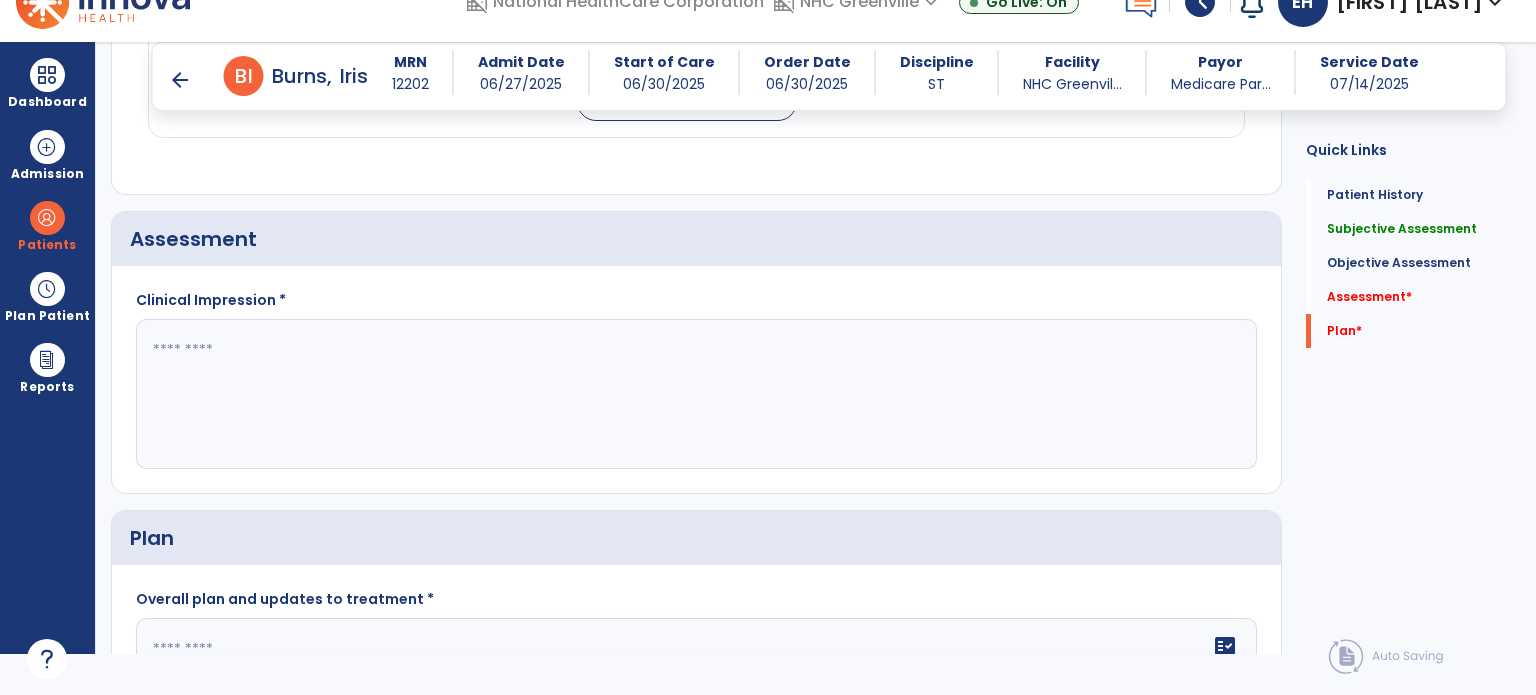 click 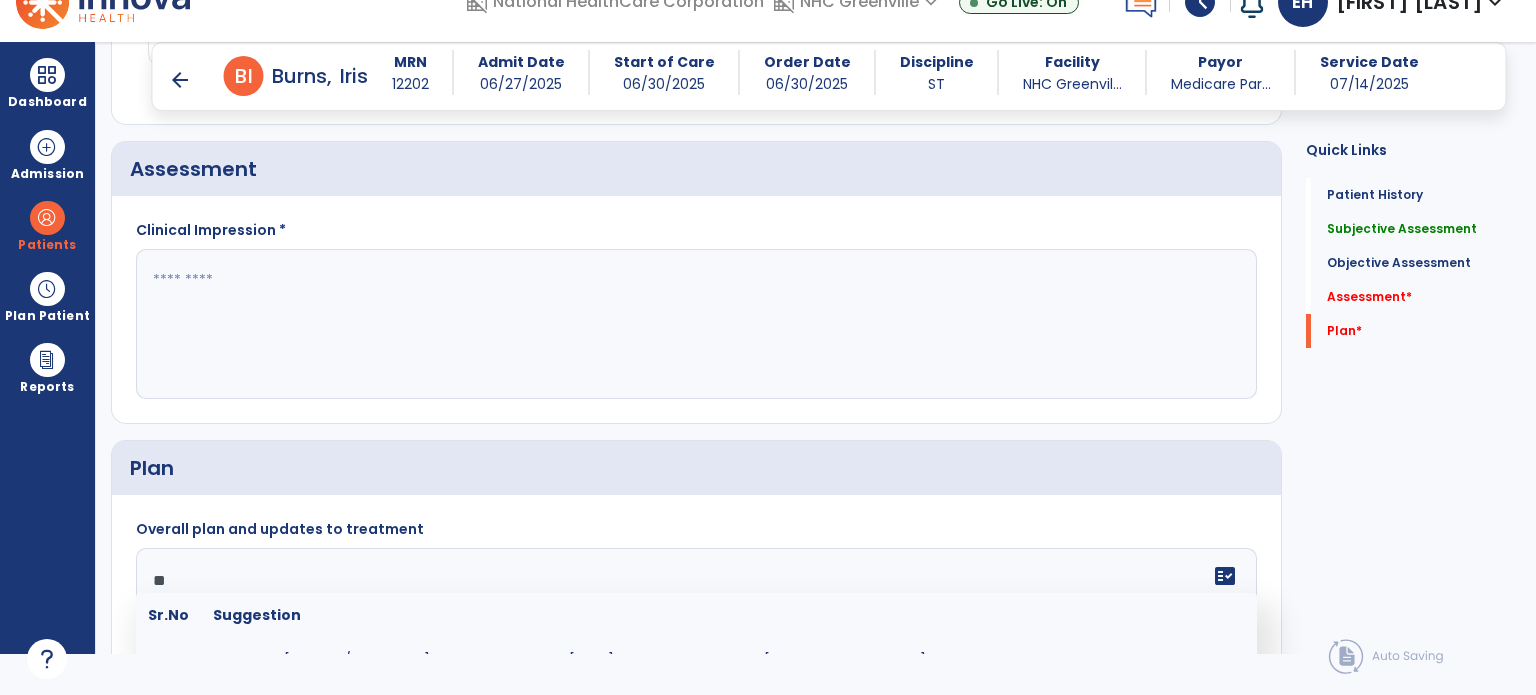 type on "*" 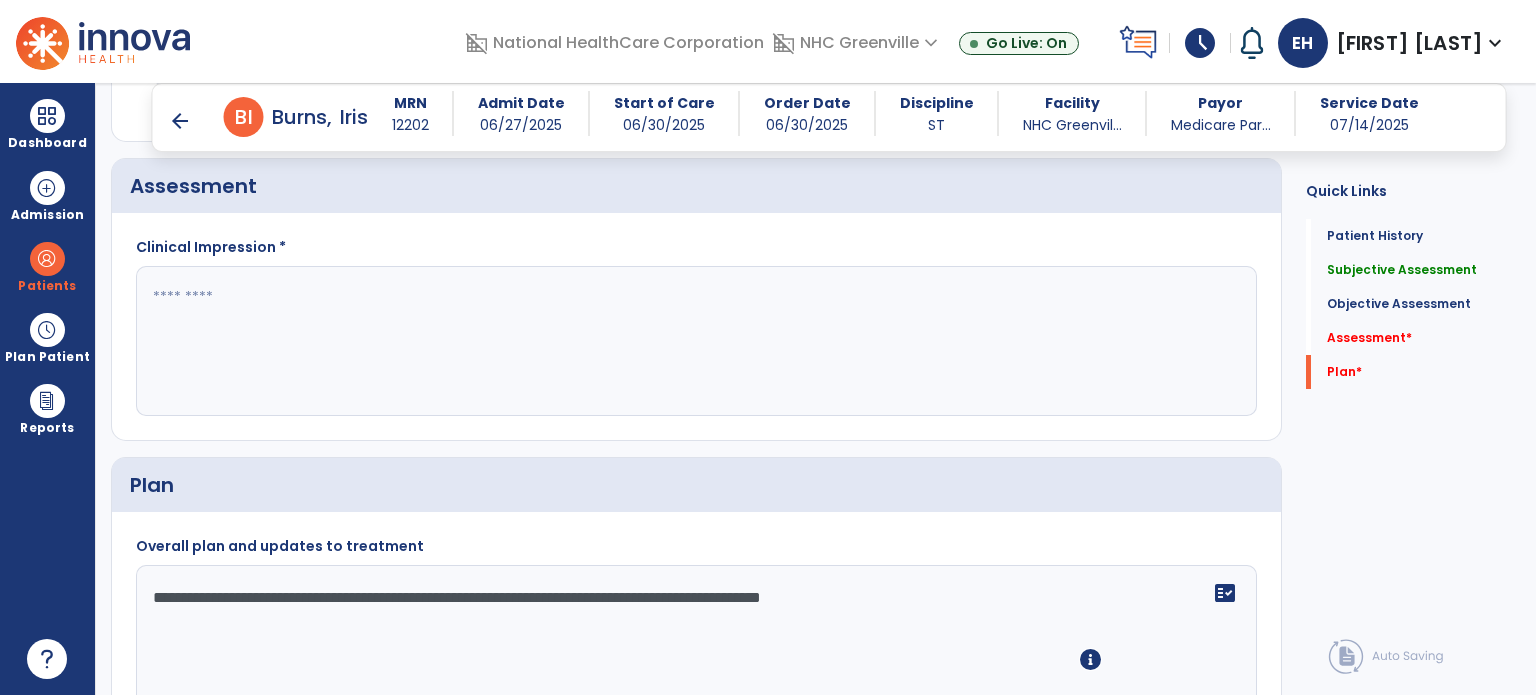 scroll, scrollTop: 1695, scrollLeft: 0, axis: vertical 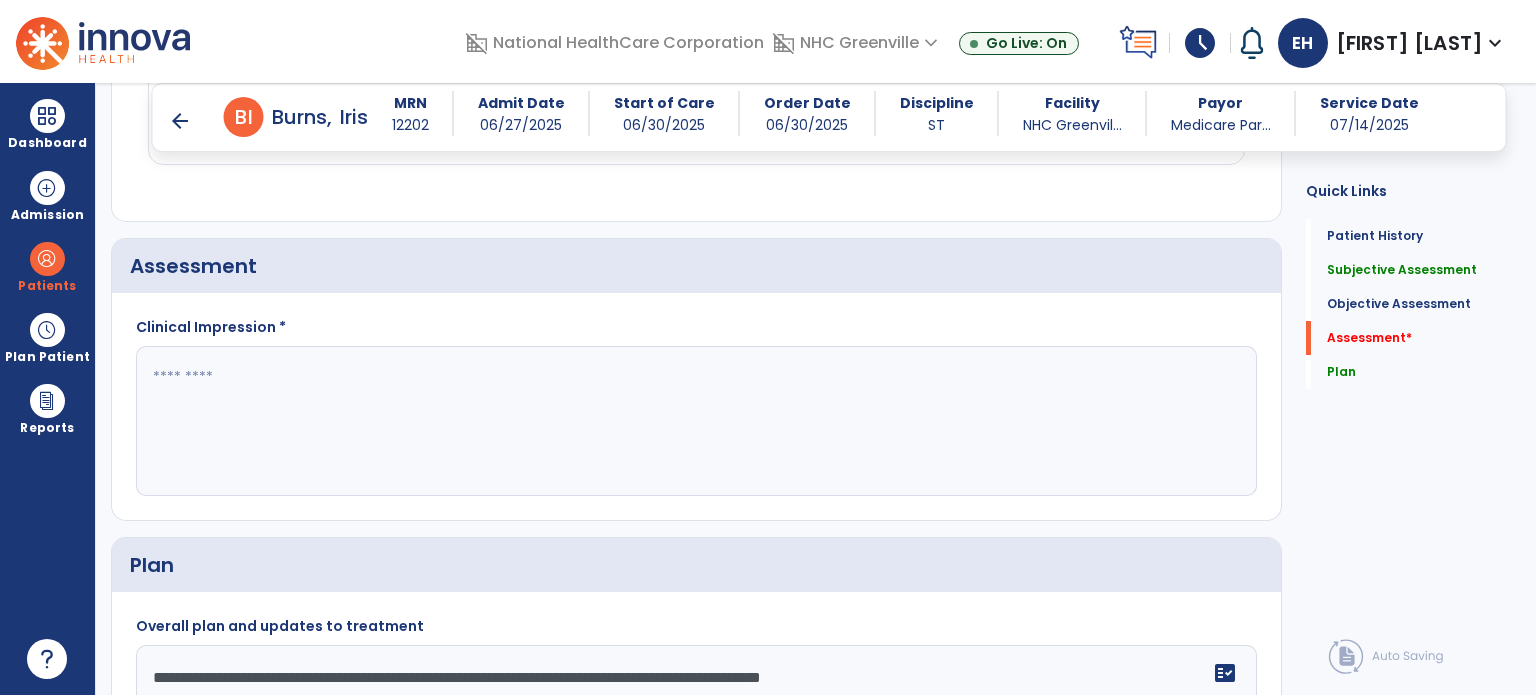 type on "**********" 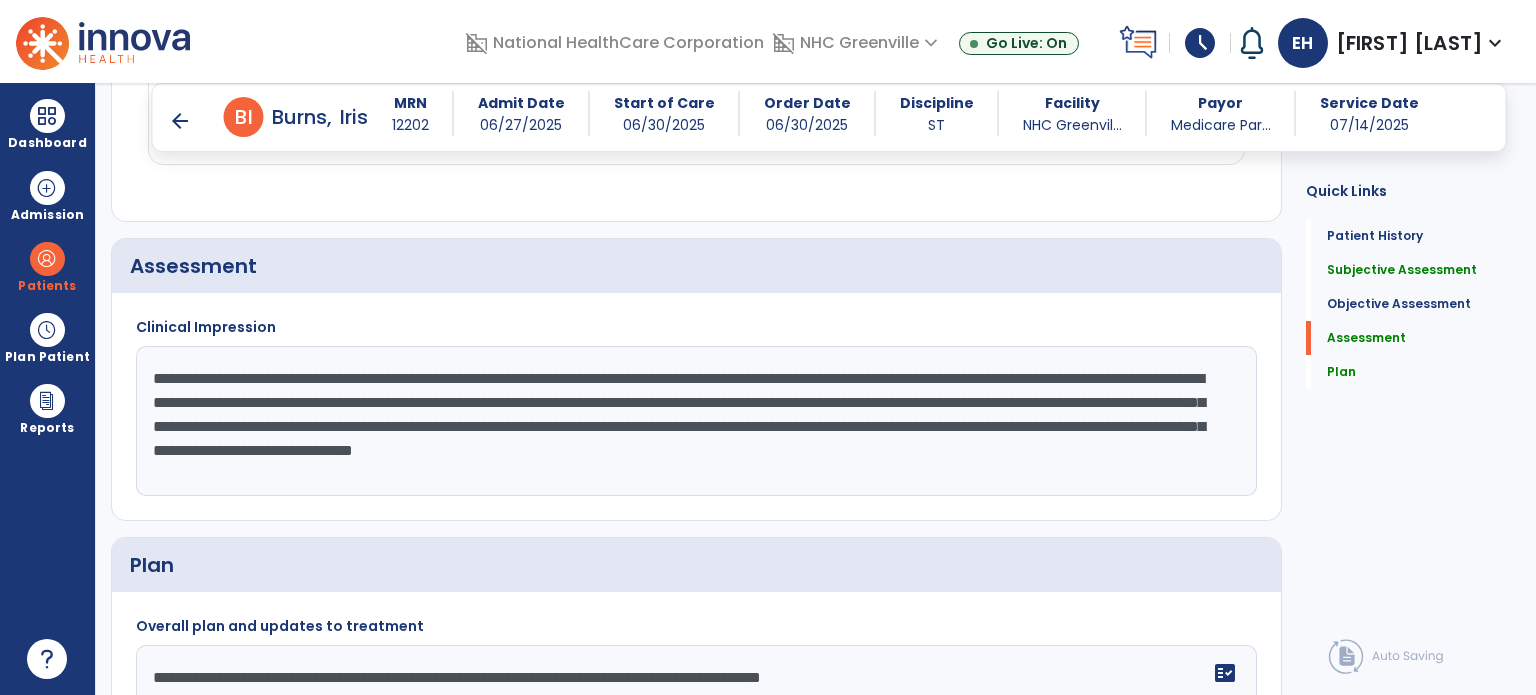 click on "Assessment" 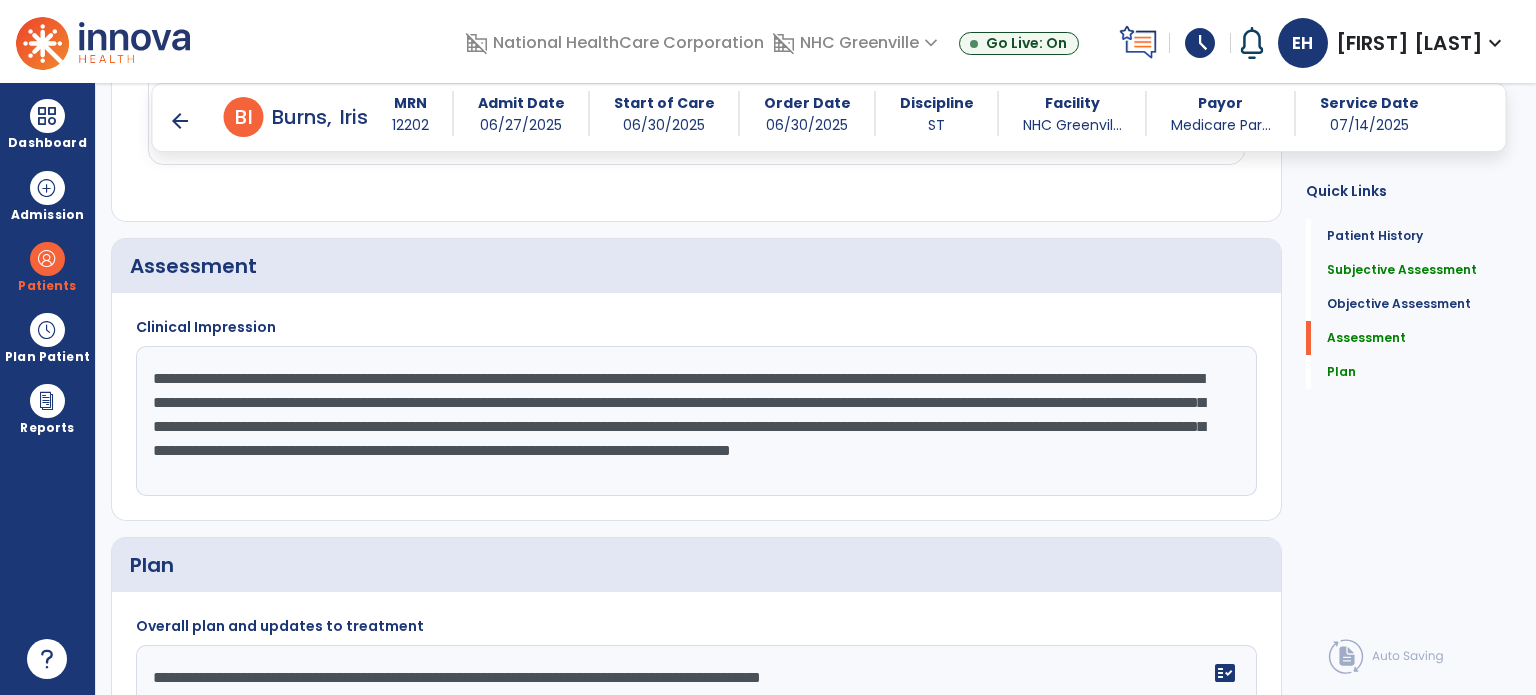 click on "**********" 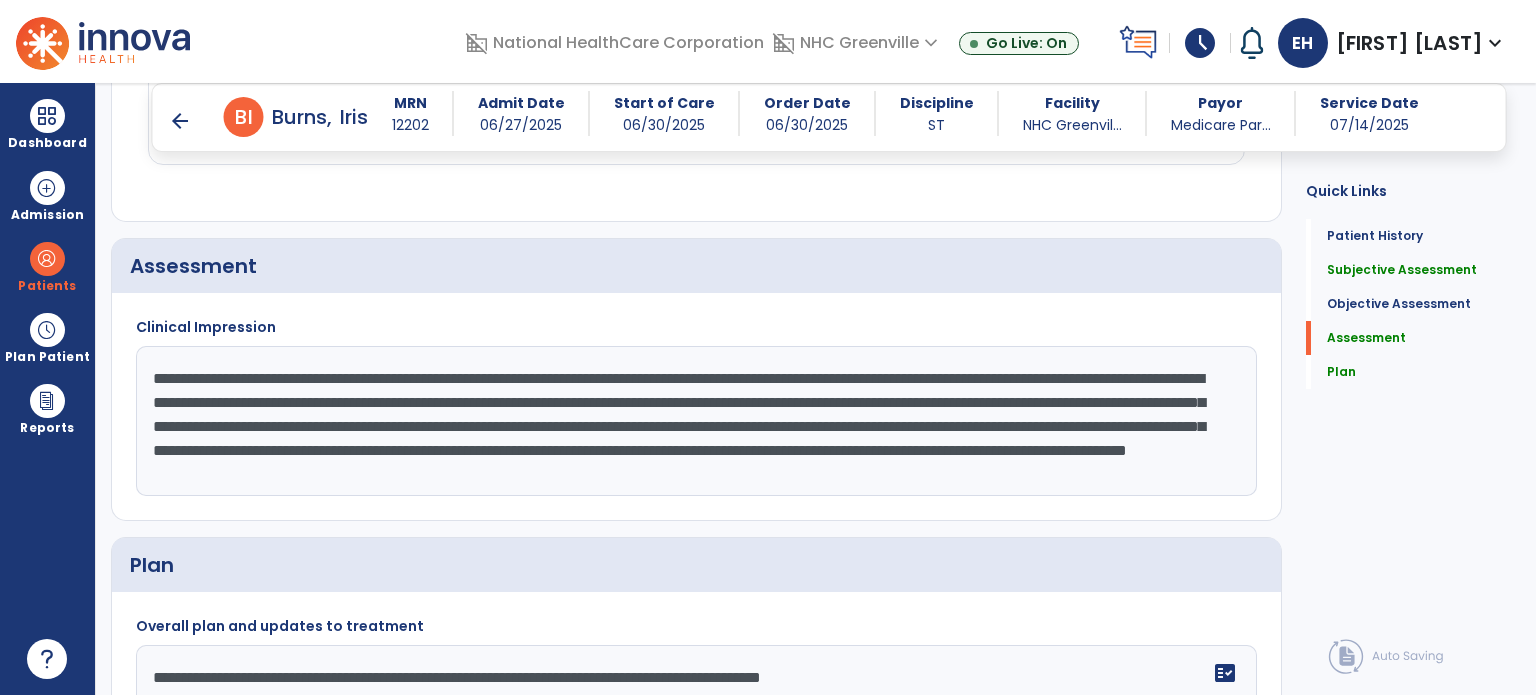scroll, scrollTop: 20, scrollLeft: 0, axis: vertical 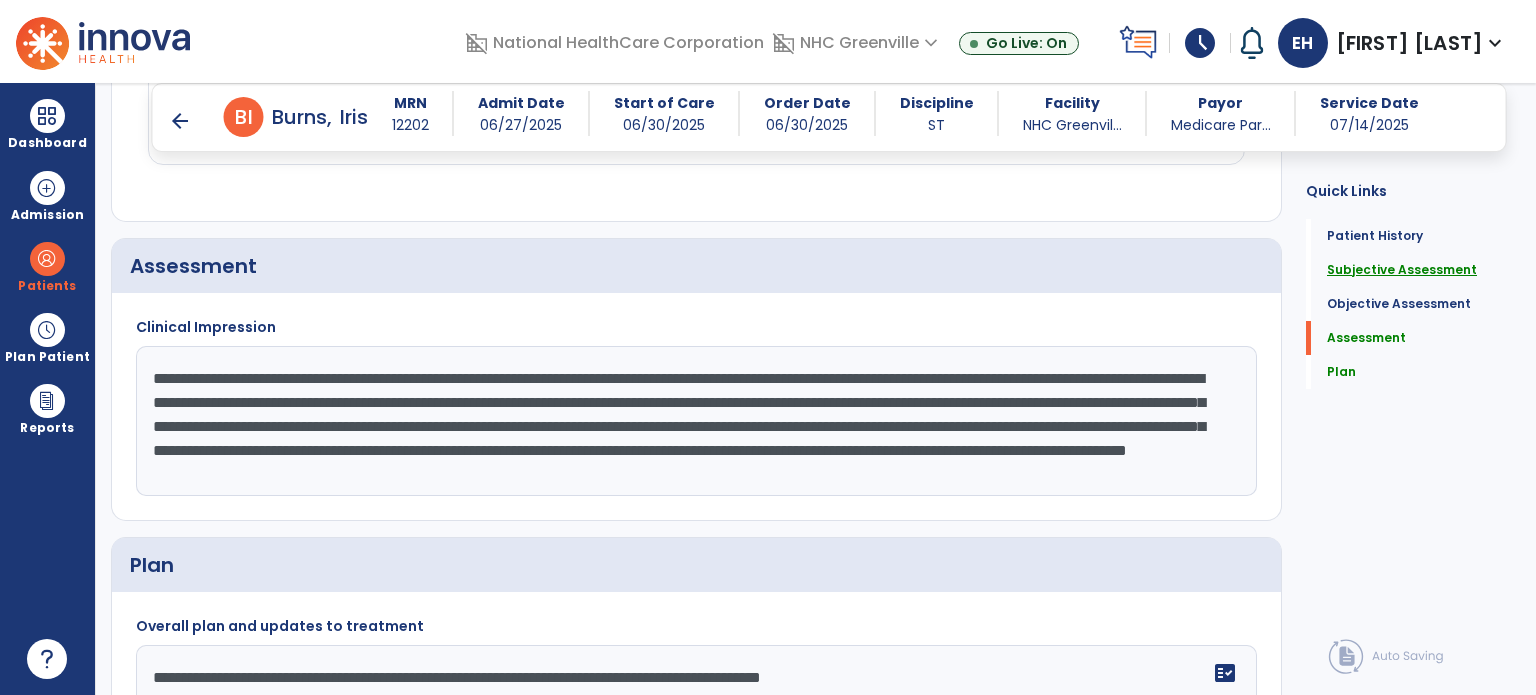 type on "**********" 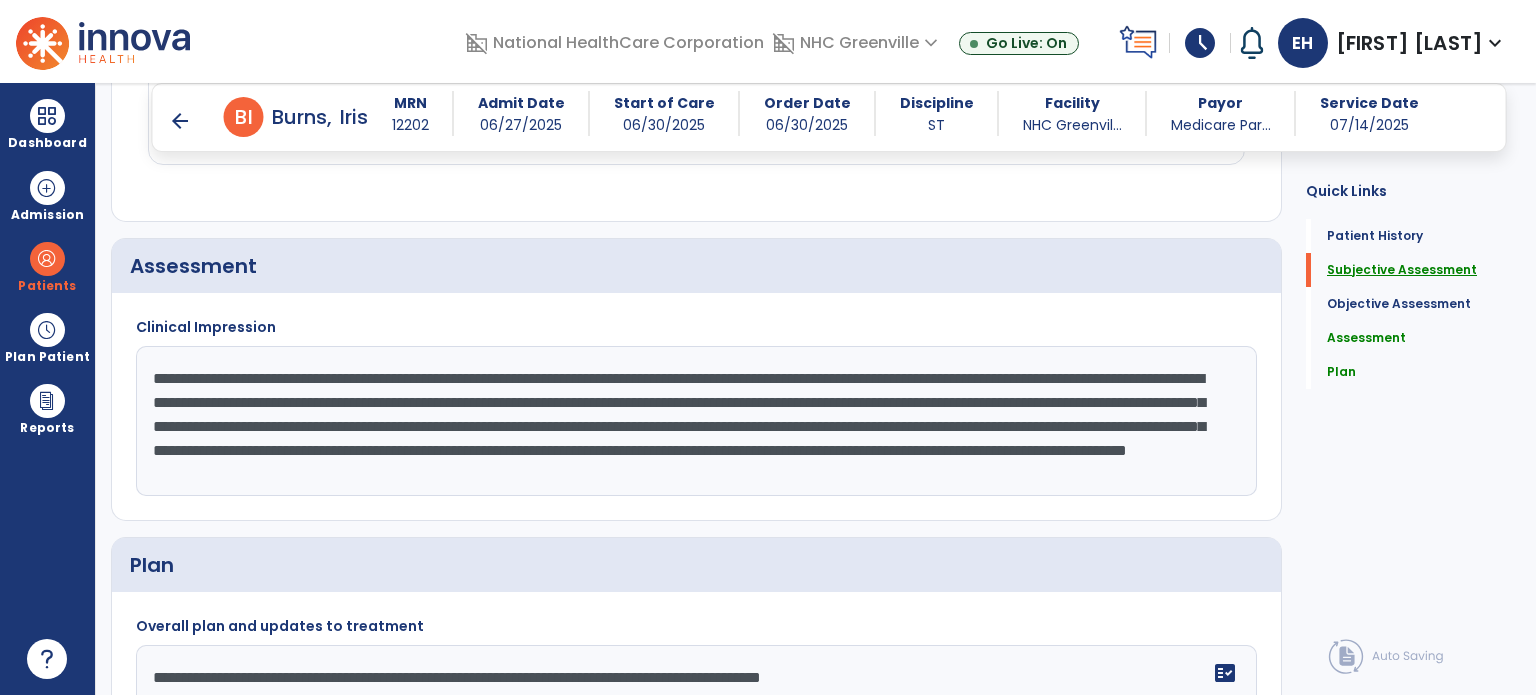 scroll, scrollTop: 41, scrollLeft: 0, axis: vertical 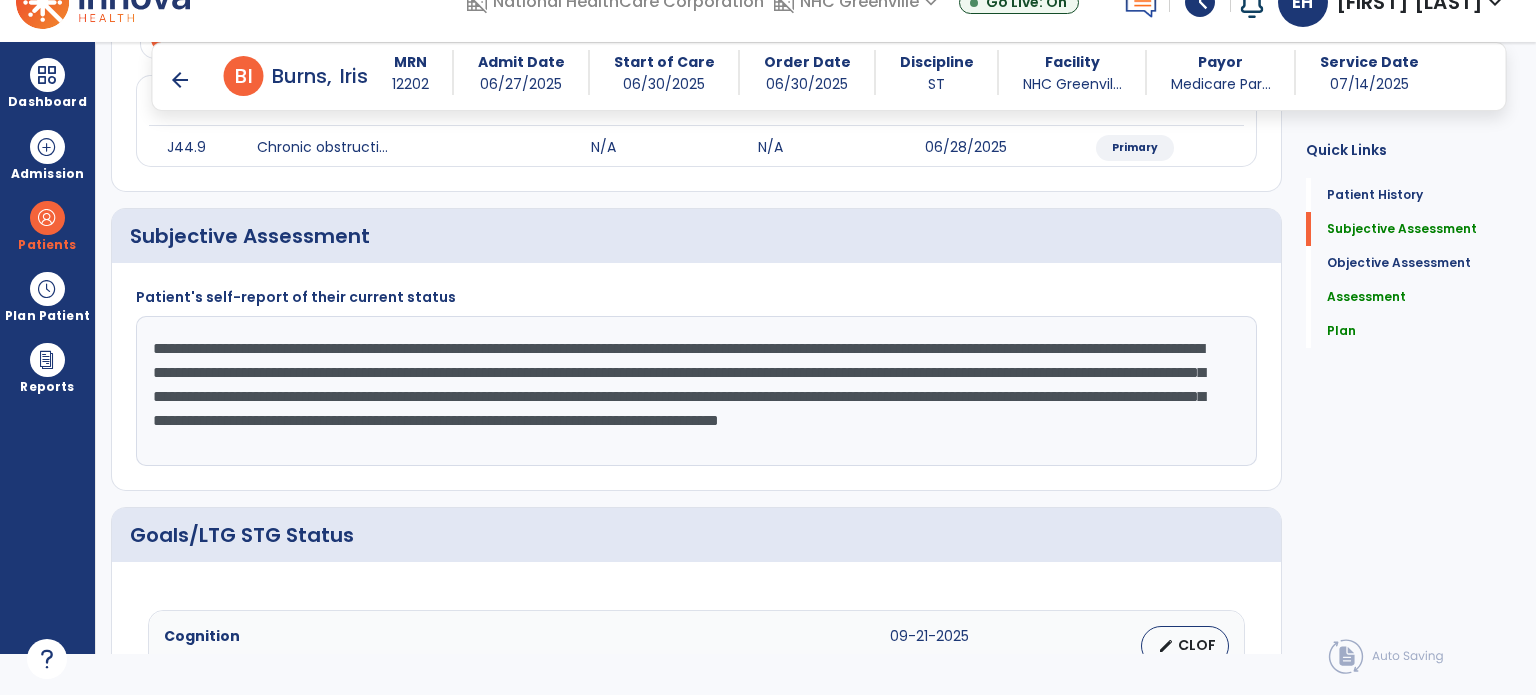 drag, startPoint x: 888, startPoint y: 443, endPoint x: 645, endPoint y: 343, distance: 262.77176 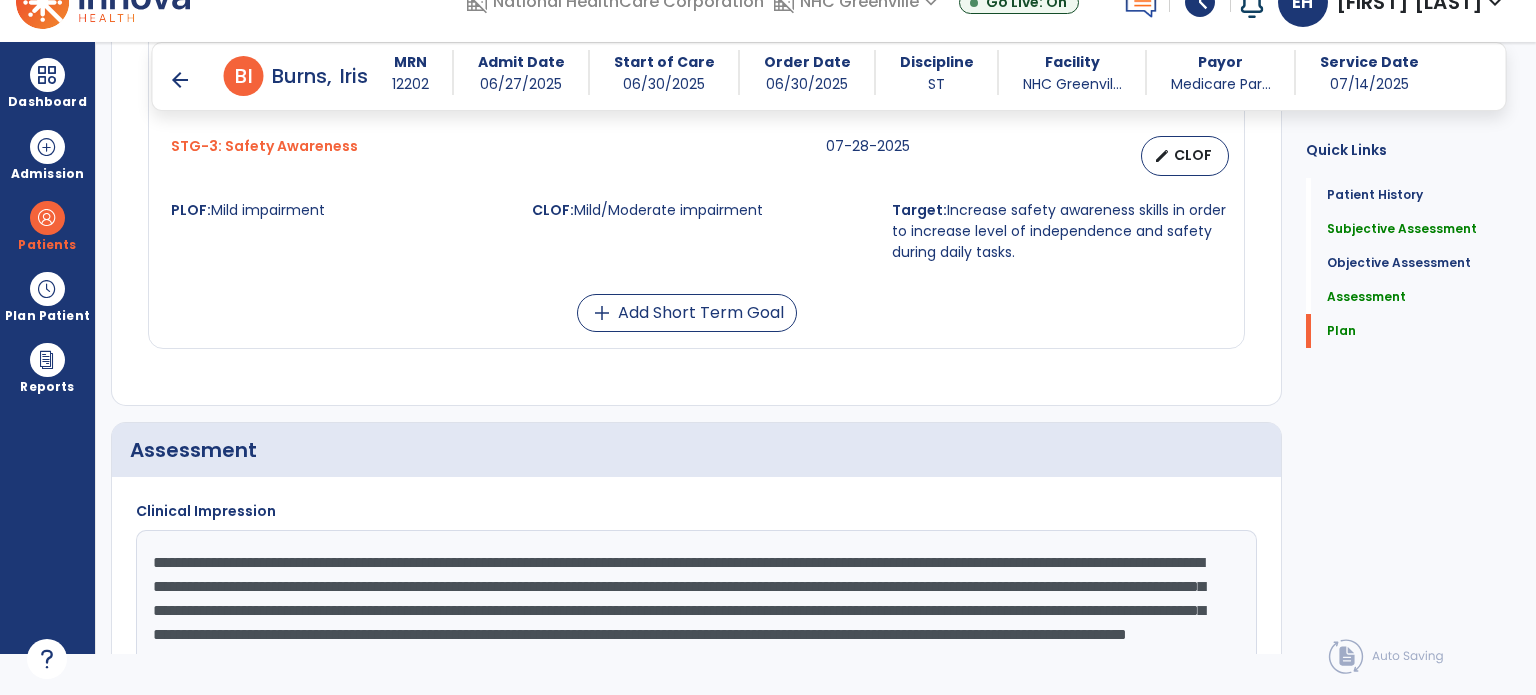 scroll, scrollTop: 1696, scrollLeft: 0, axis: vertical 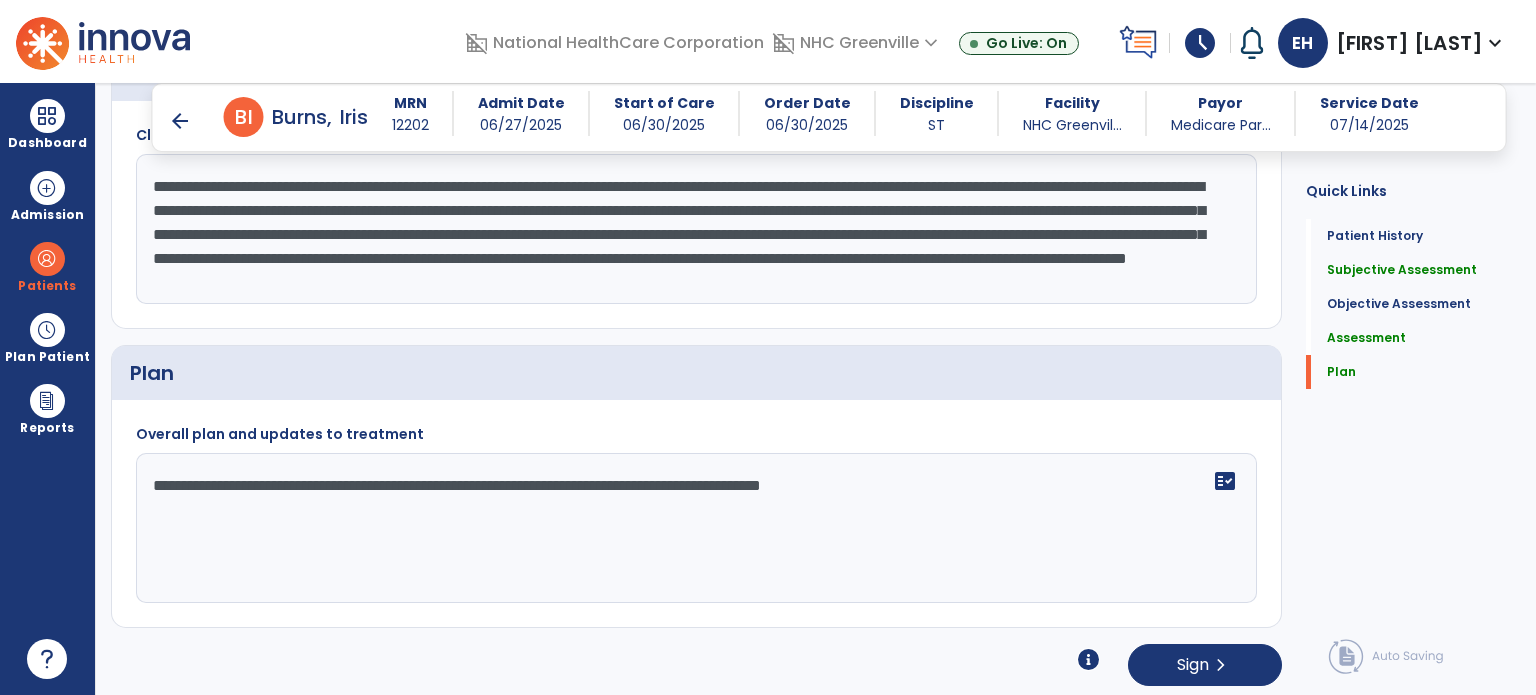 click on "arrow_back" at bounding box center (180, 121) 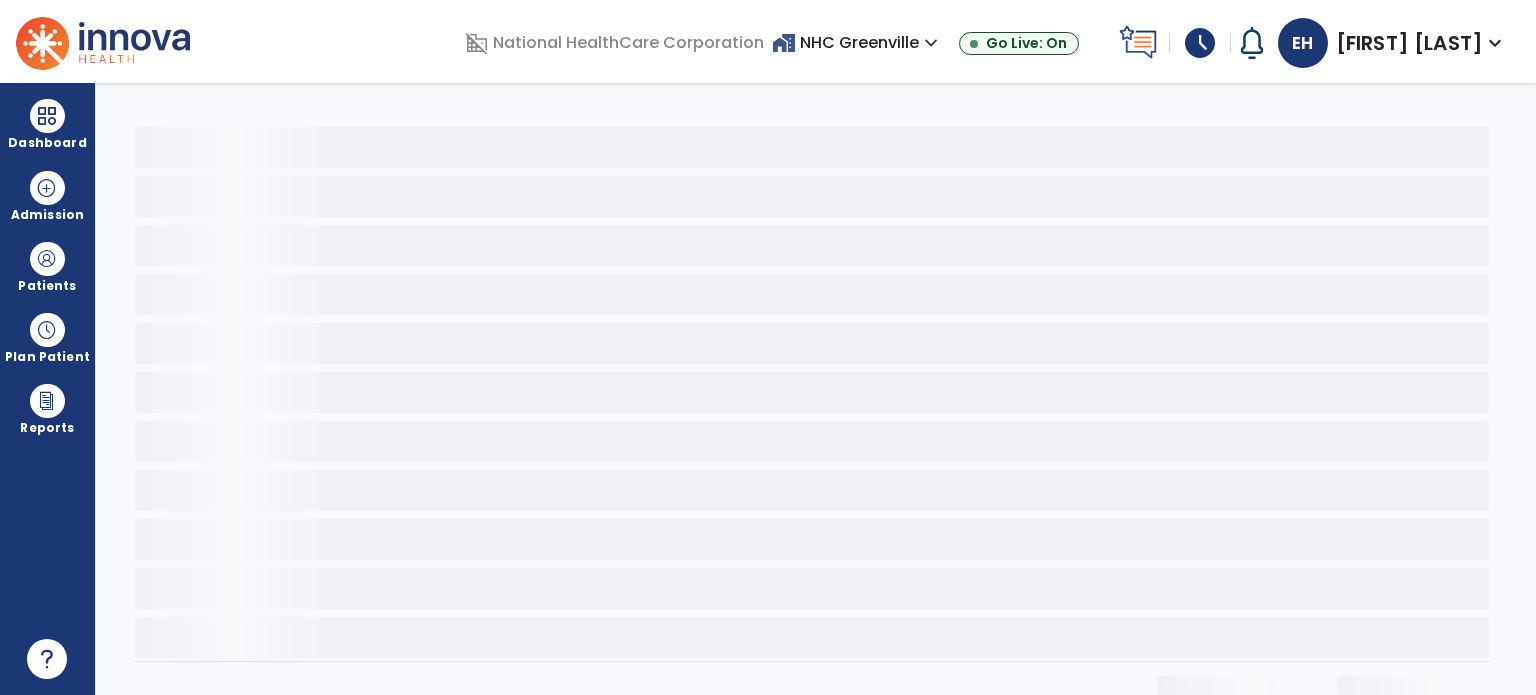 scroll, scrollTop: 0, scrollLeft: 0, axis: both 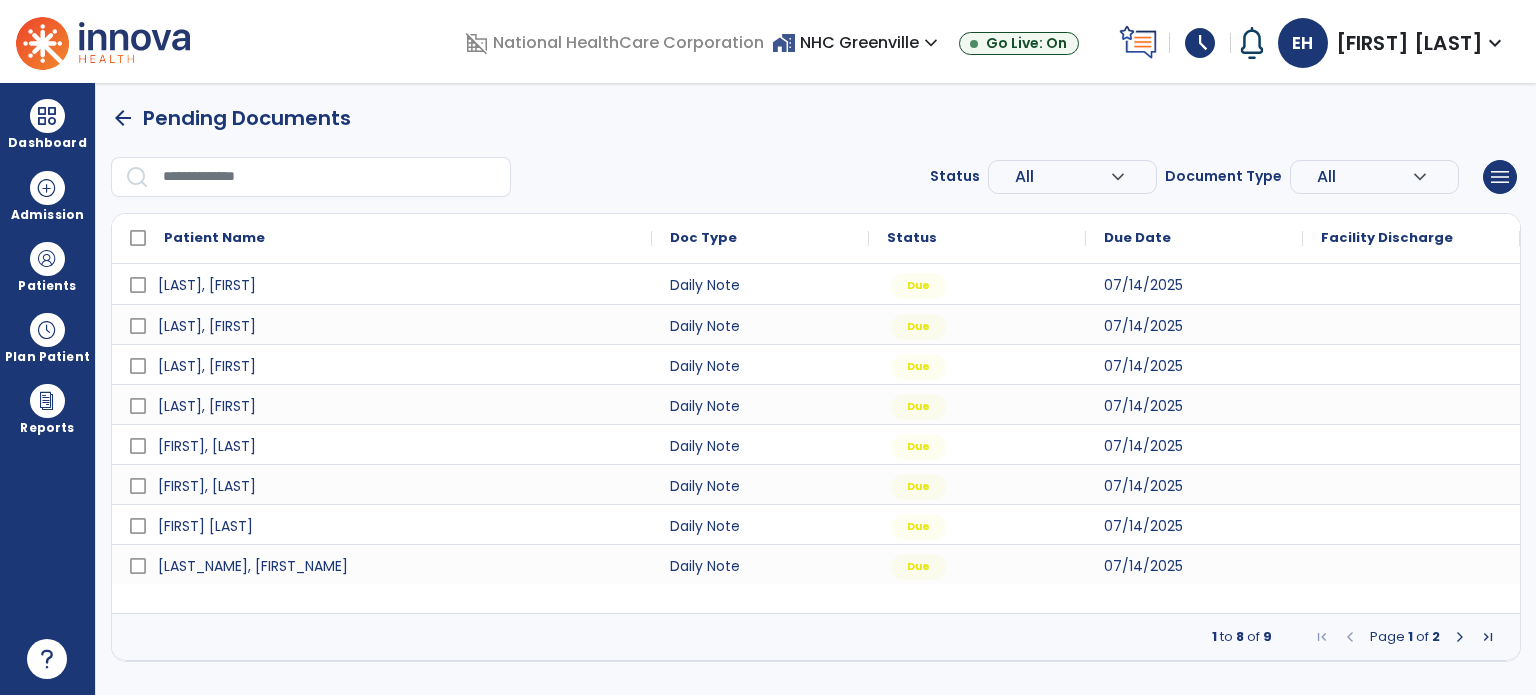 click at bounding box center [1460, 637] 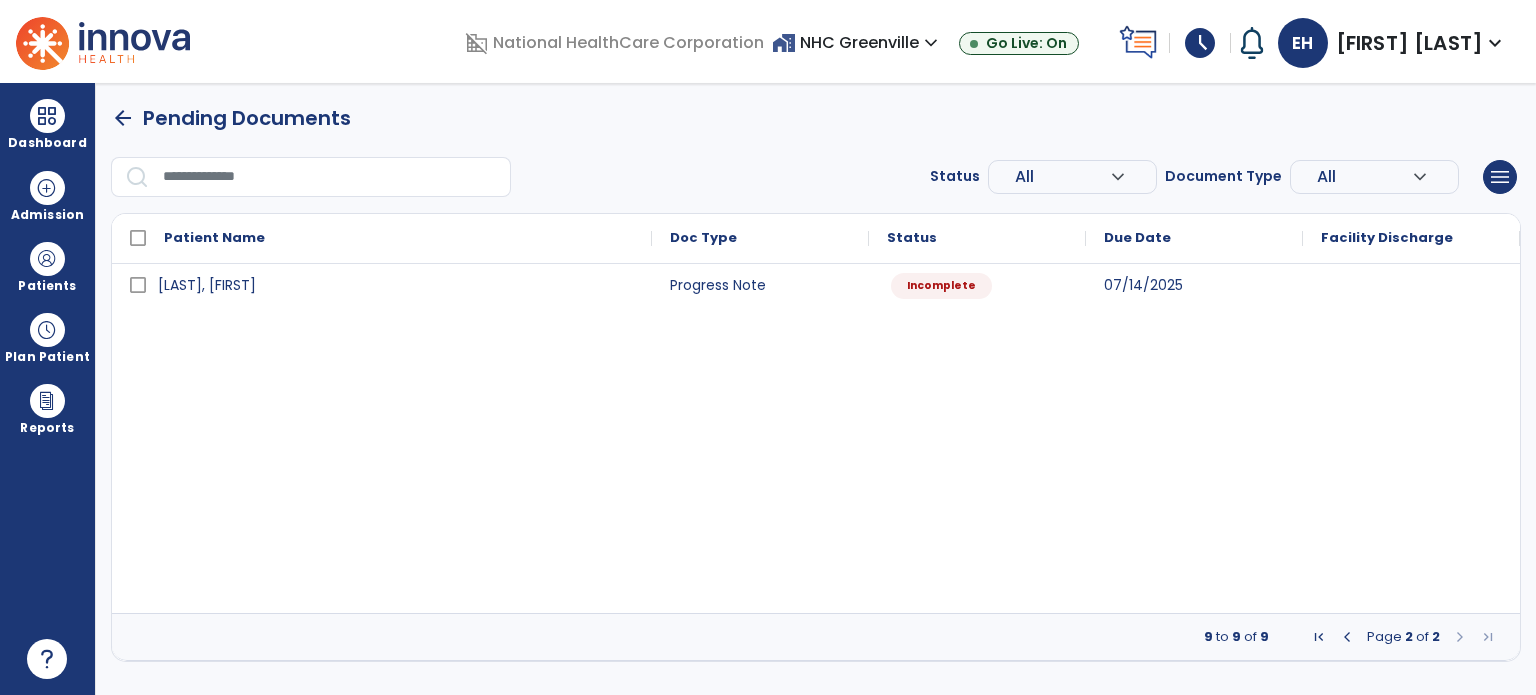 click at bounding box center [1347, 637] 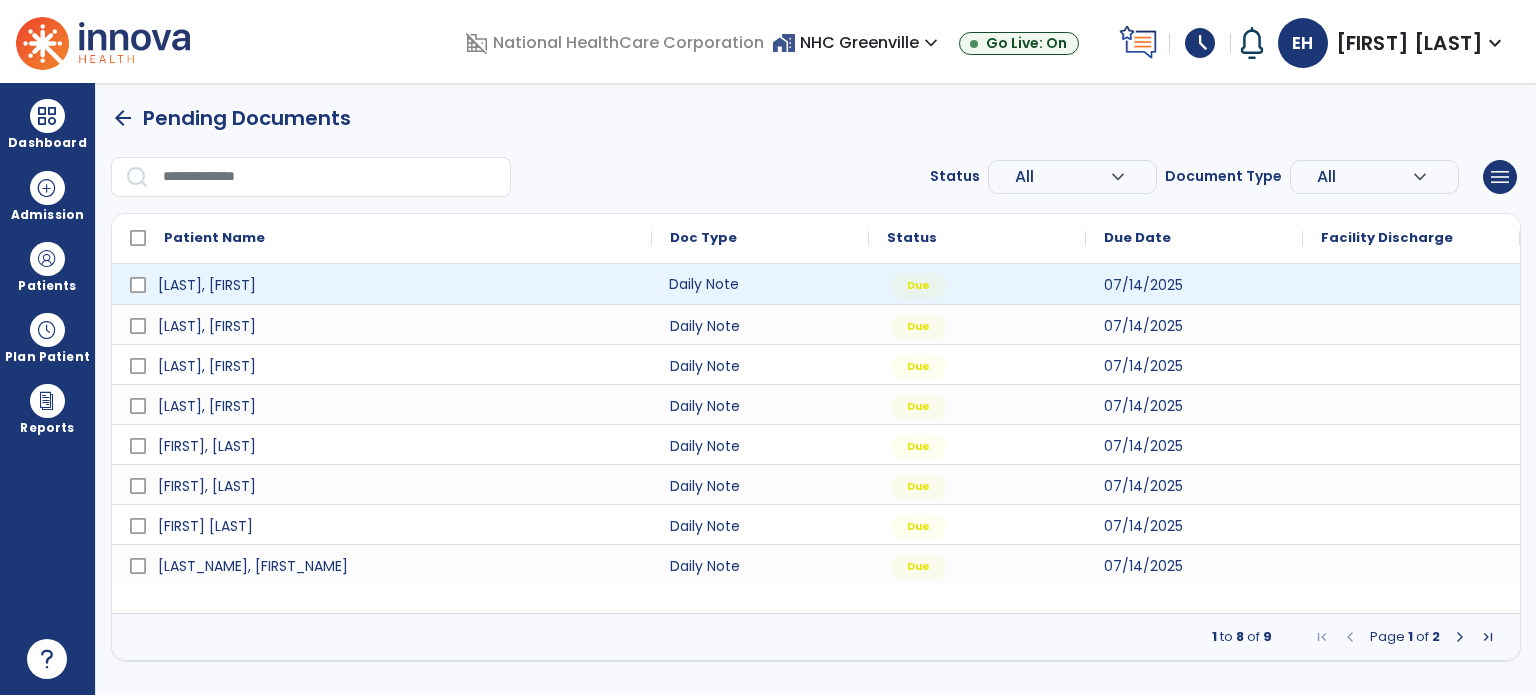 click on "Daily Note" at bounding box center [760, 284] 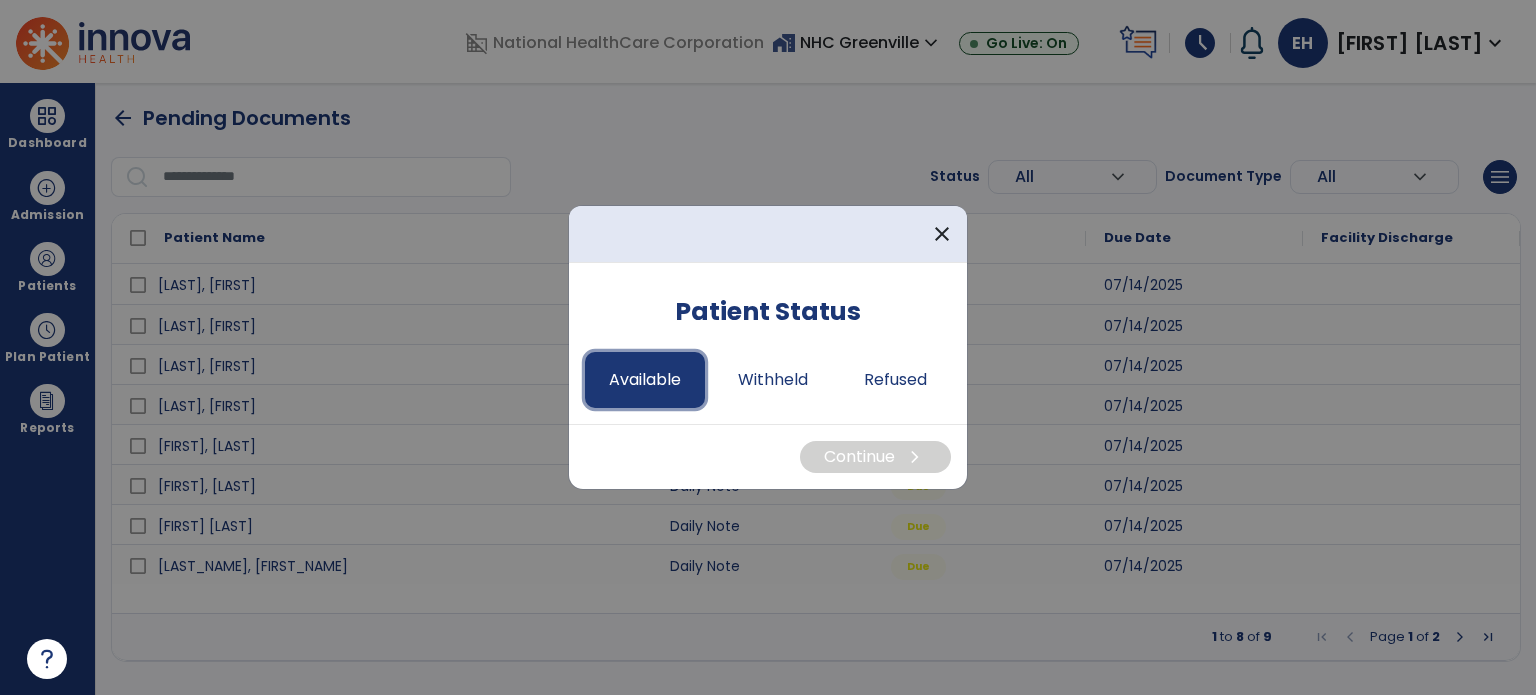 click on "Available" at bounding box center [645, 380] 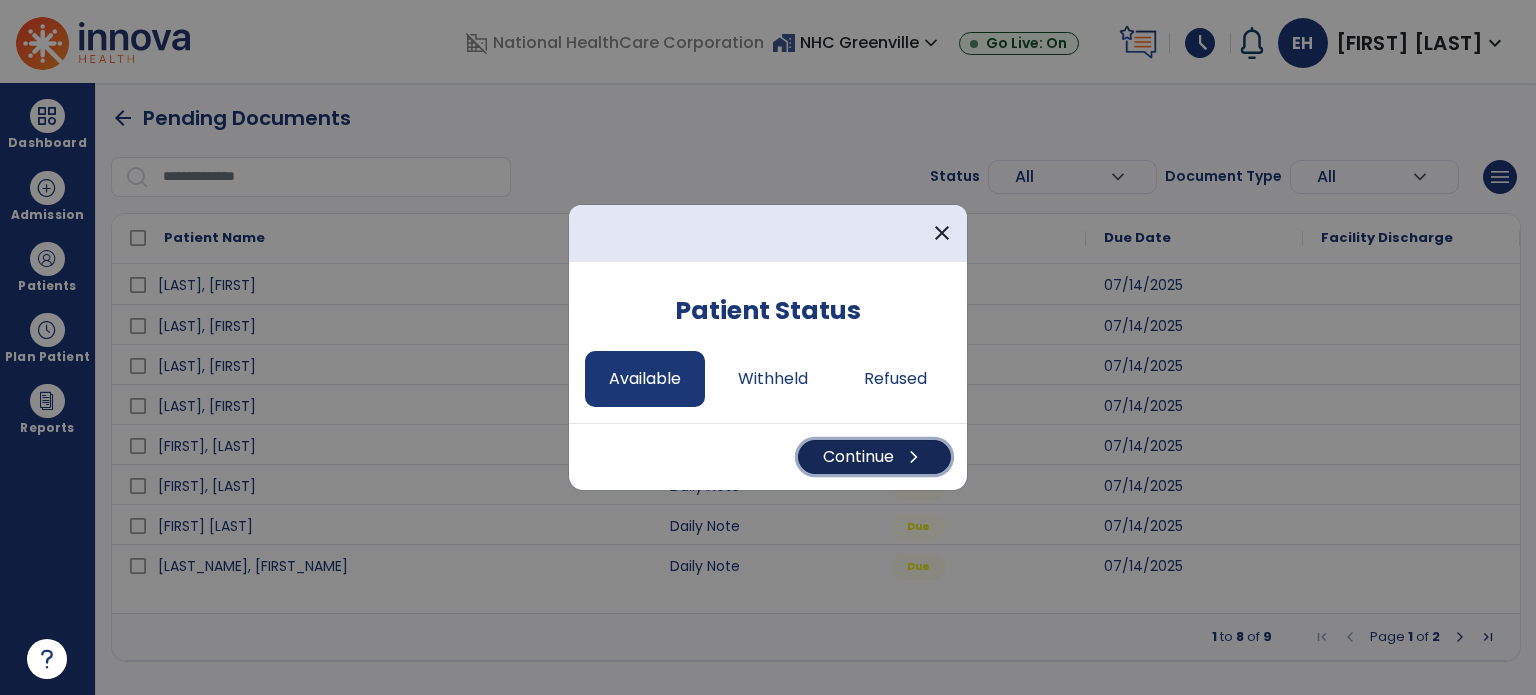 click on "Continue   chevron_right" at bounding box center (874, 457) 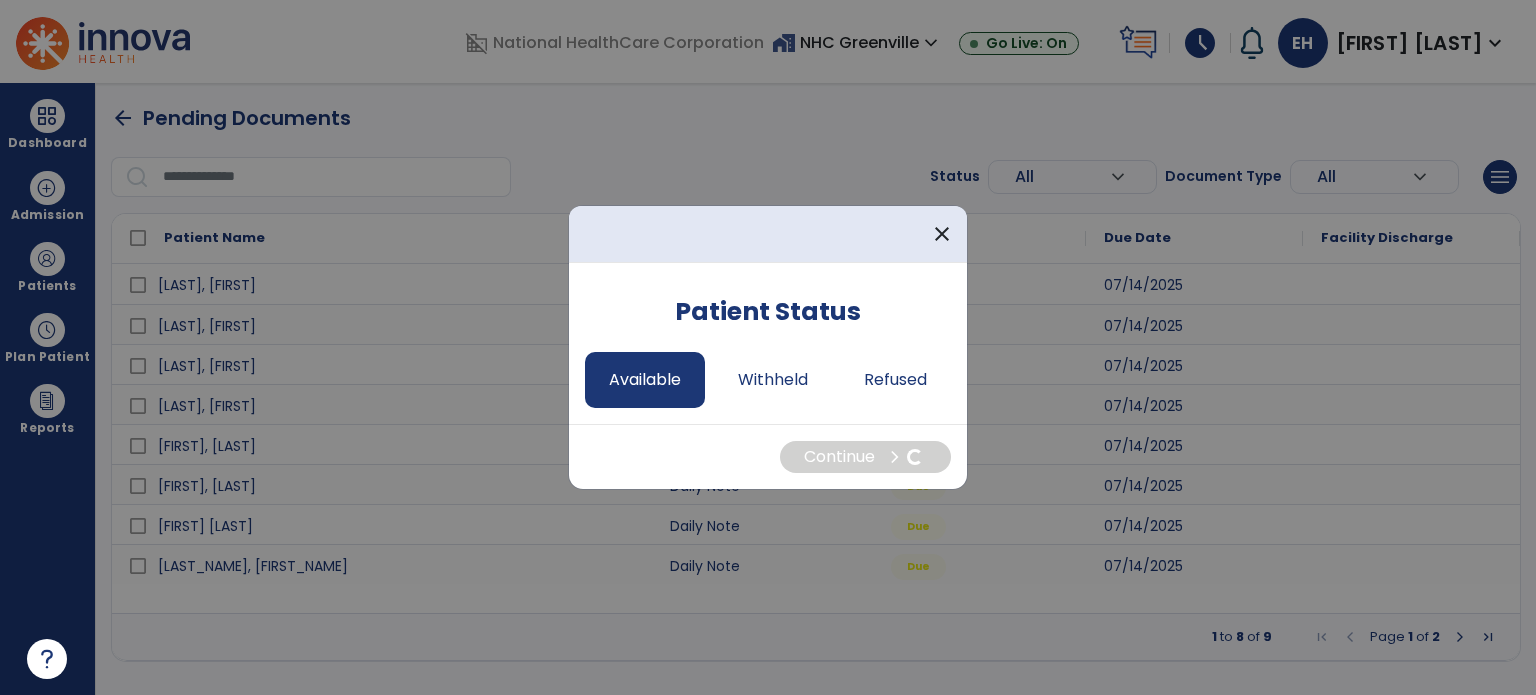 select on "*" 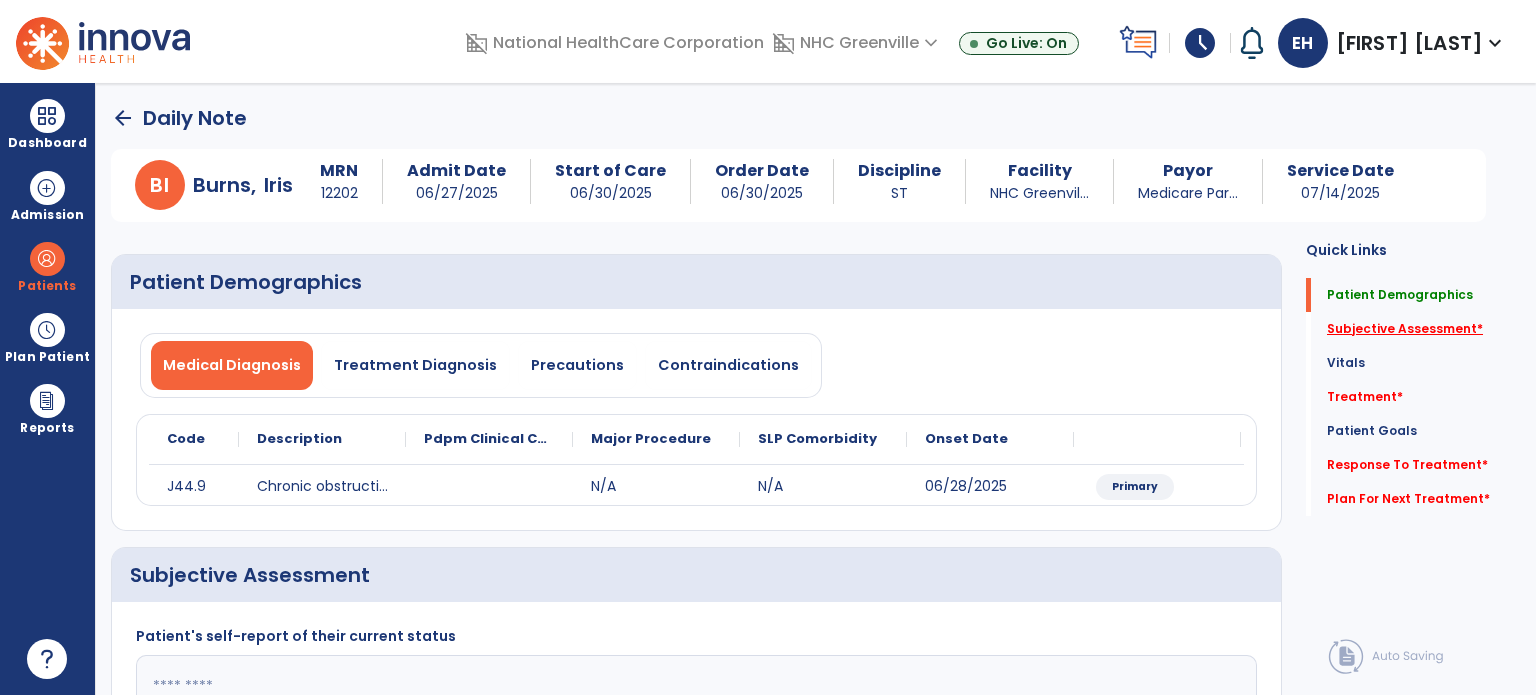 click on "Subjective Assessment   *" 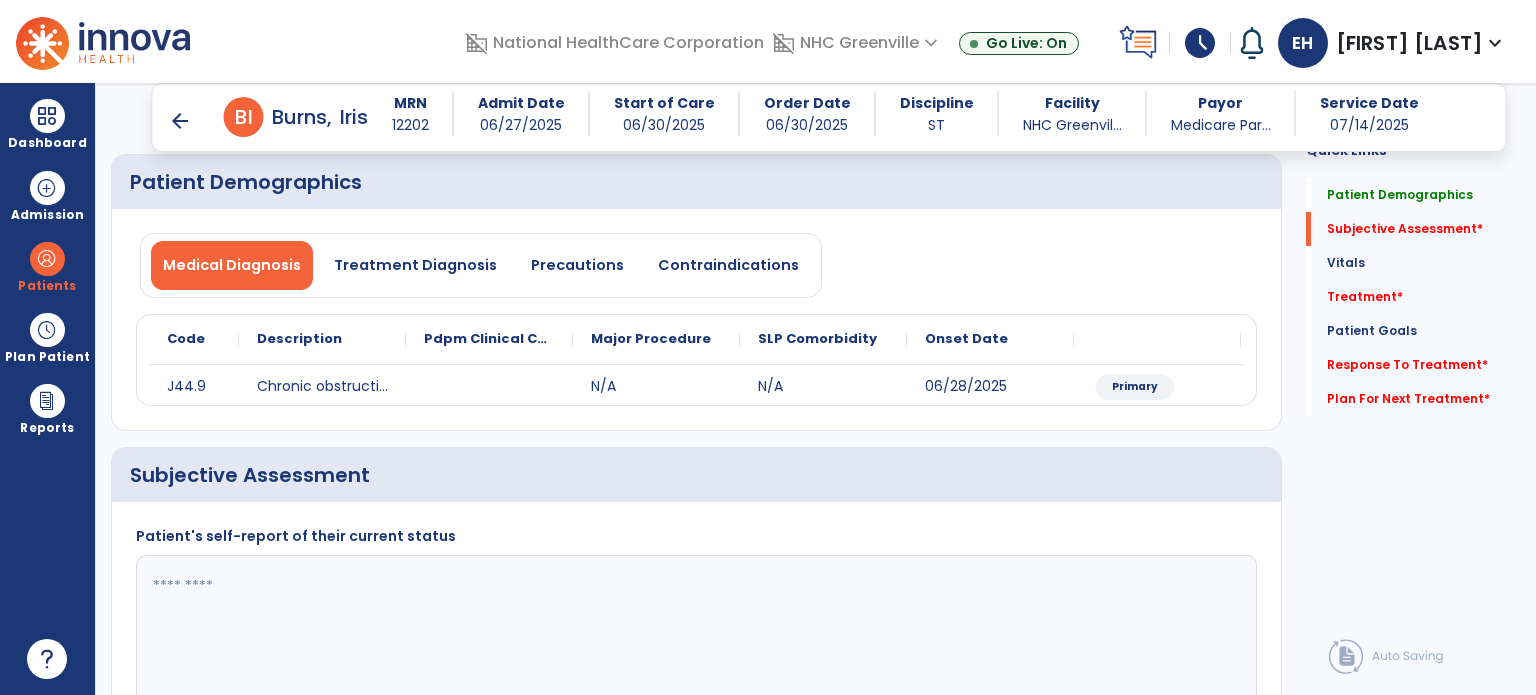 scroll, scrollTop: 298, scrollLeft: 0, axis: vertical 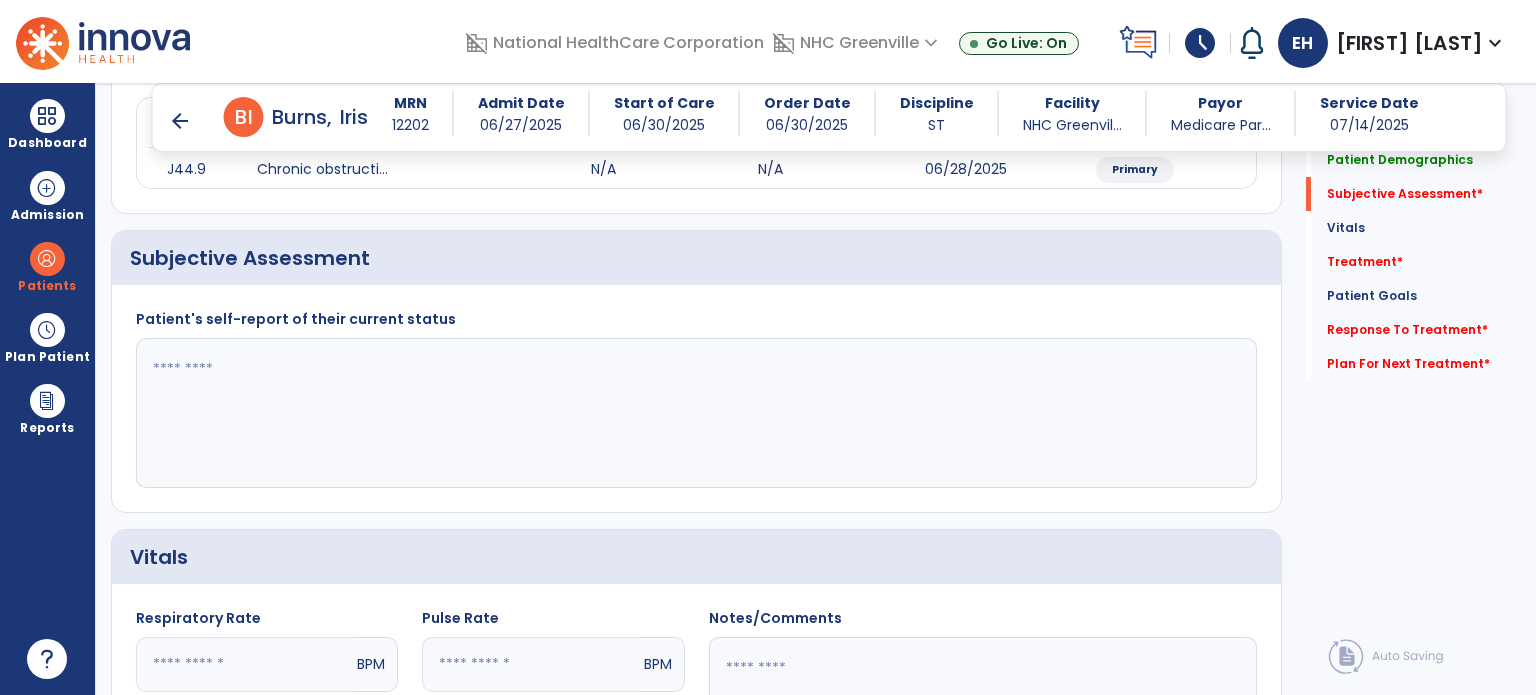 click 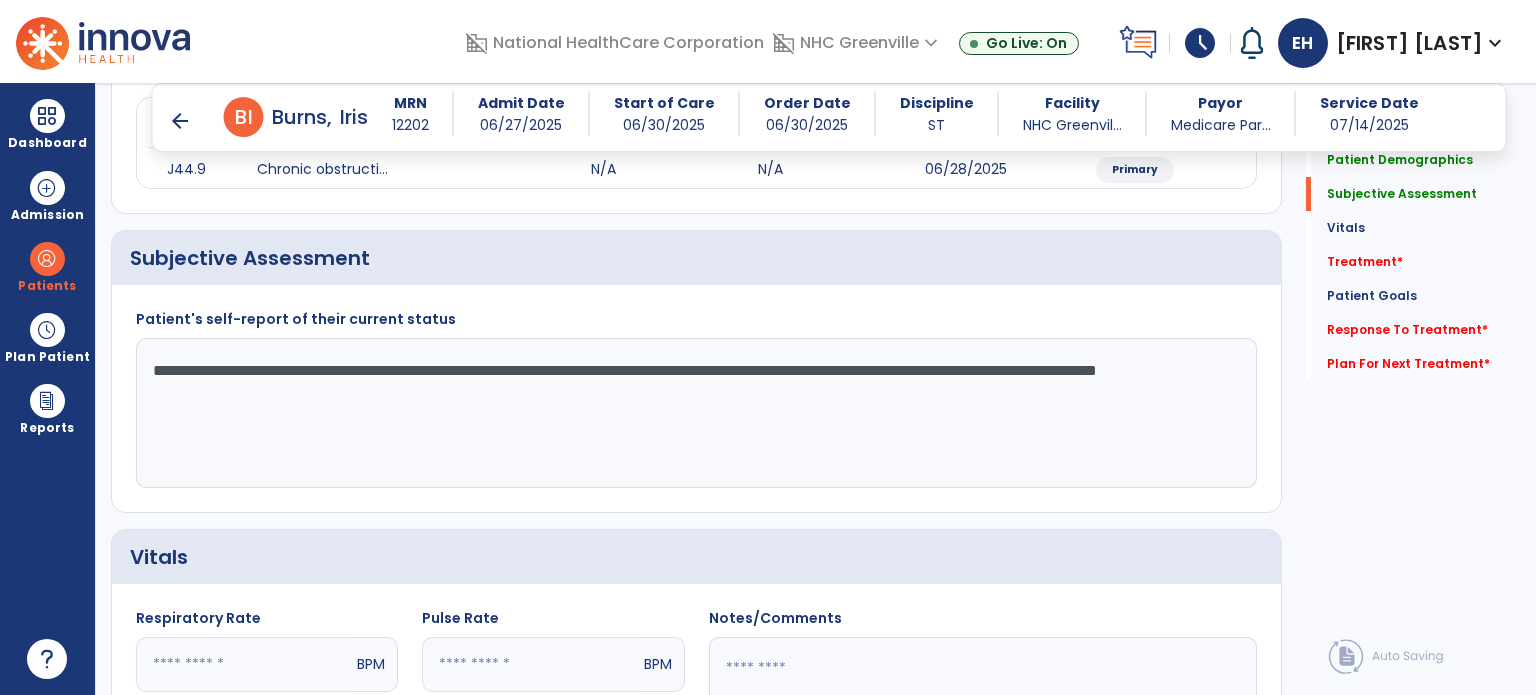 paste on "**********" 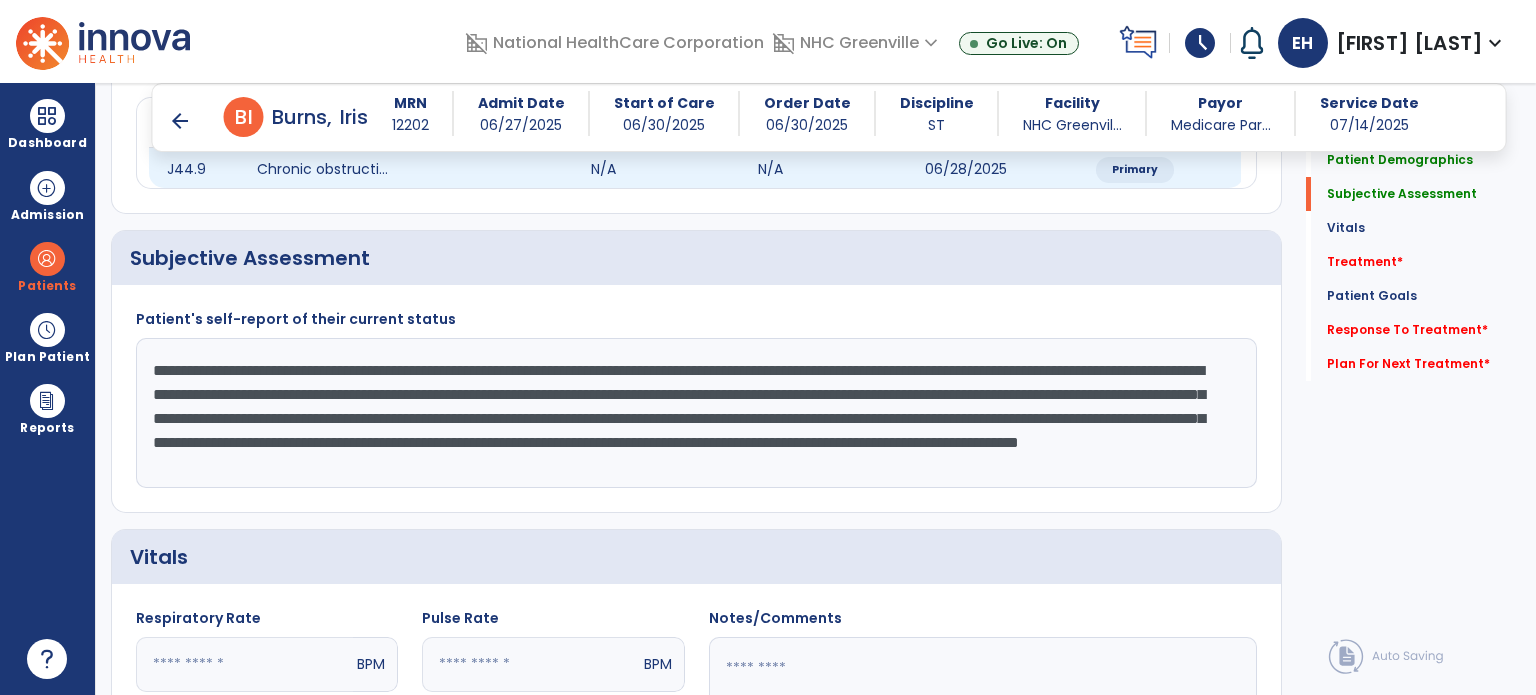 scroll, scrollTop: 16, scrollLeft: 0, axis: vertical 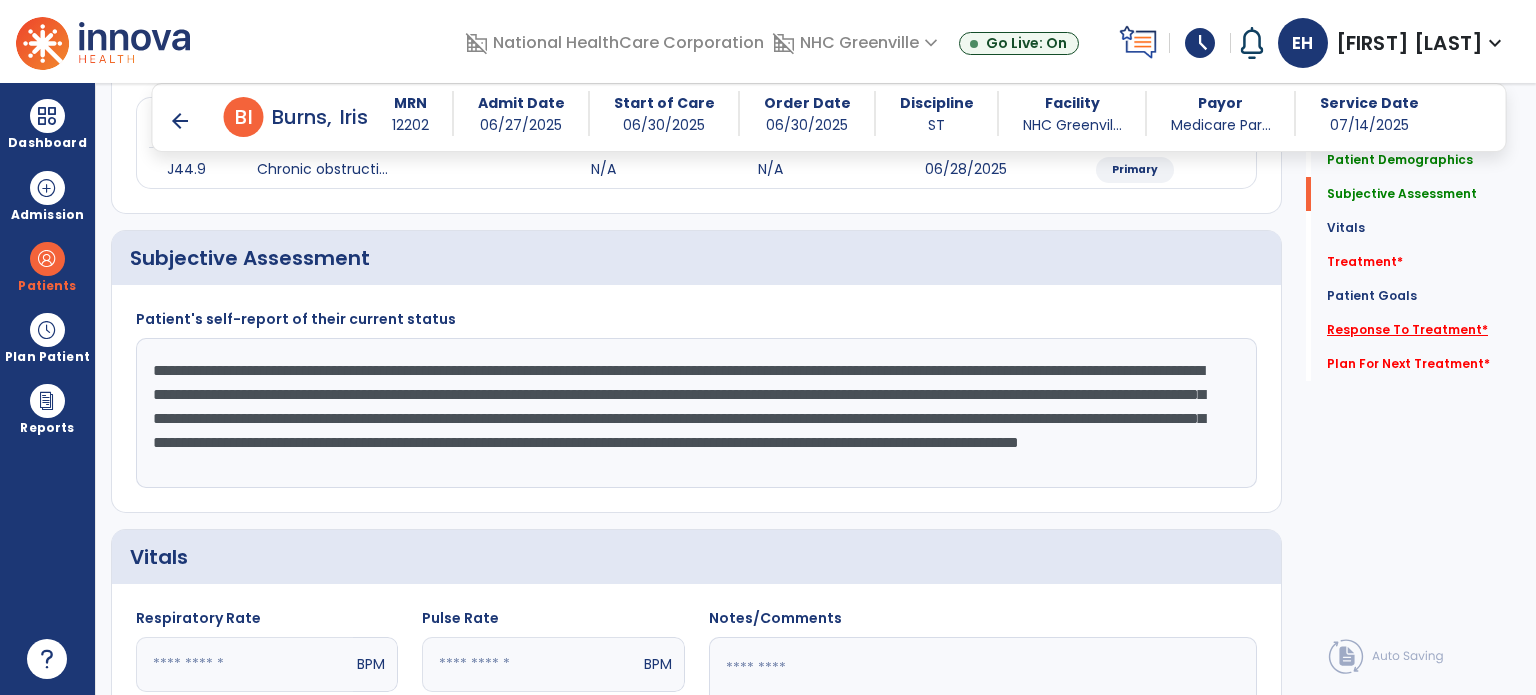 type on "**********" 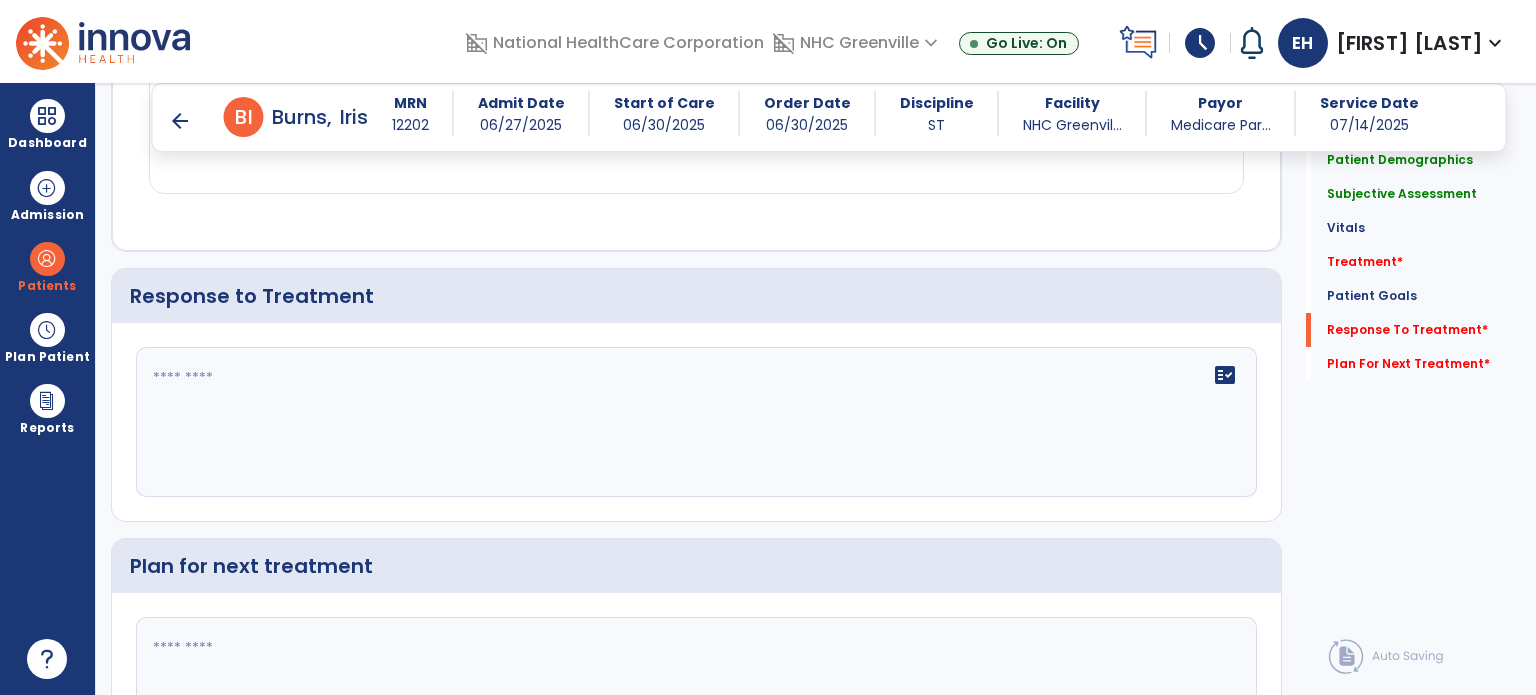 scroll, scrollTop: 2134, scrollLeft: 0, axis: vertical 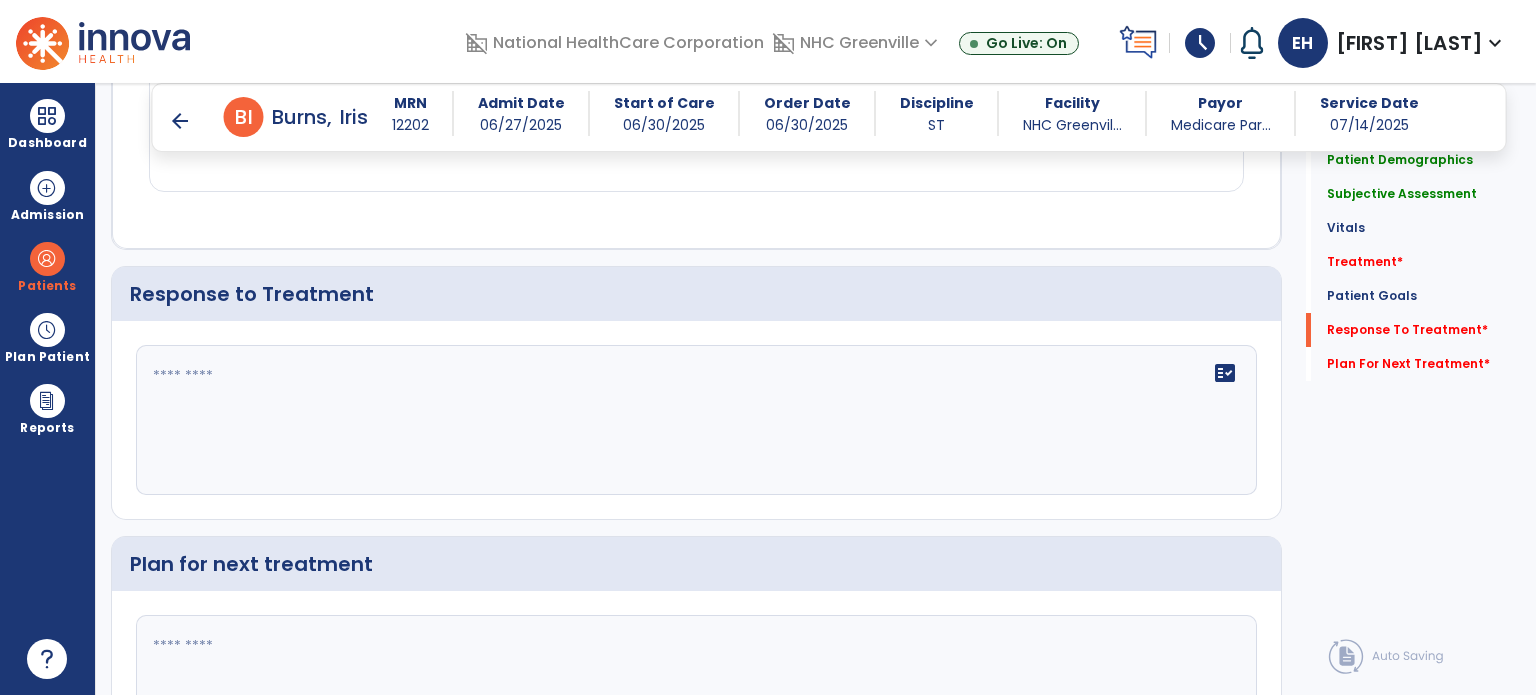 click on "fact_check" 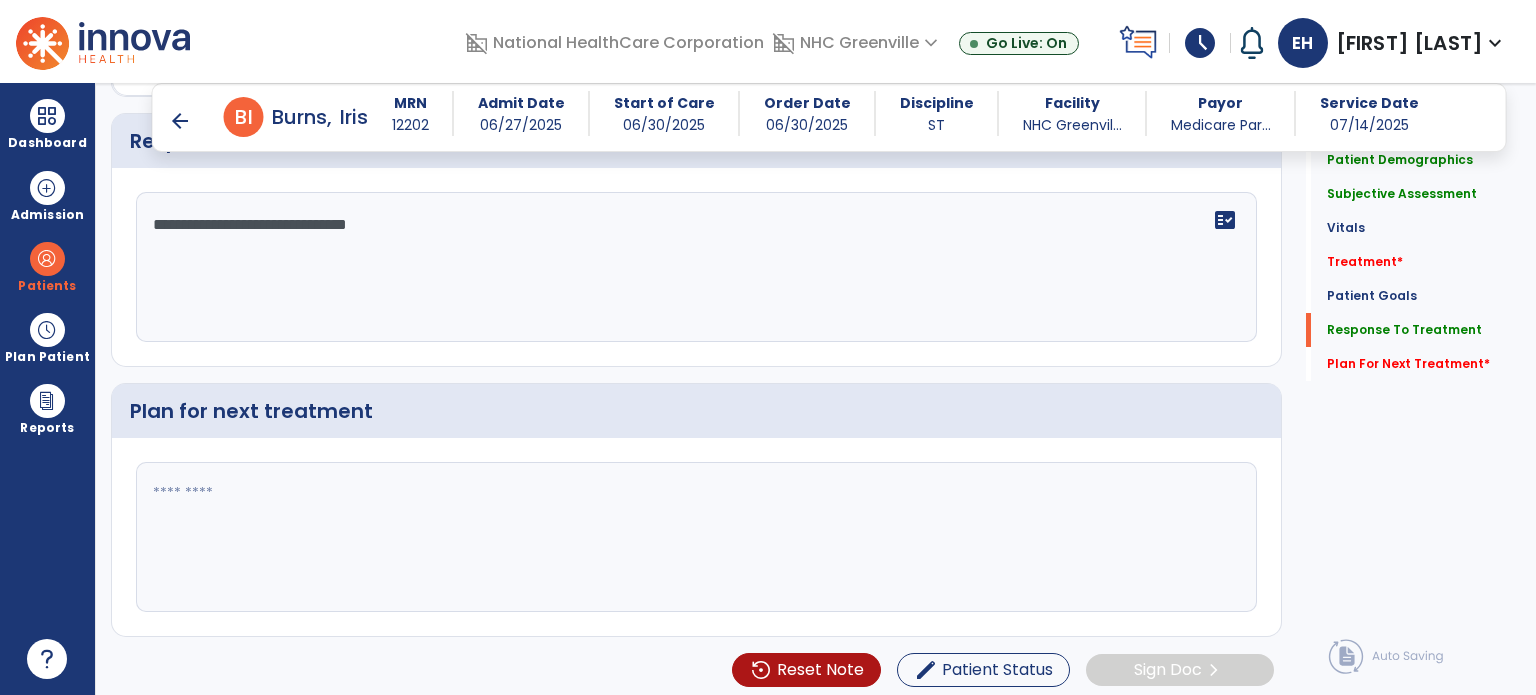 scroll, scrollTop: 2289, scrollLeft: 0, axis: vertical 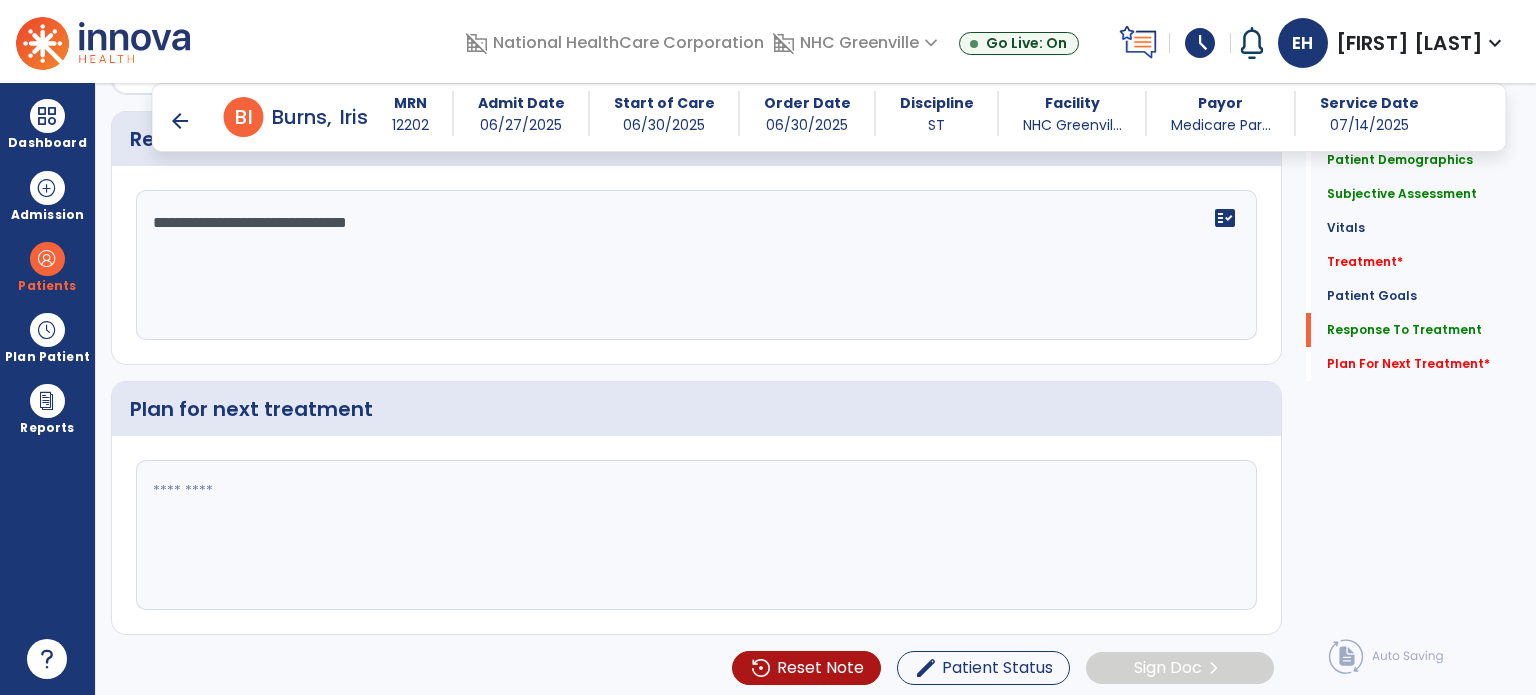 type on "**********" 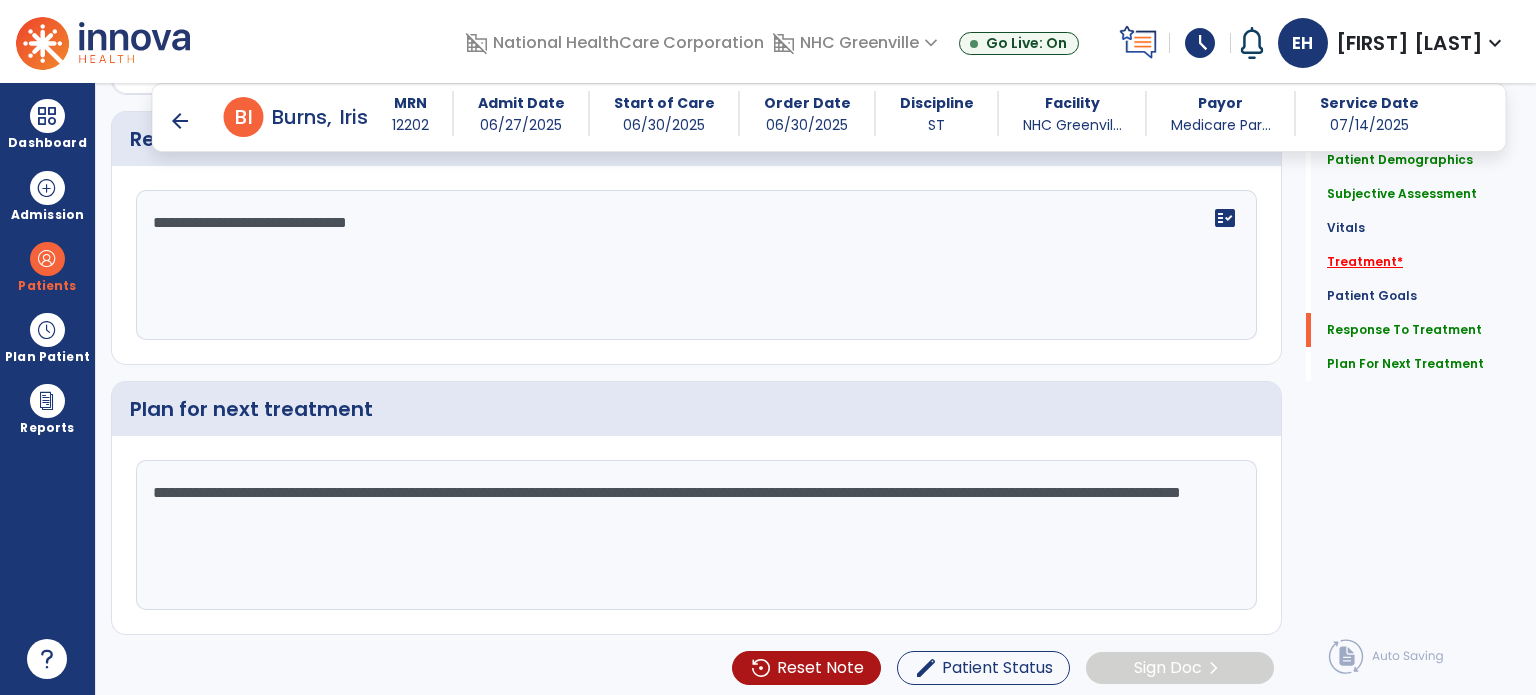 type on "**********" 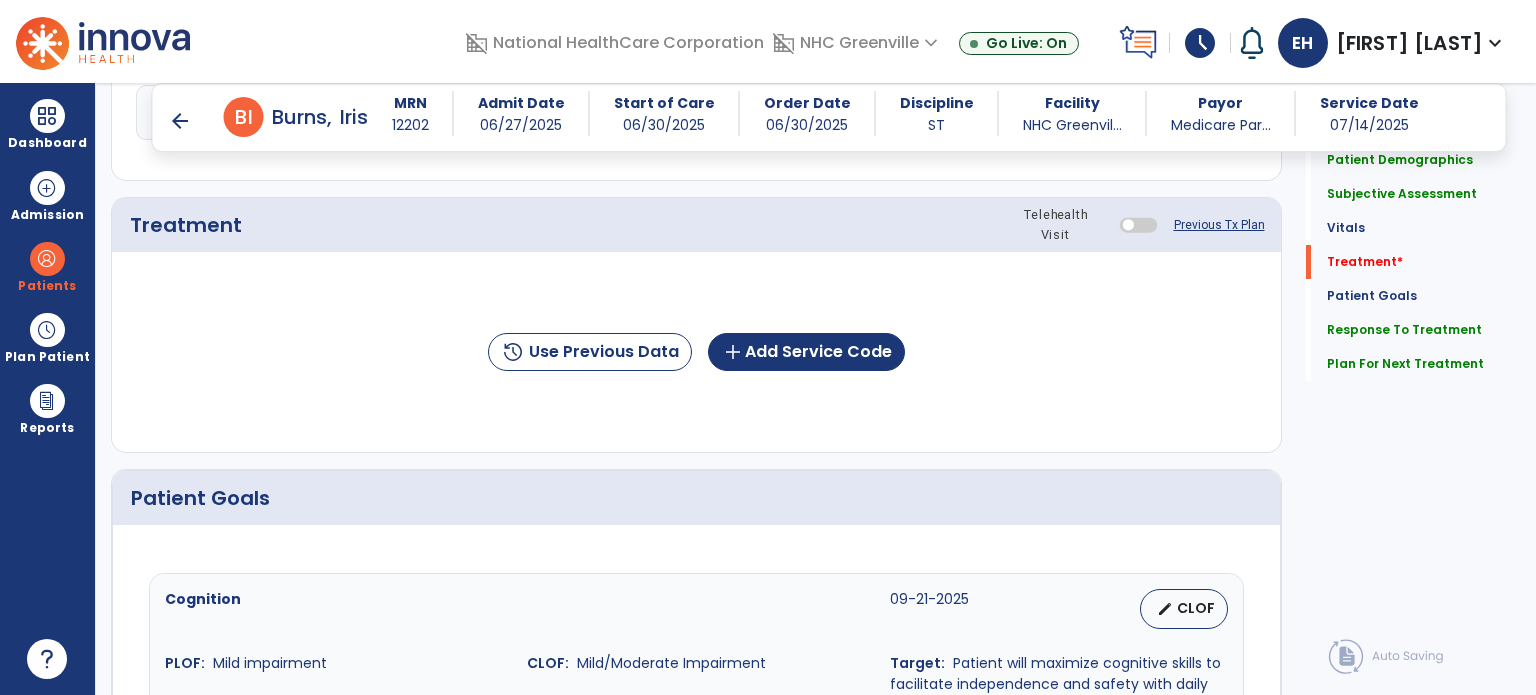 scroll, scrollTop: 987, scrollLeft: 0, axis: vertical 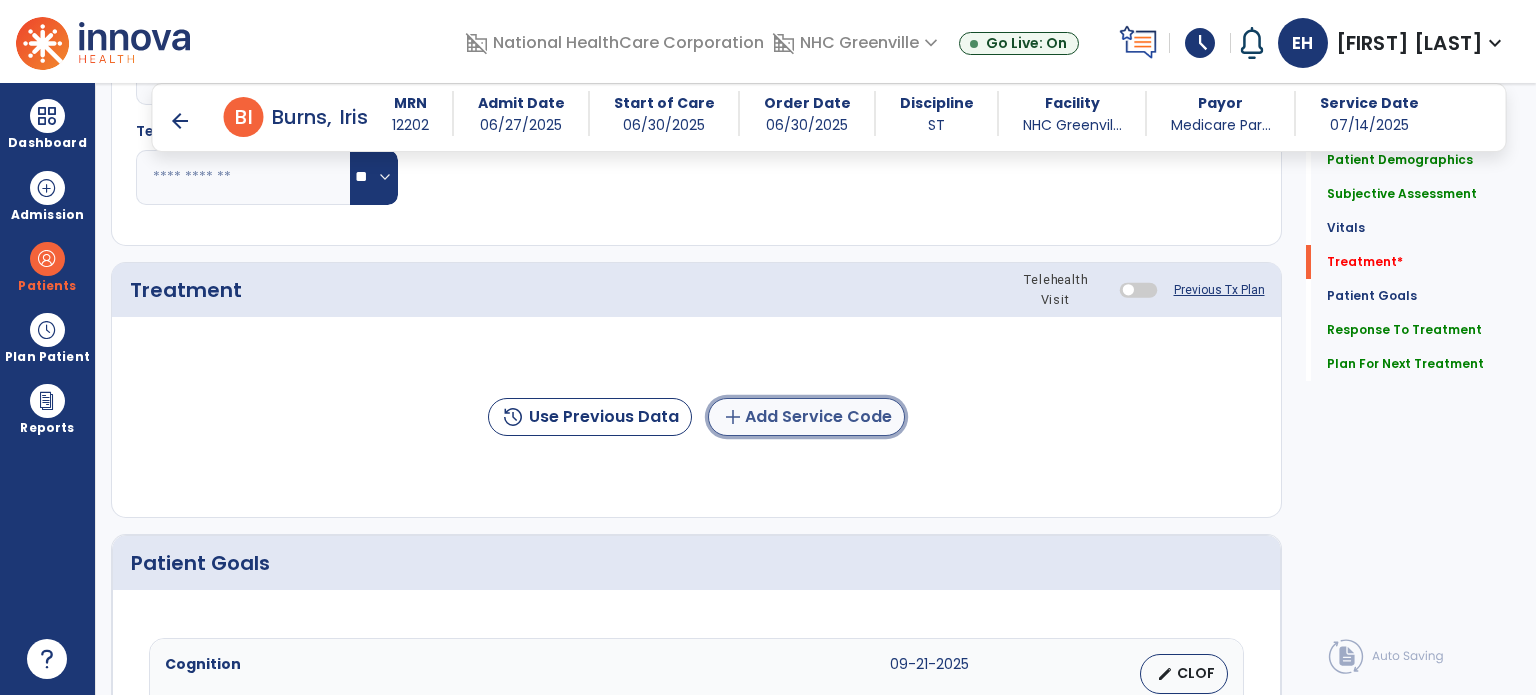 click on "add  Add Service Code" 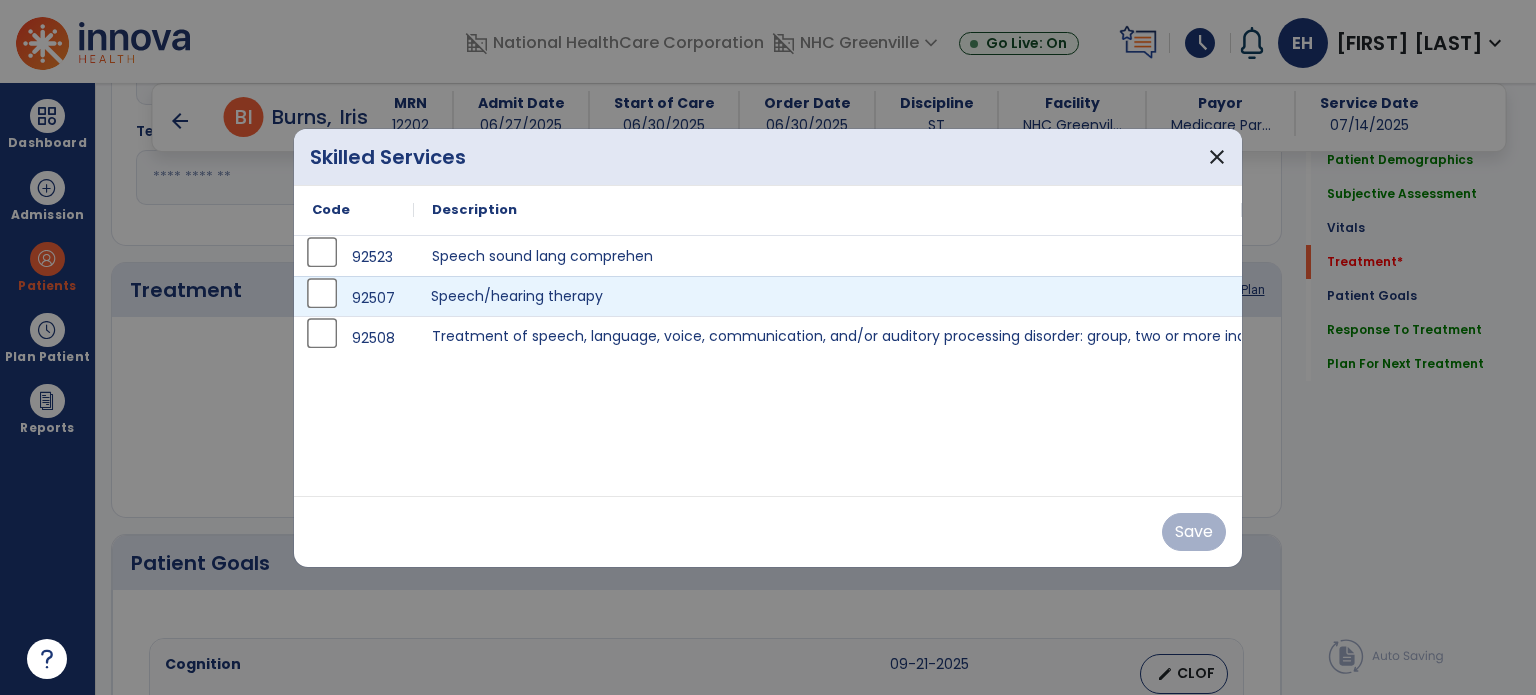 click on "Speech/hearing therapy" at bounding box center (828, 296) 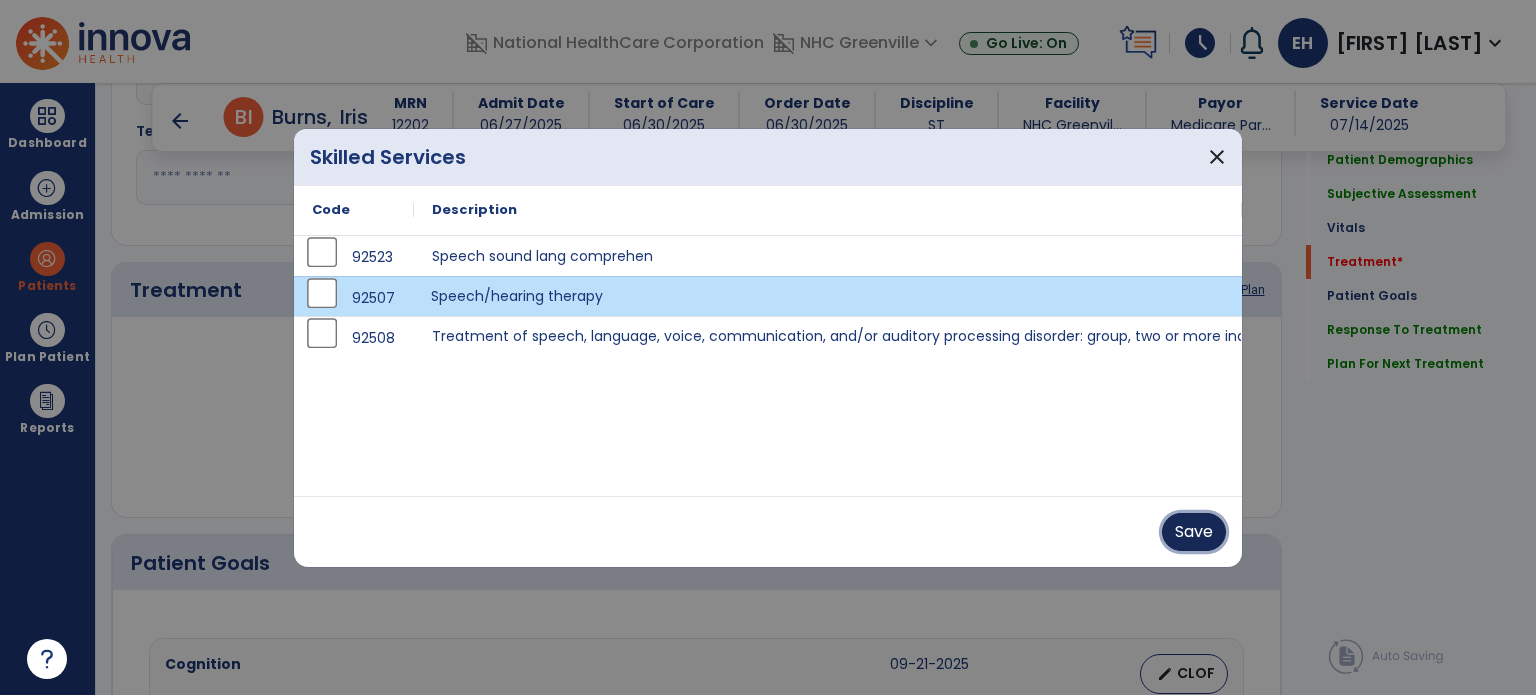 click on "Save" at bounding box center [1194, 532] 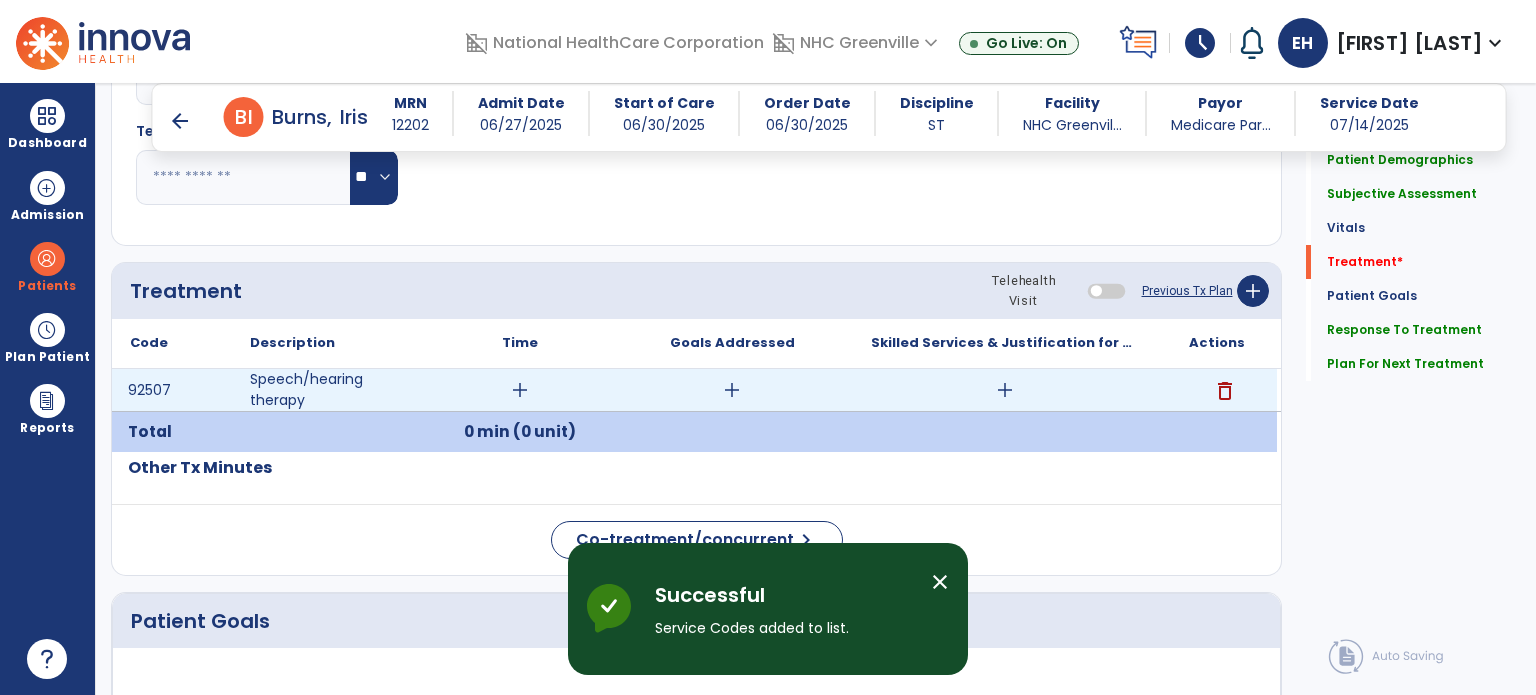 click on "add" at bounding box center (732, 390) 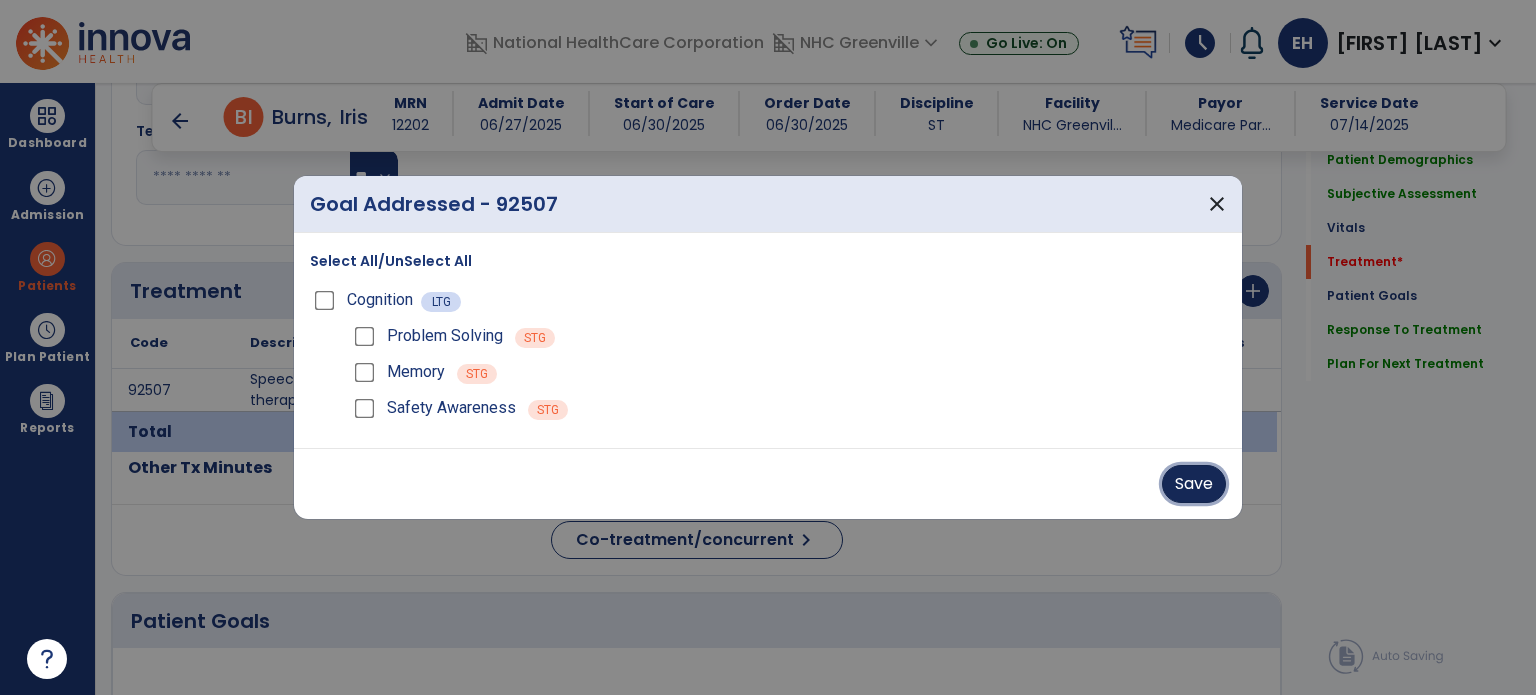 click on "Save" at bounding box center (1194, 484) 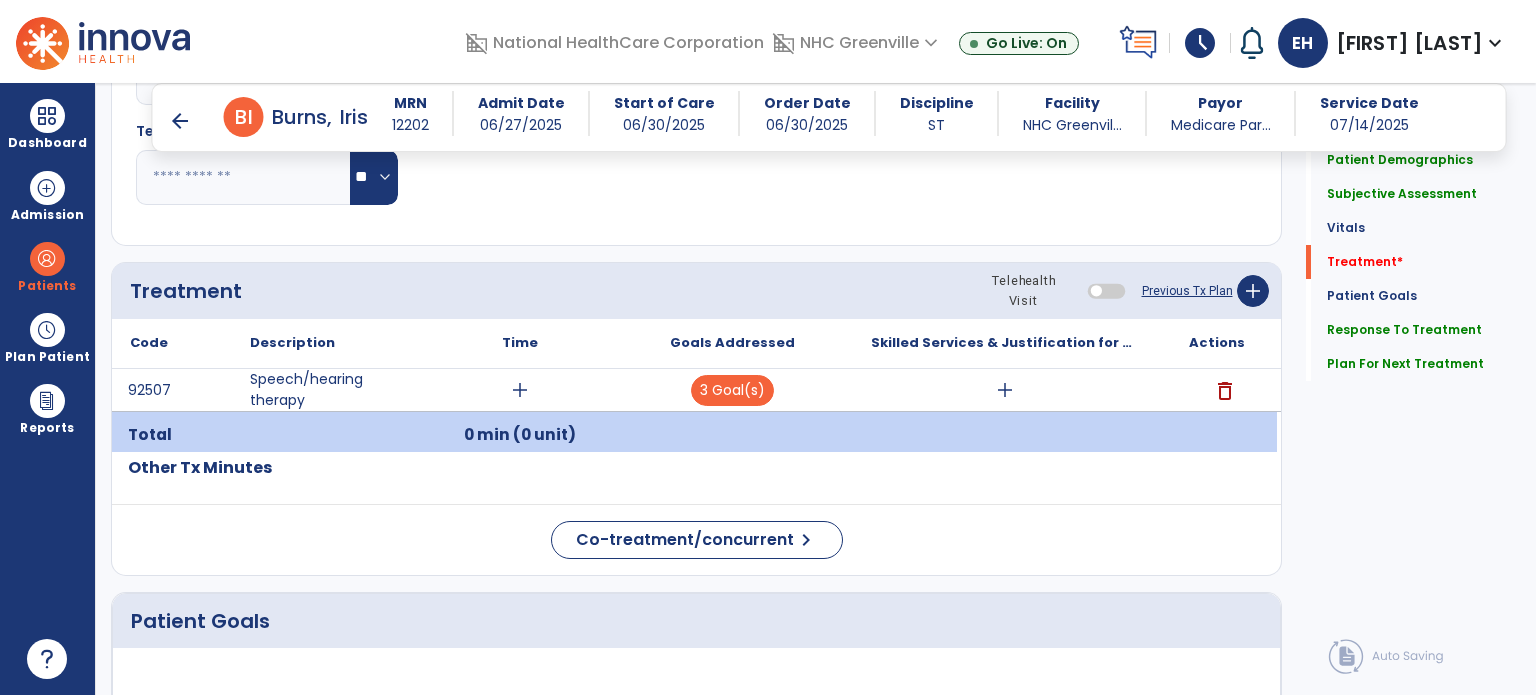 click on "arrow_back" at bounding box center (180, 121) 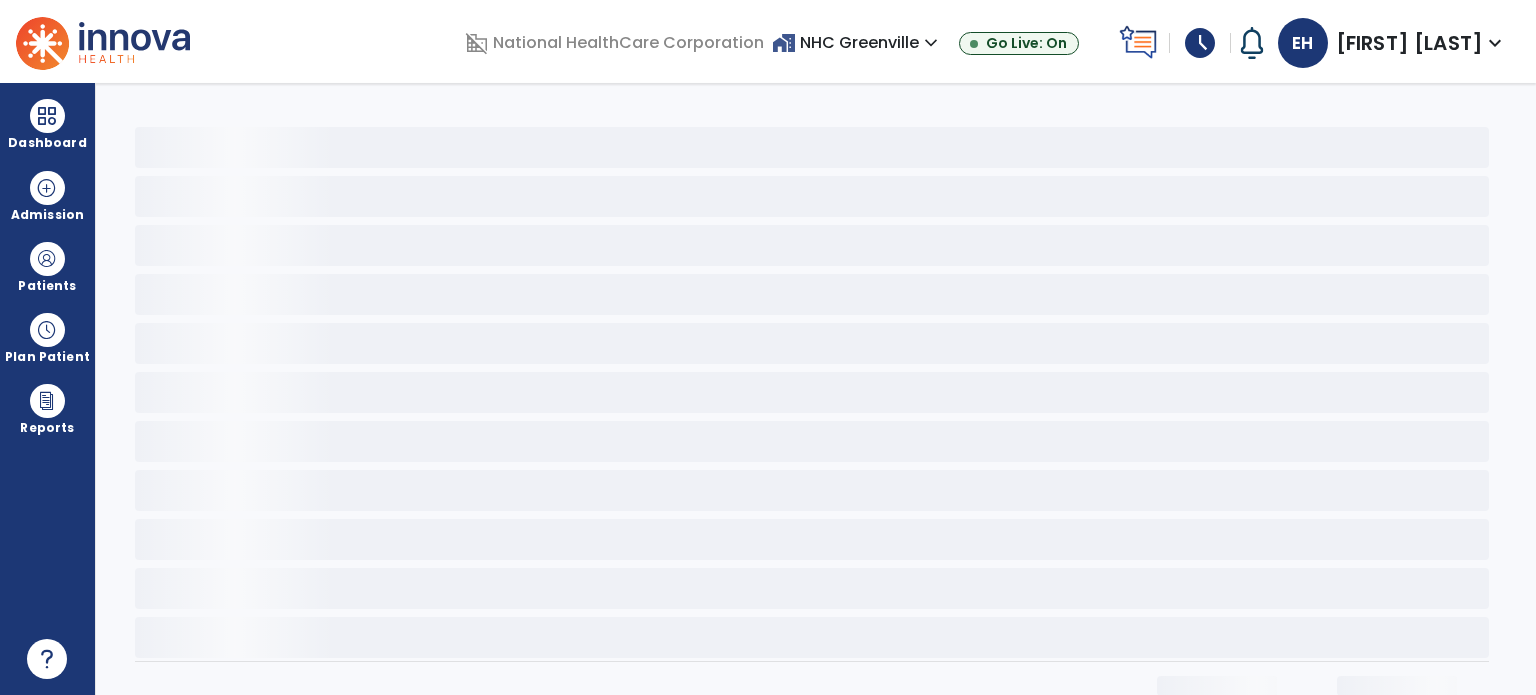scroll, scrollTop: 0, scrollLeft: 0, axis: both 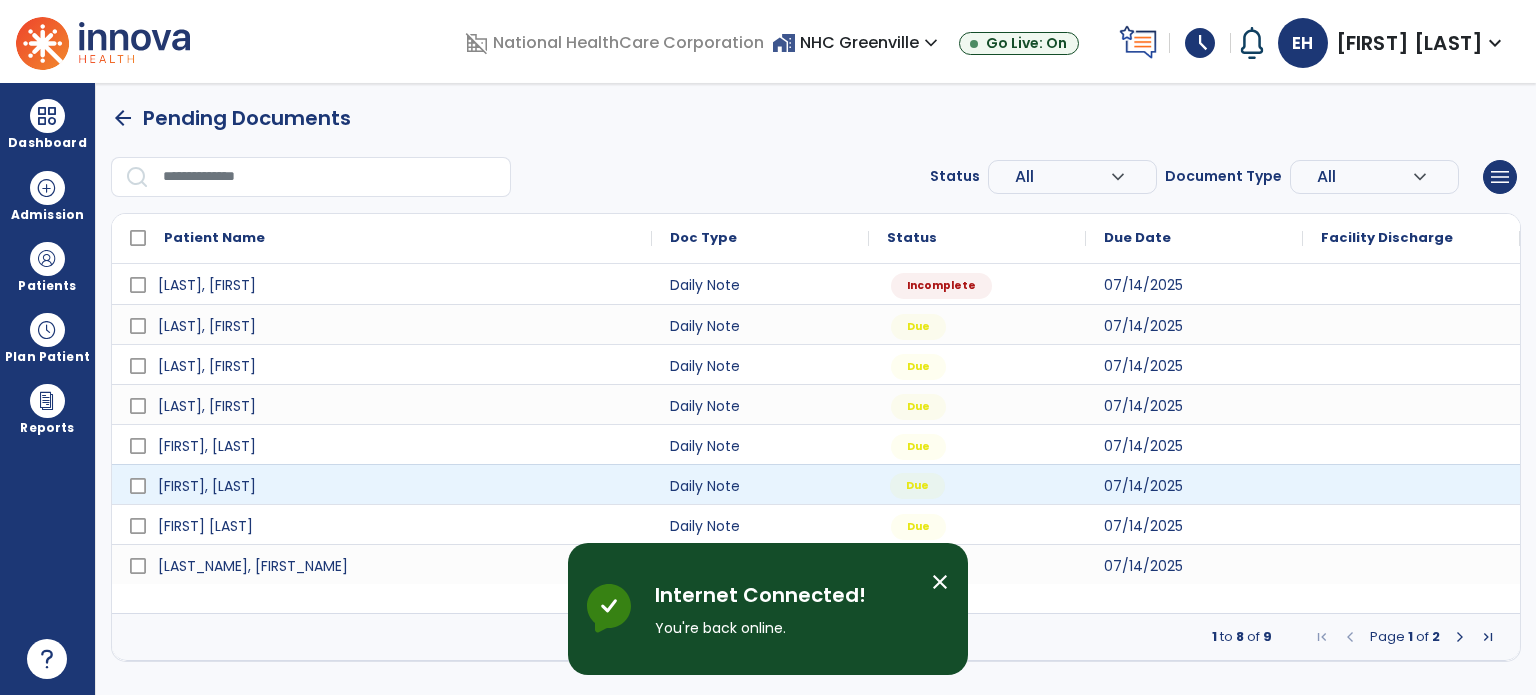 click on "Due" at bounding box center (915, 485) 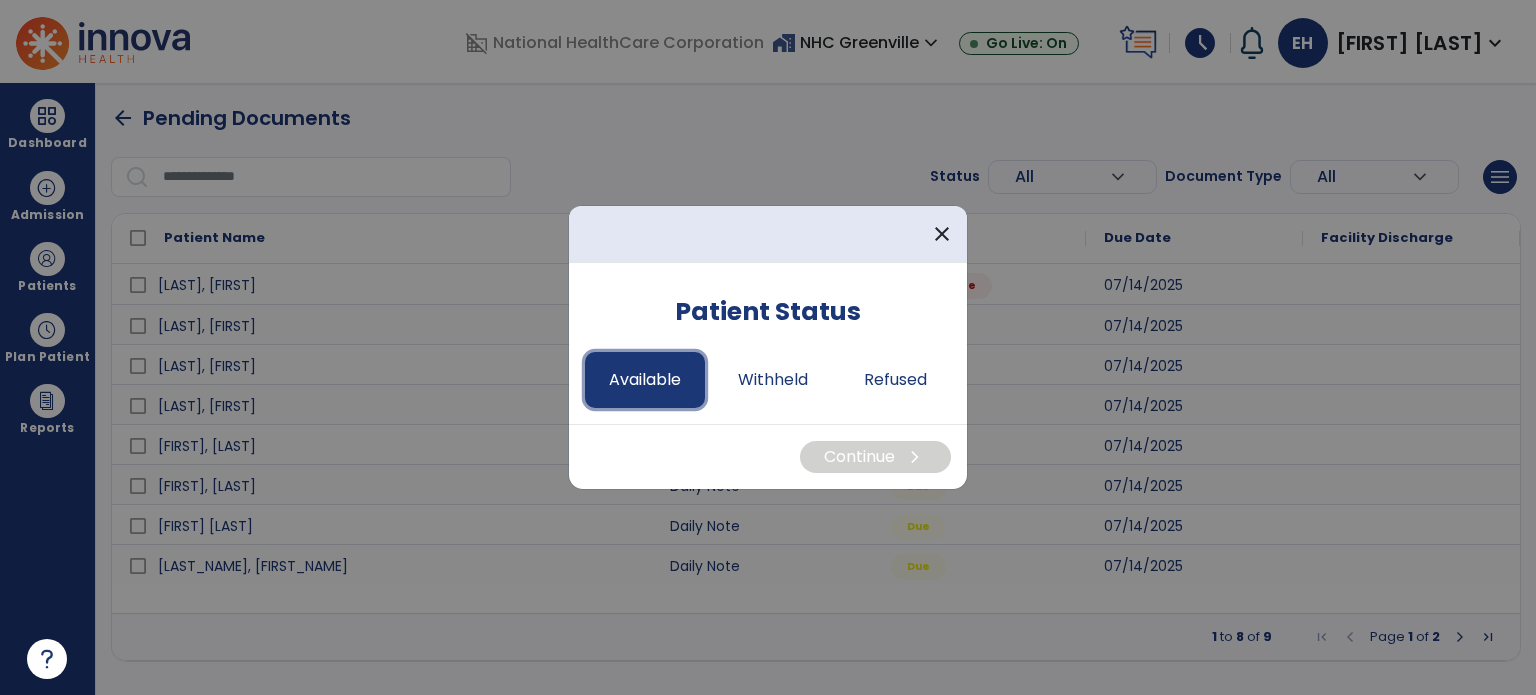 click on "Available" at bounding box center [645, 380] 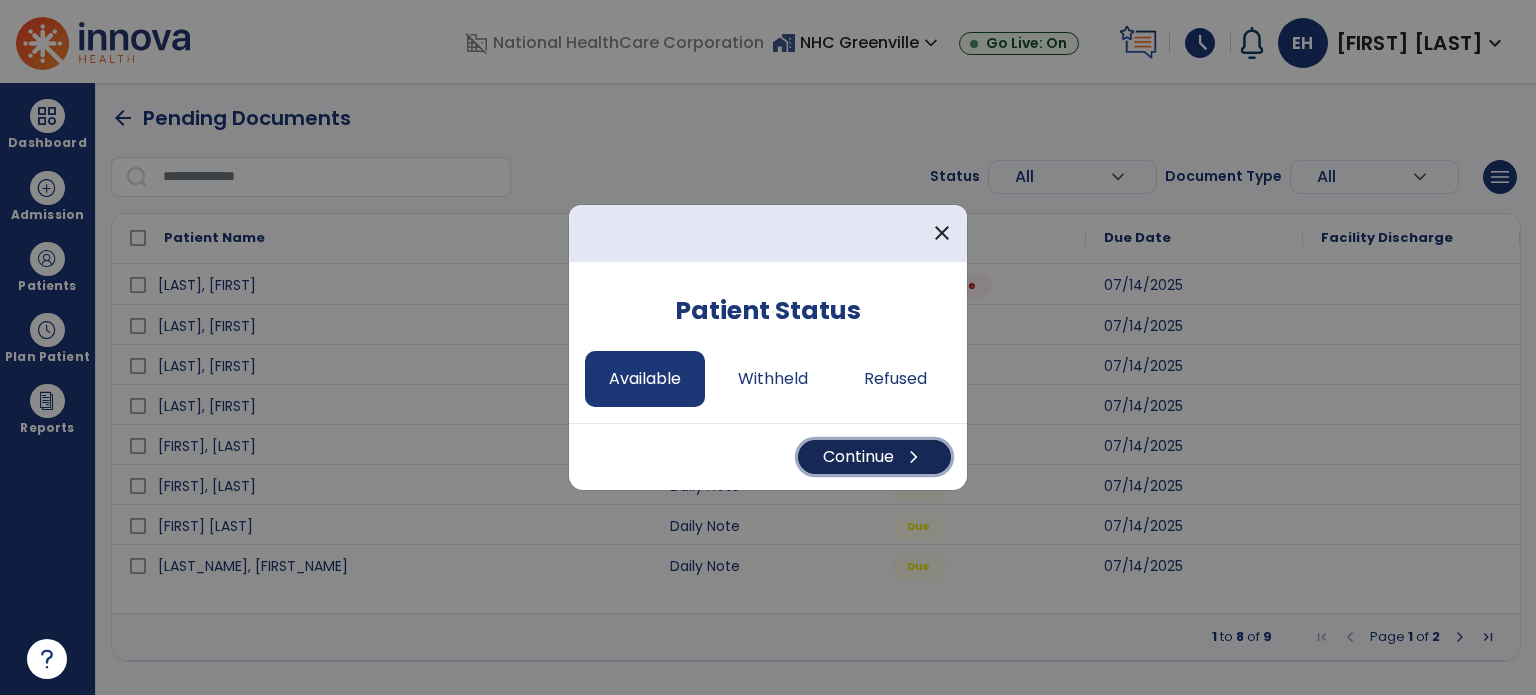 click on "Continue   chevron_right" at bounding box center (874, 457) 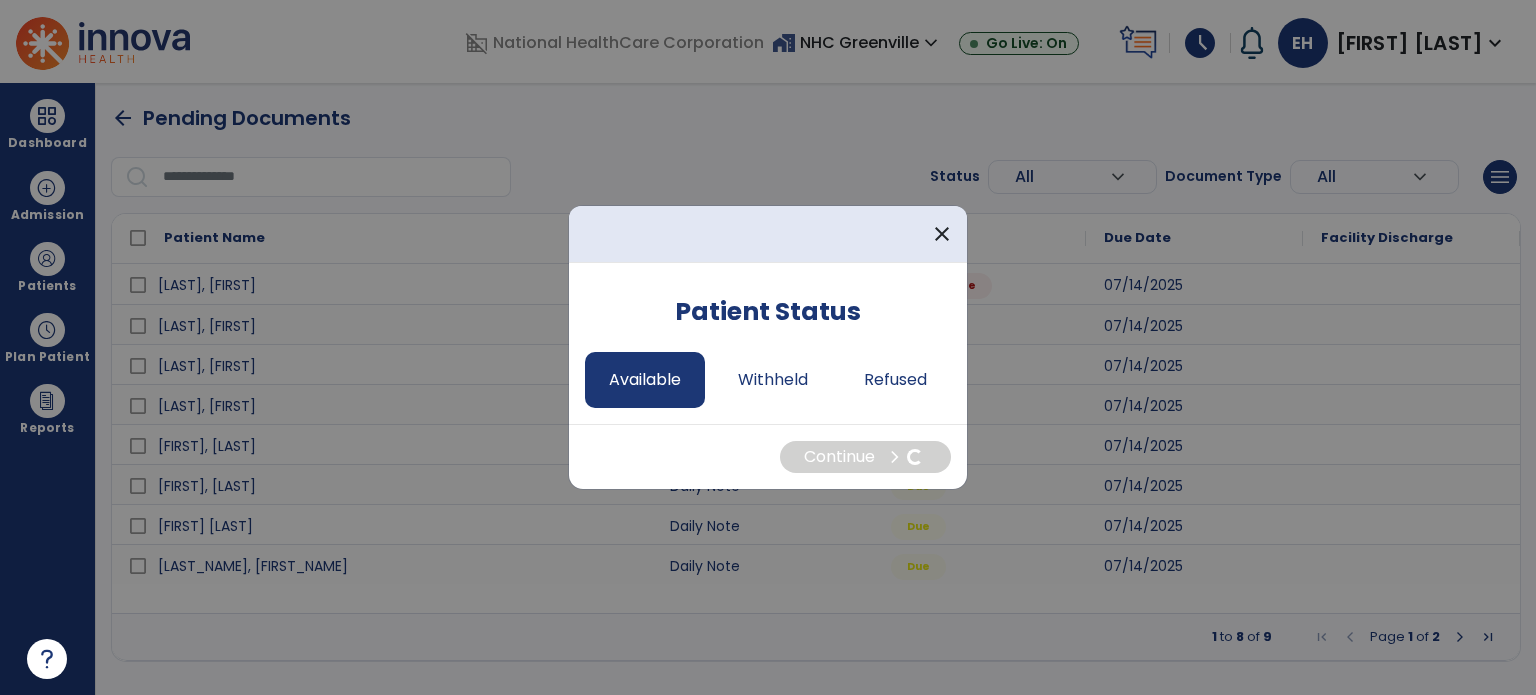 select on "*" 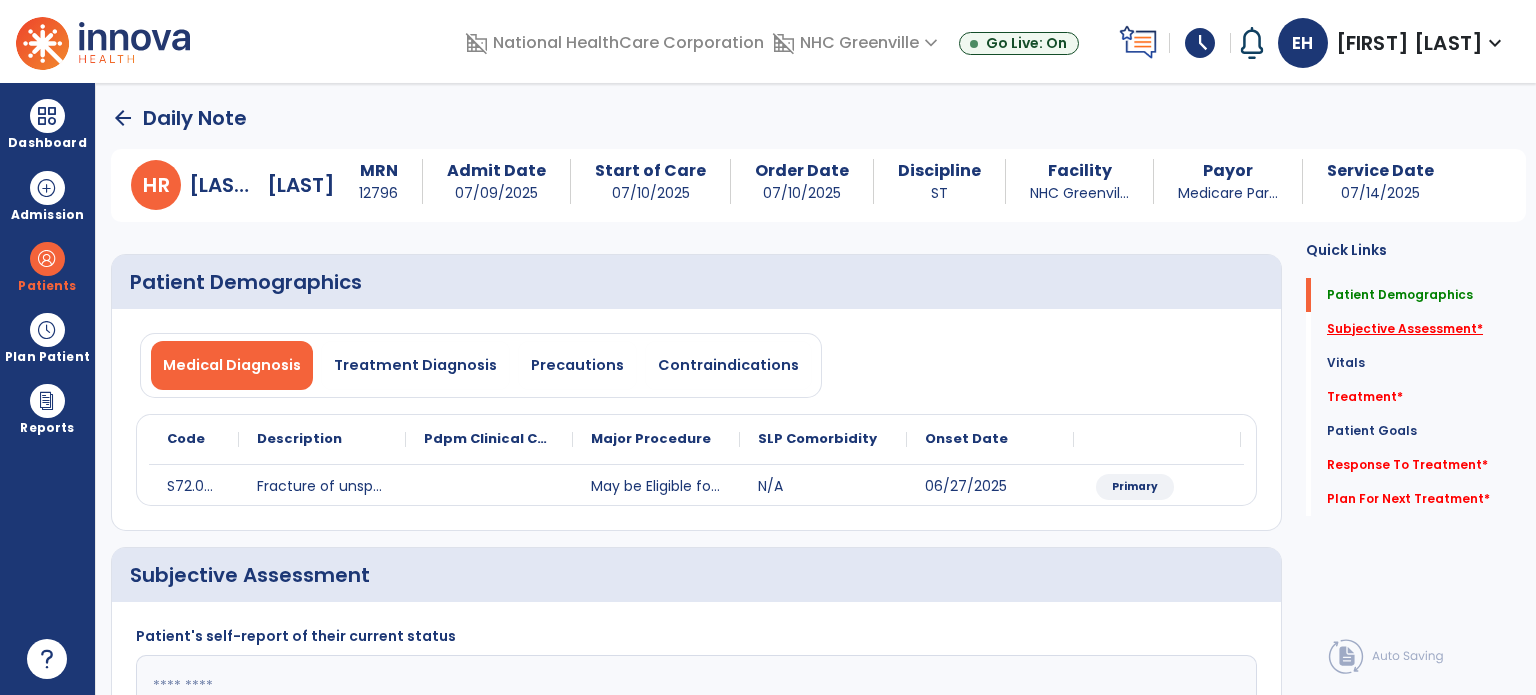 click on "Subjective Assessment   *" 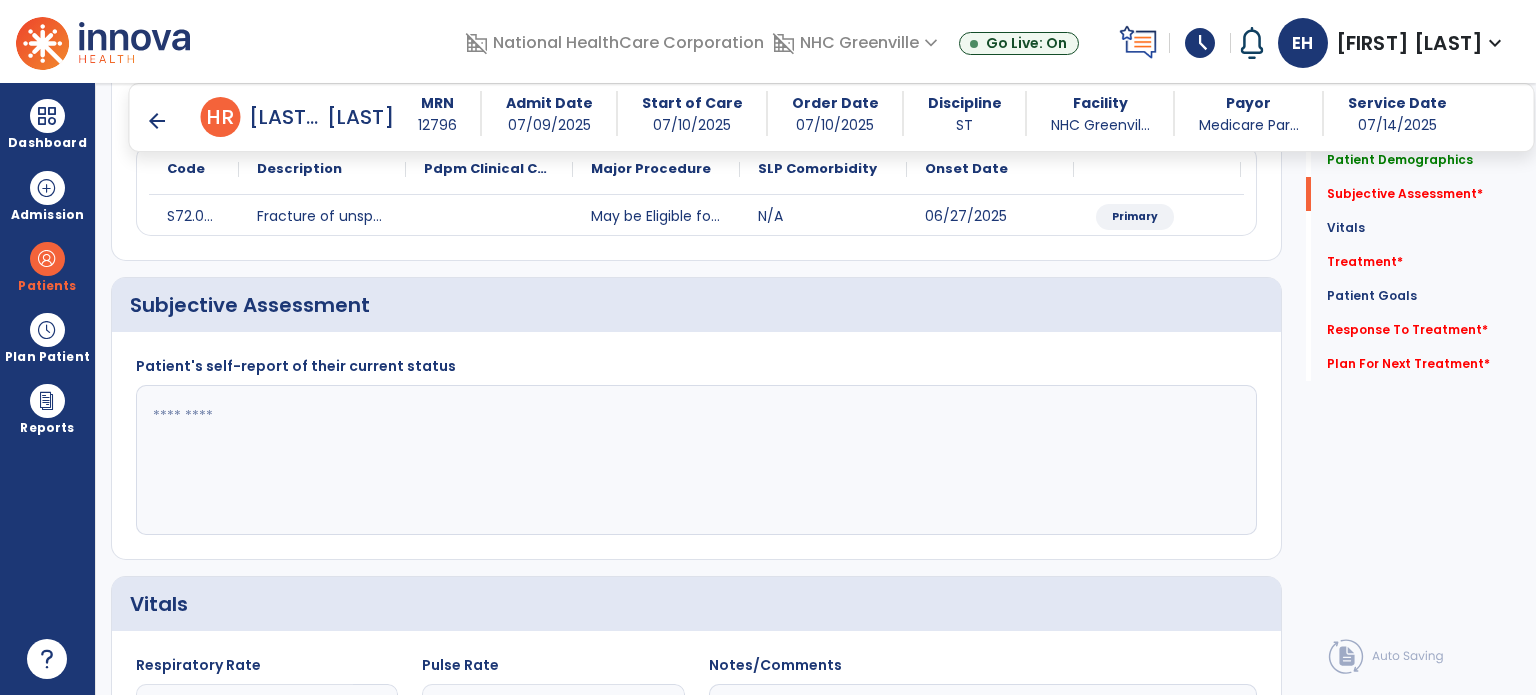 scroll, scrollTop: 298, scrollLeft: 0, axis: vertical 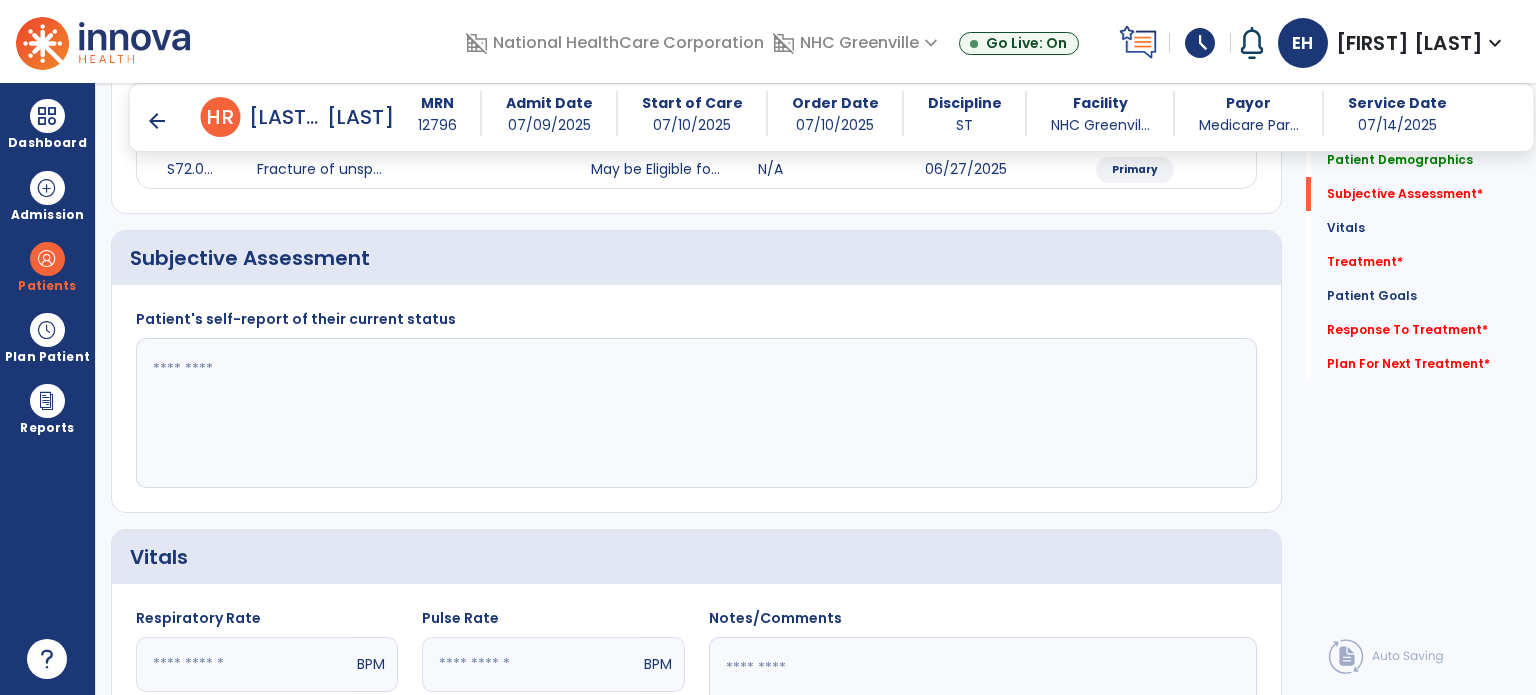 click 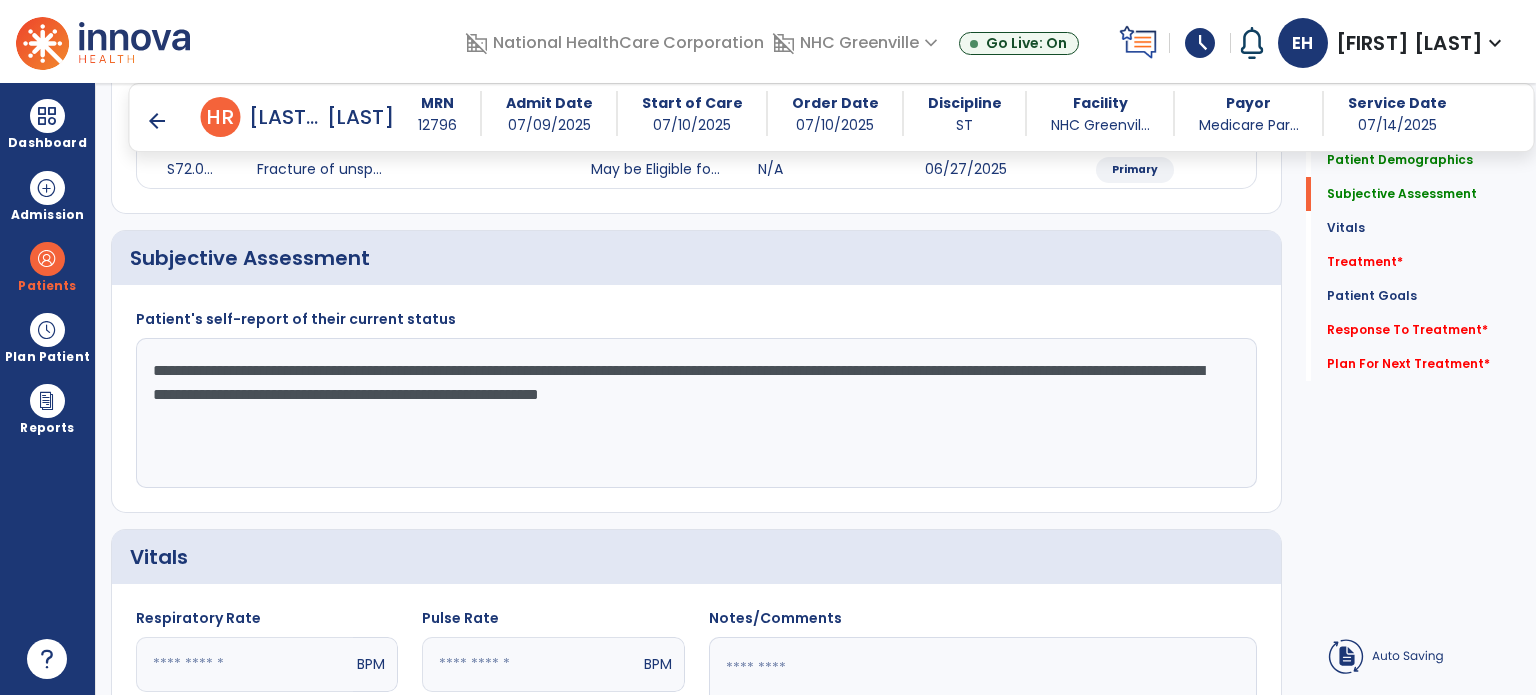 click on "**********" 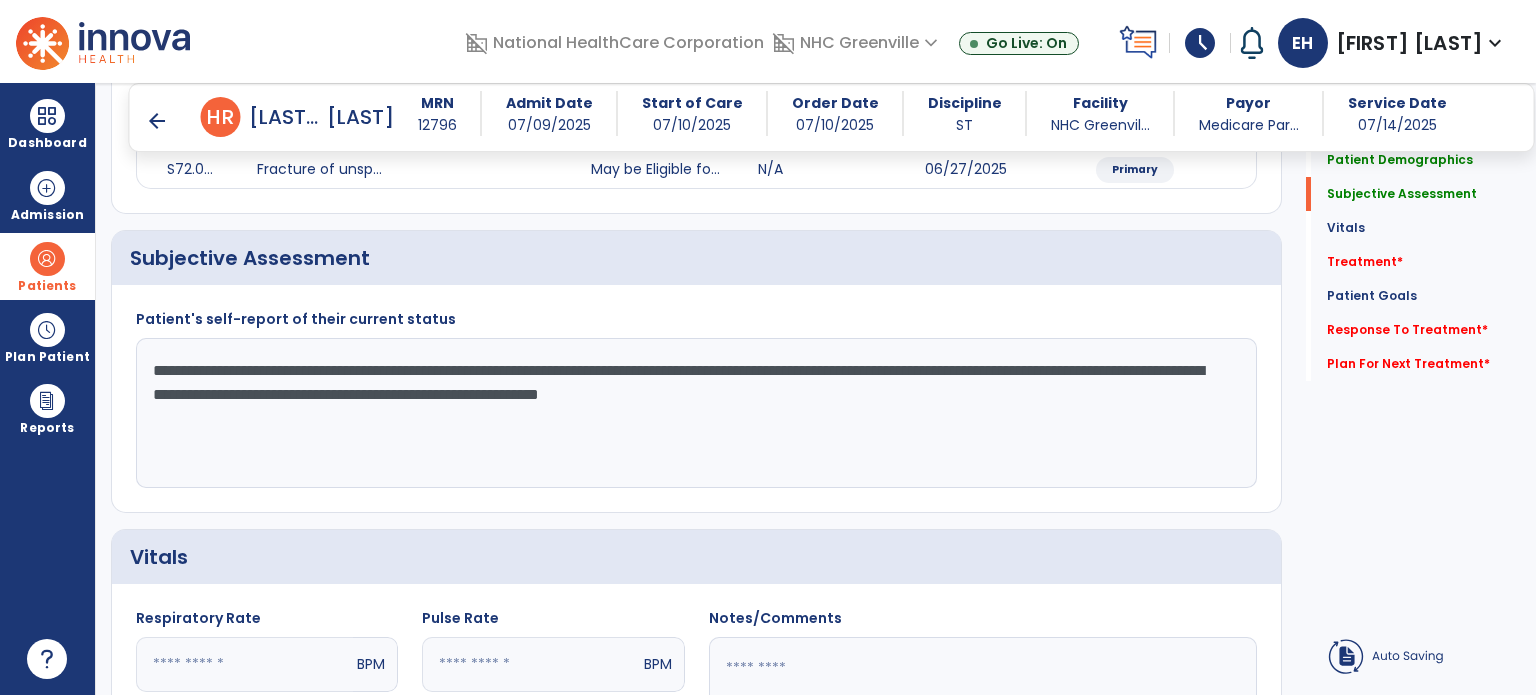 type on "**********" 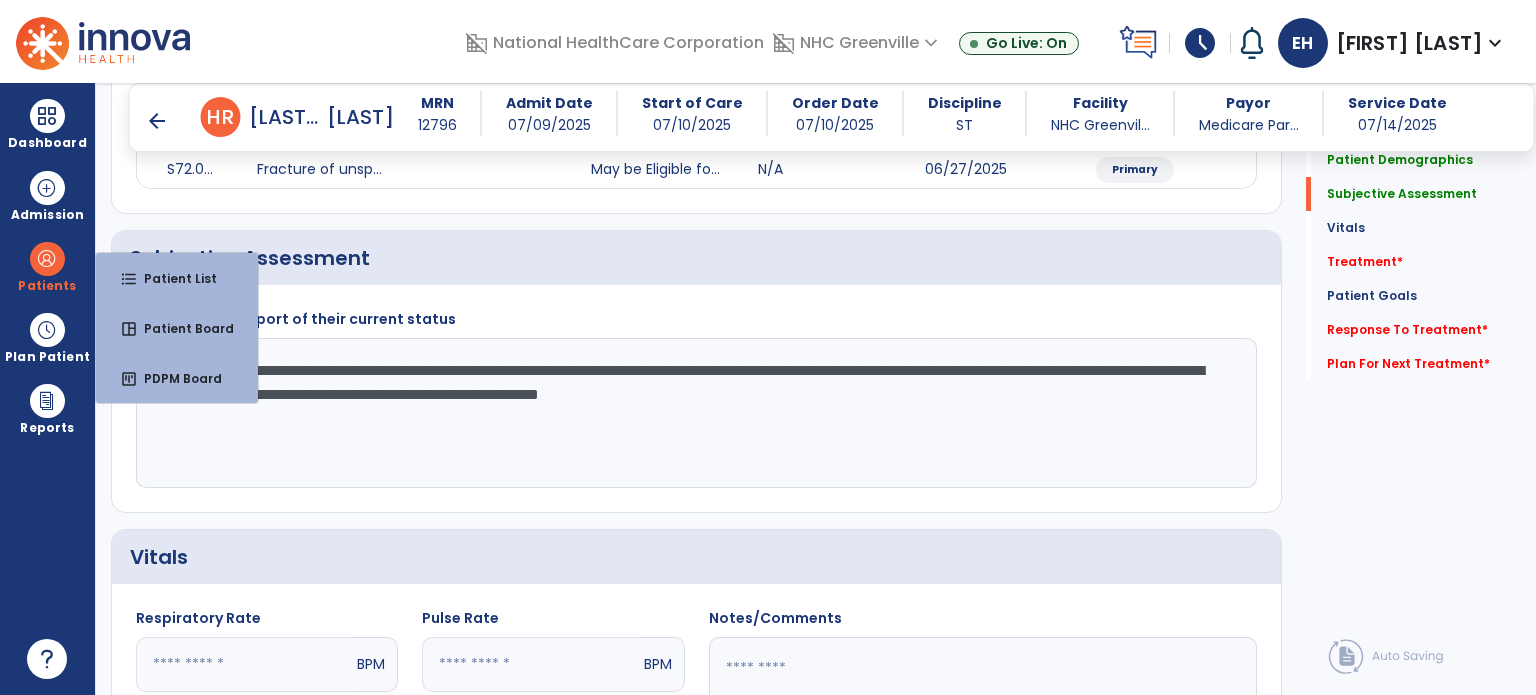 click on "**********" 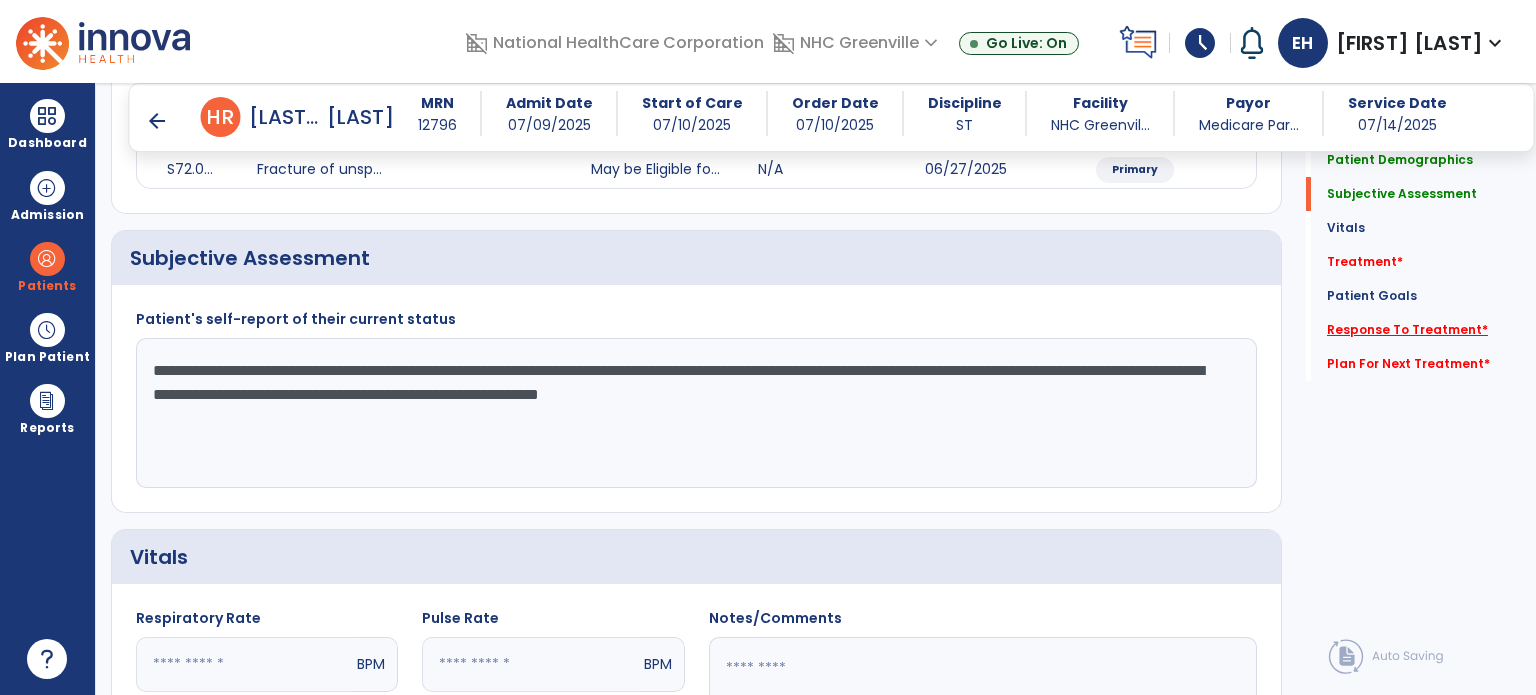 click on "Response To Treatment   *" 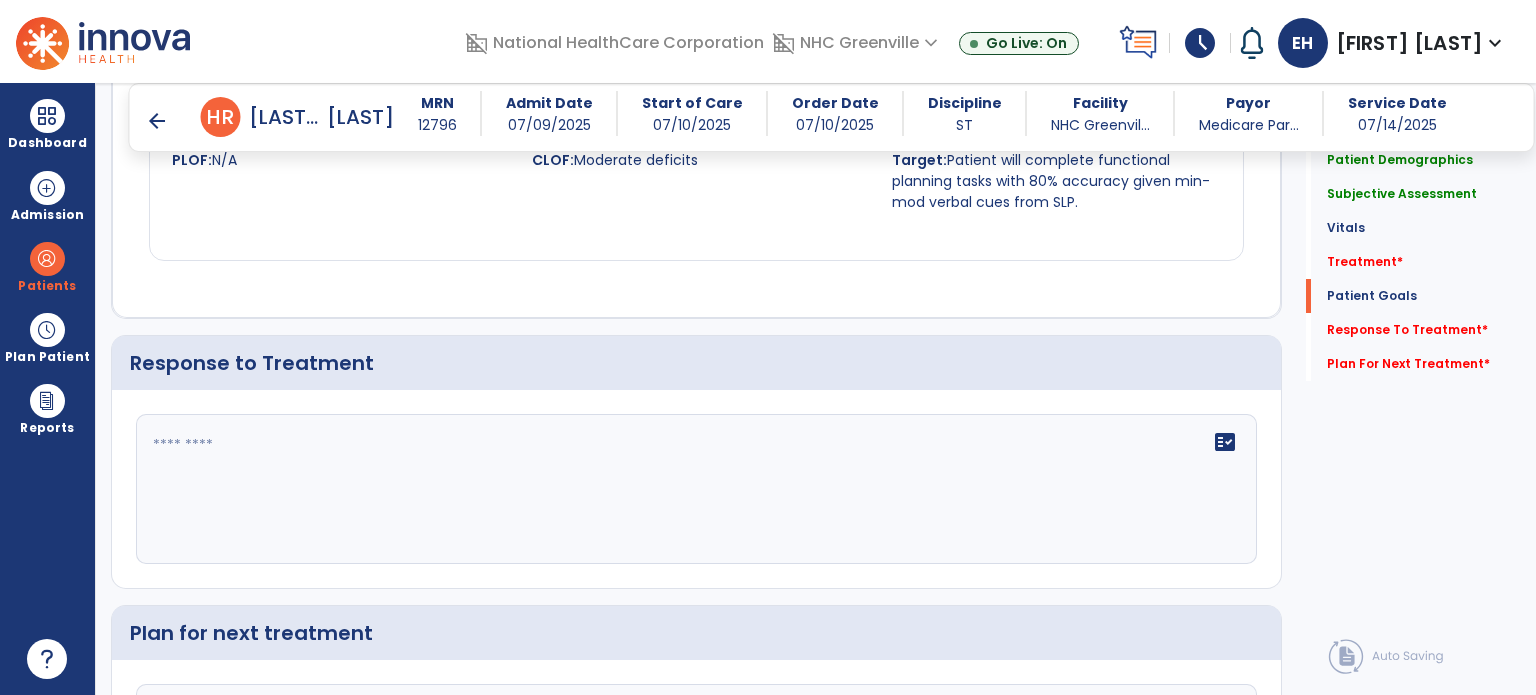 scroll, scrollTop: 1989, scrollLeft: 0, axis: vertical 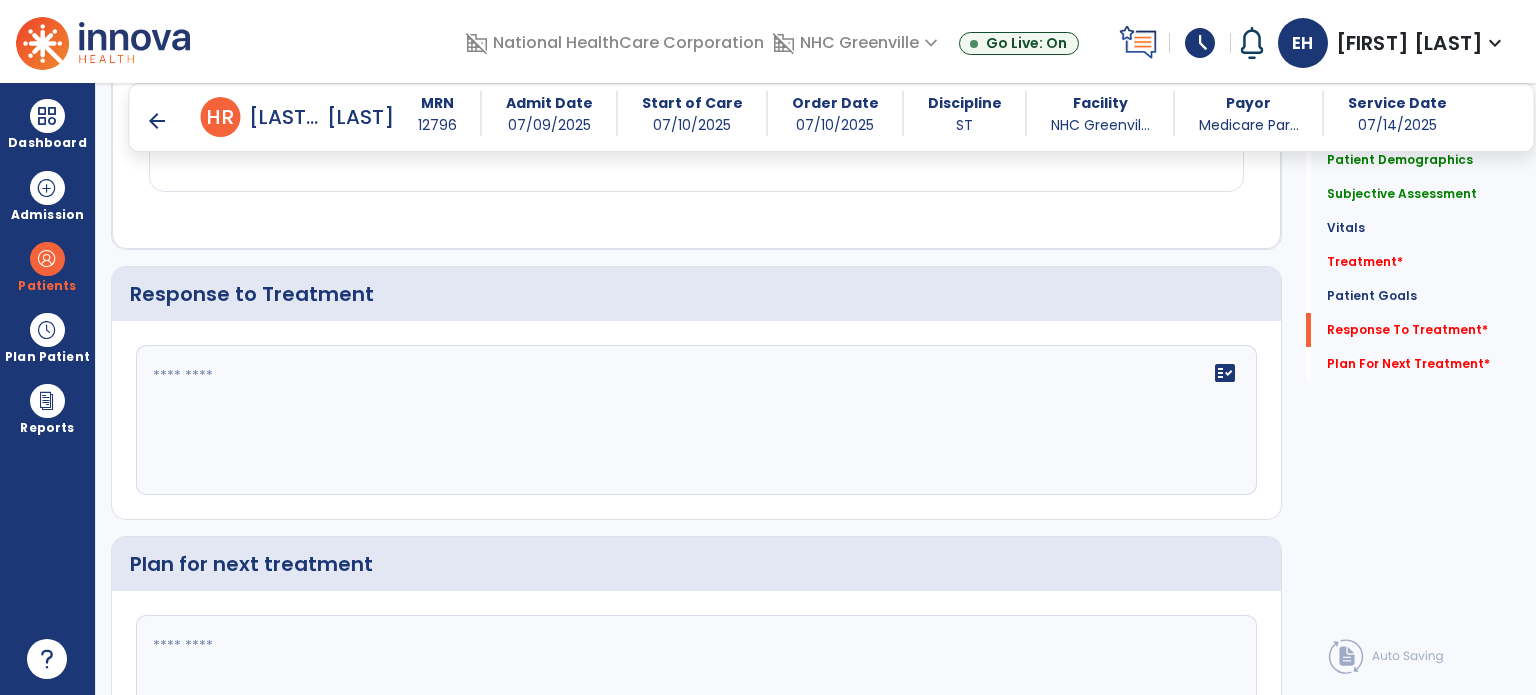 click on "fact_check" 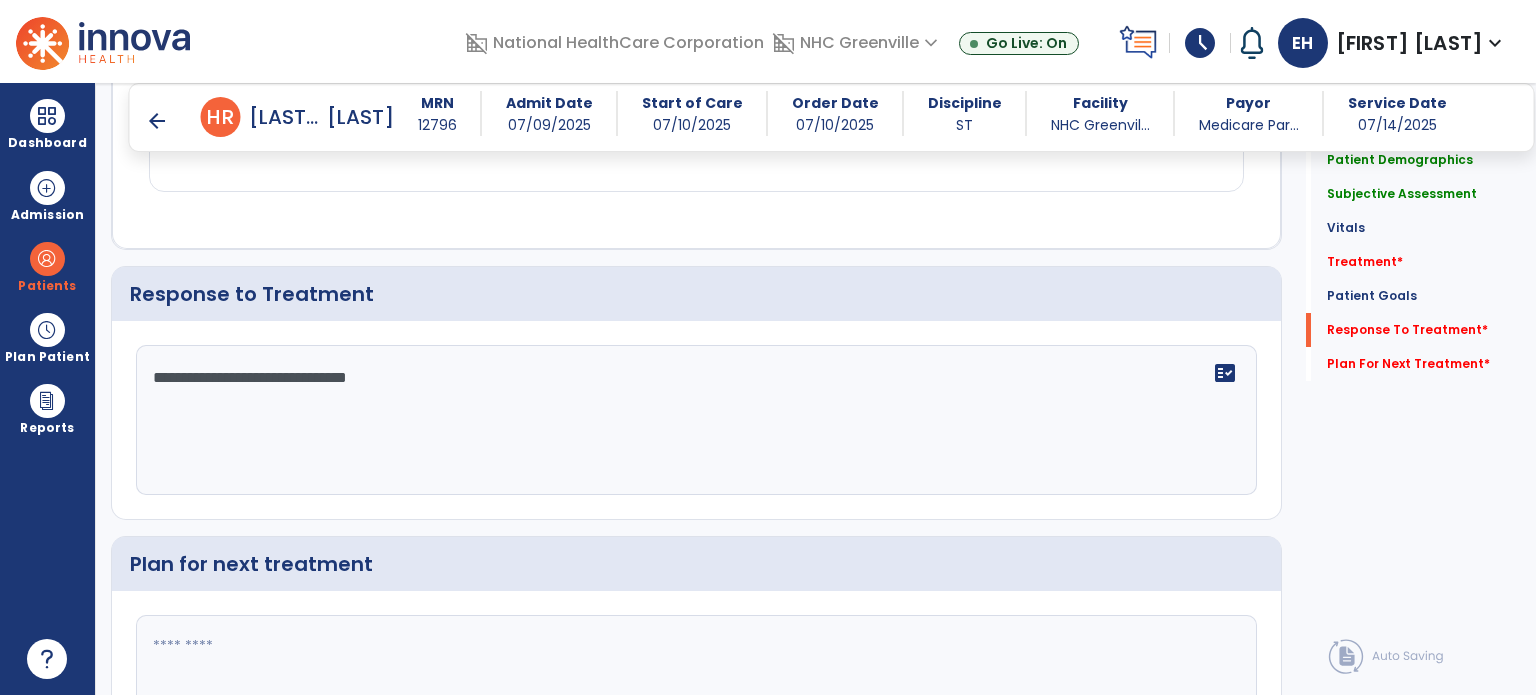 type on "**********" 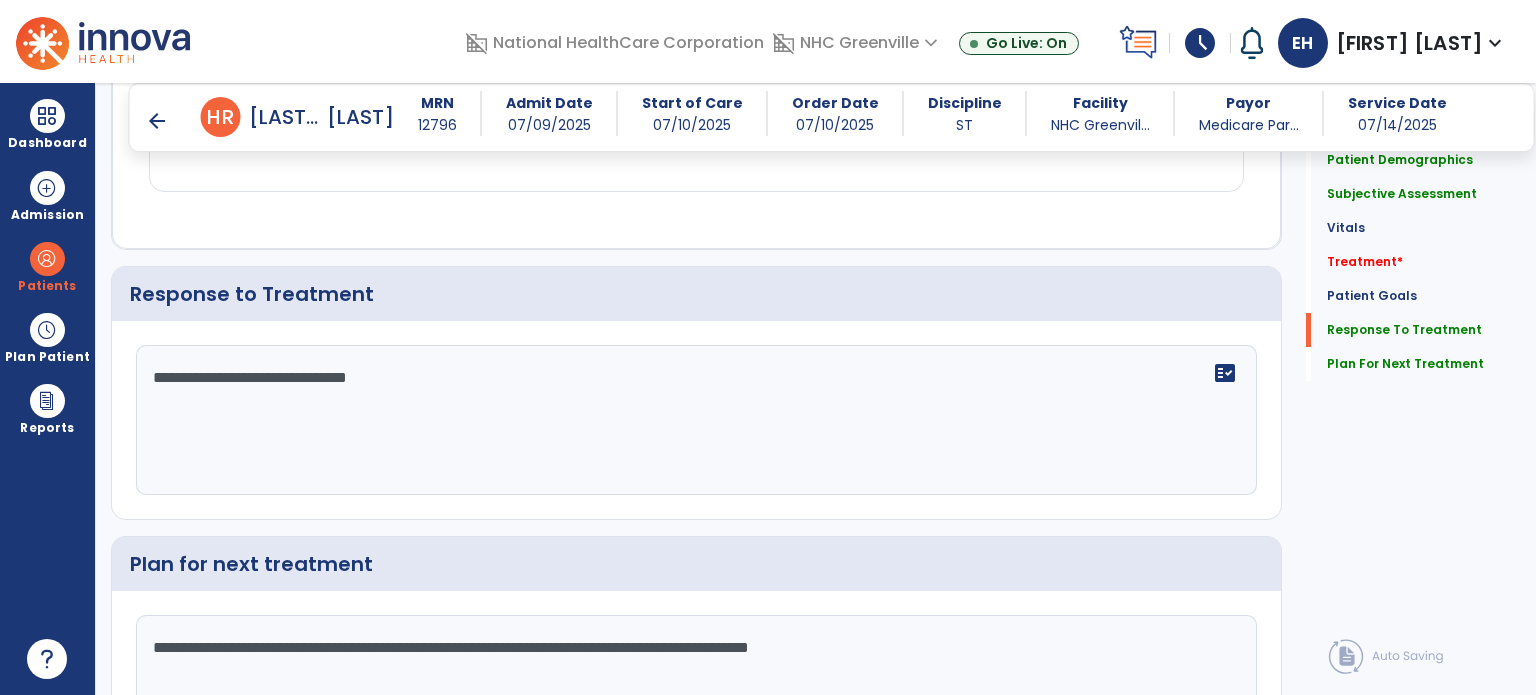drag, startPoint x: 754, startPoint y: 643, endPoint x: 1071, endPoint y: 650, distance: 317.07727 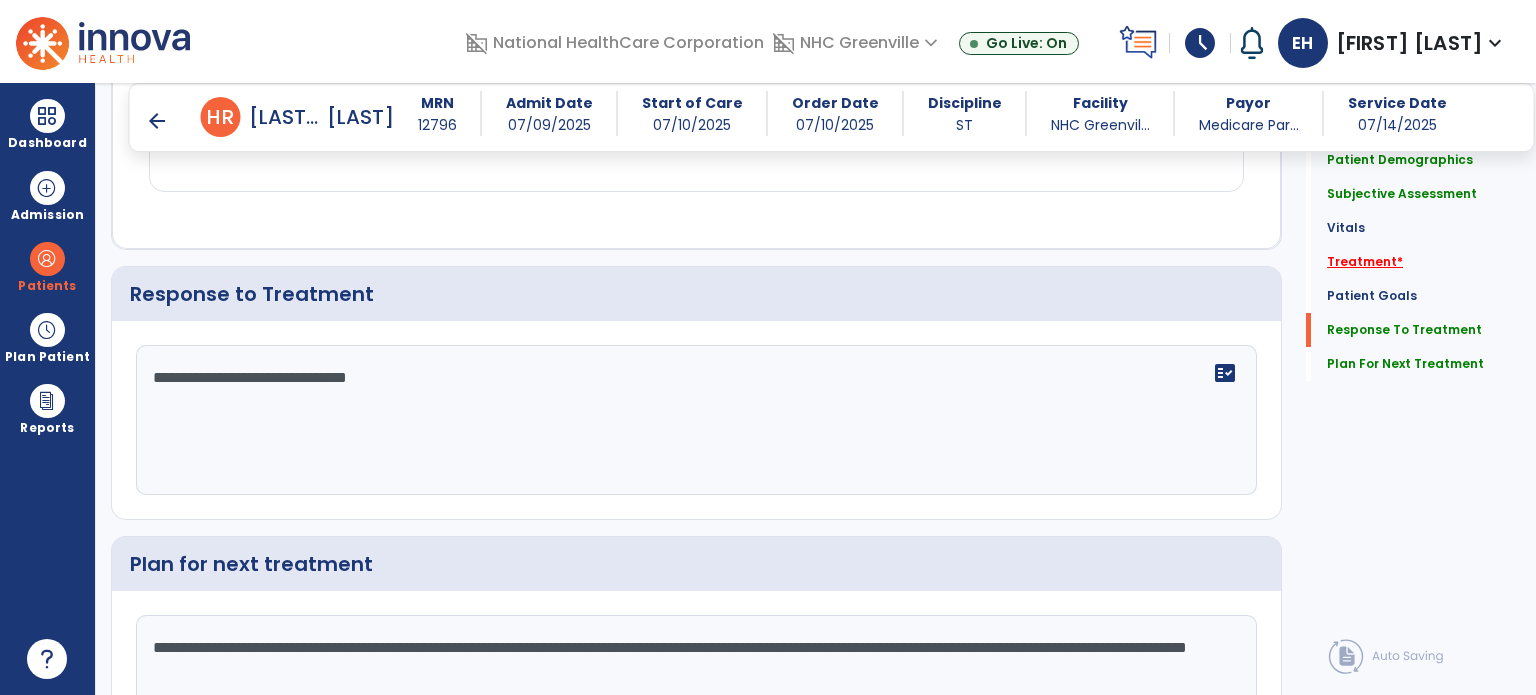 type on "**********" 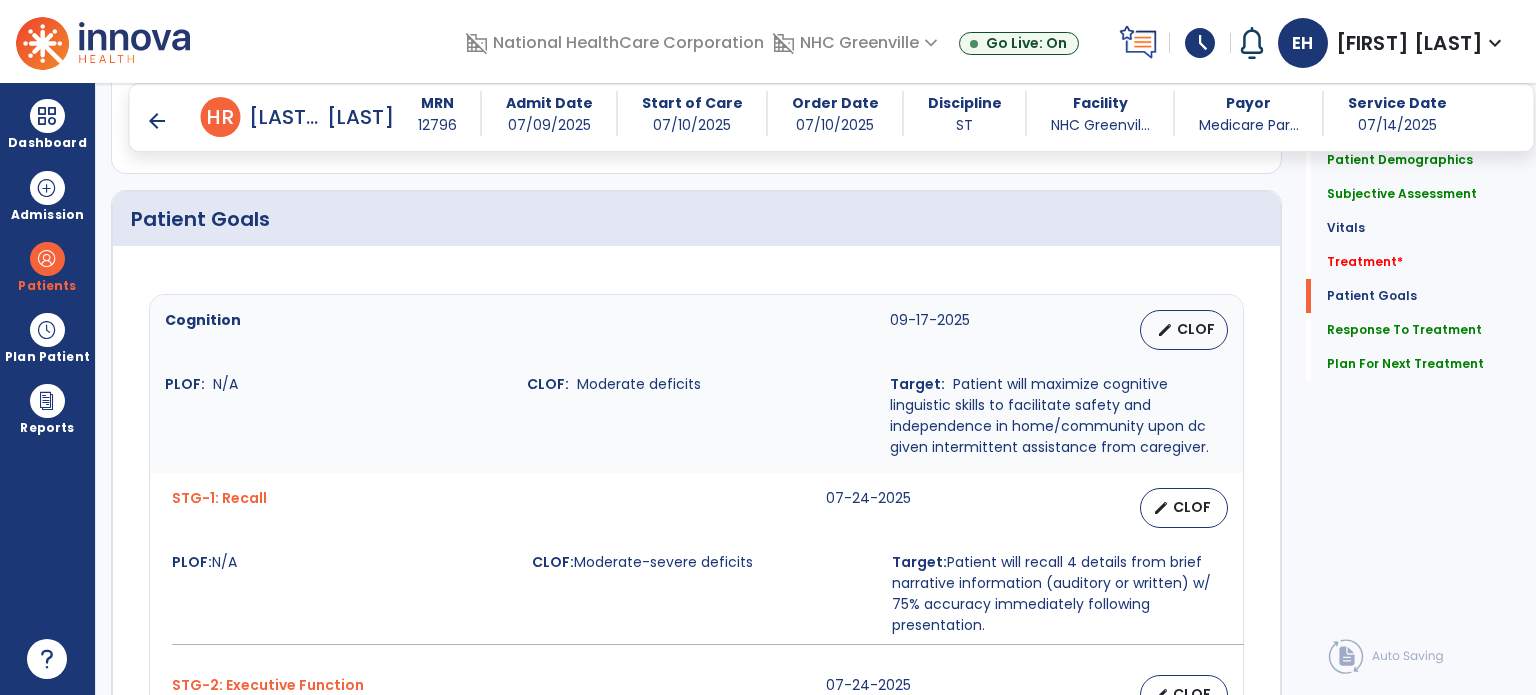 scroll, scrollTop: 987, scrollLeft: 0, axis: vertical 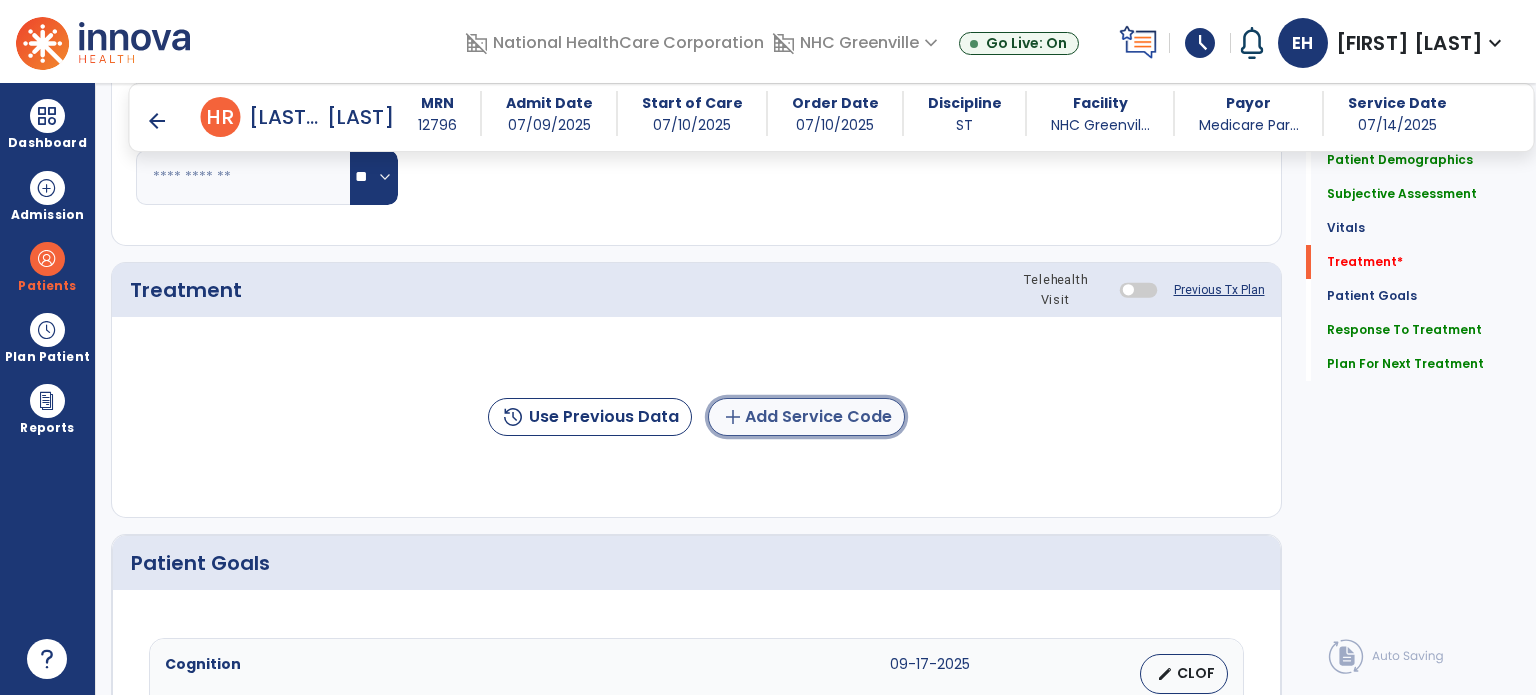 click on "add  Add Service Code" 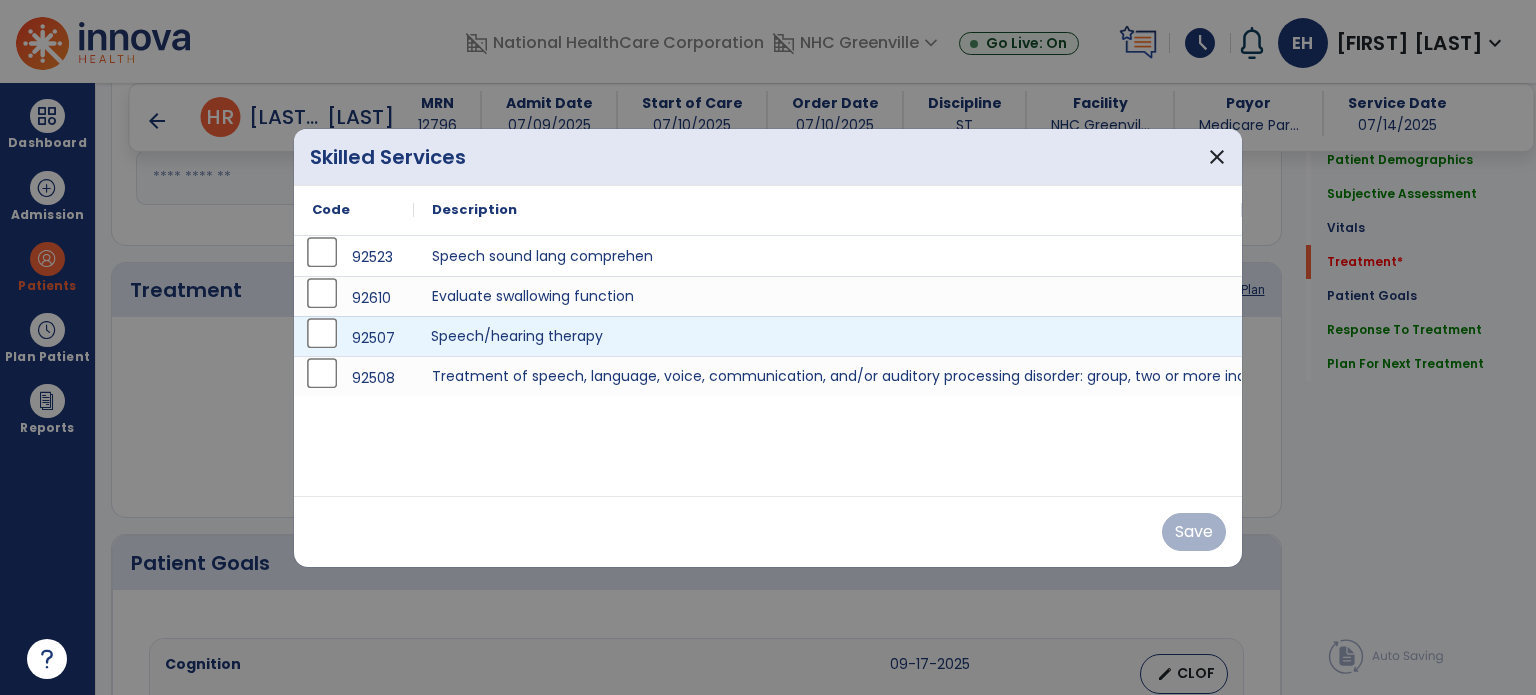 click on "Speech/hearing therapy" at bounding box center [828, 336] 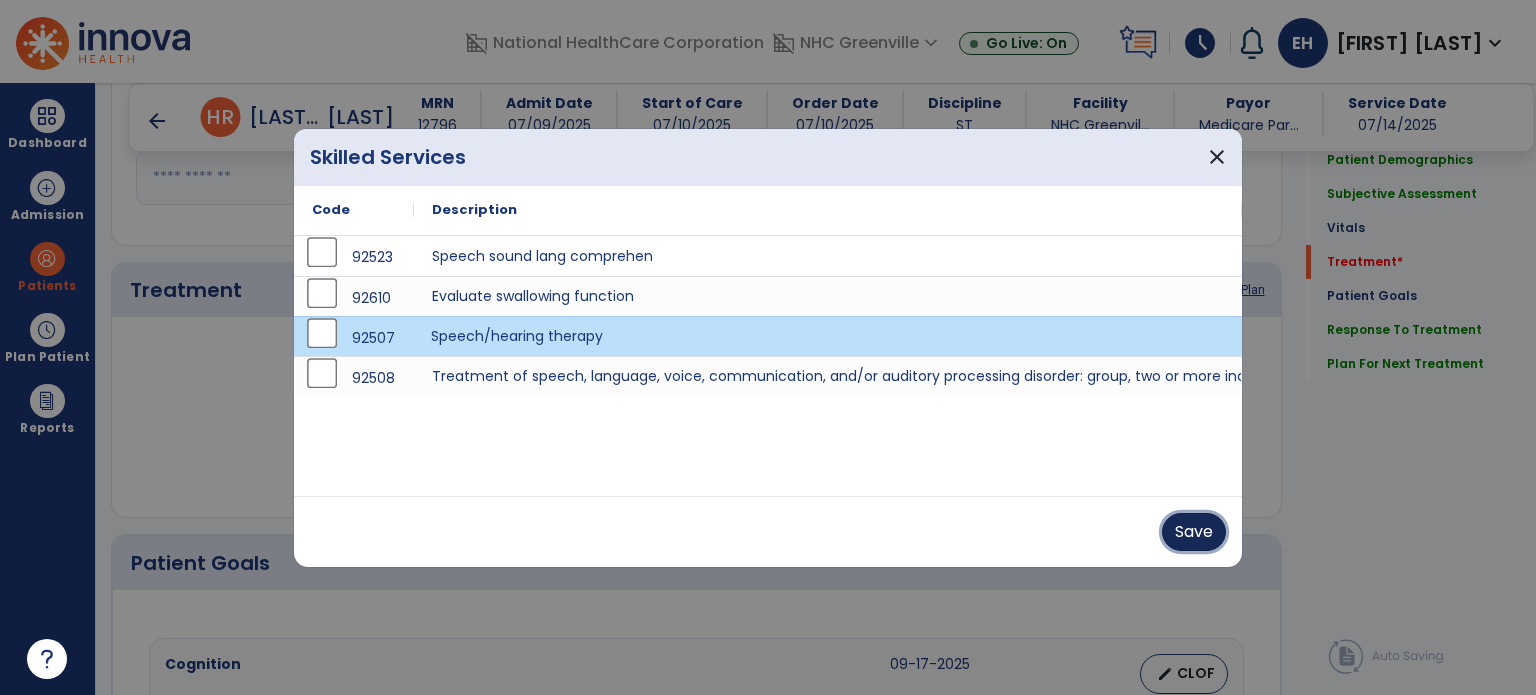 click on "Save" at bounding box center [1194, 532] 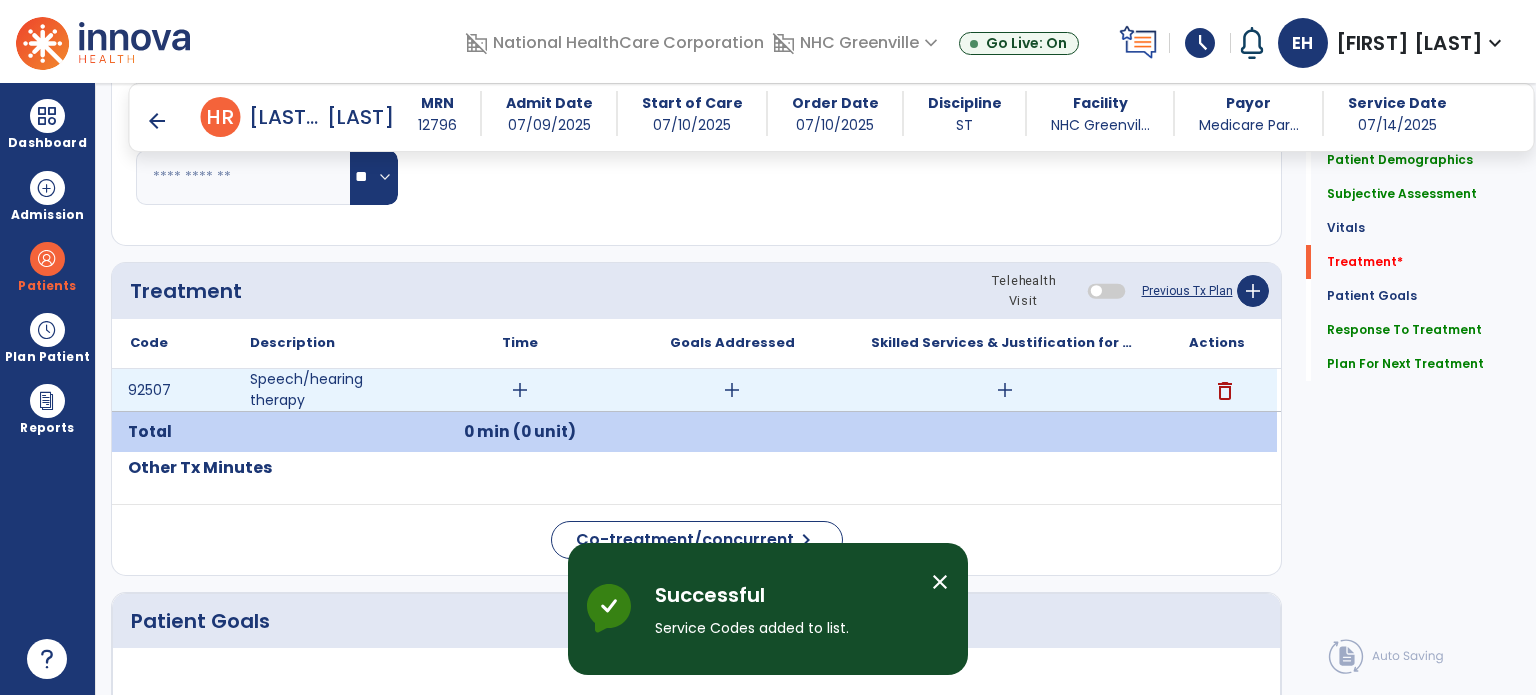 click on "add" at bounding box center (732, 390) 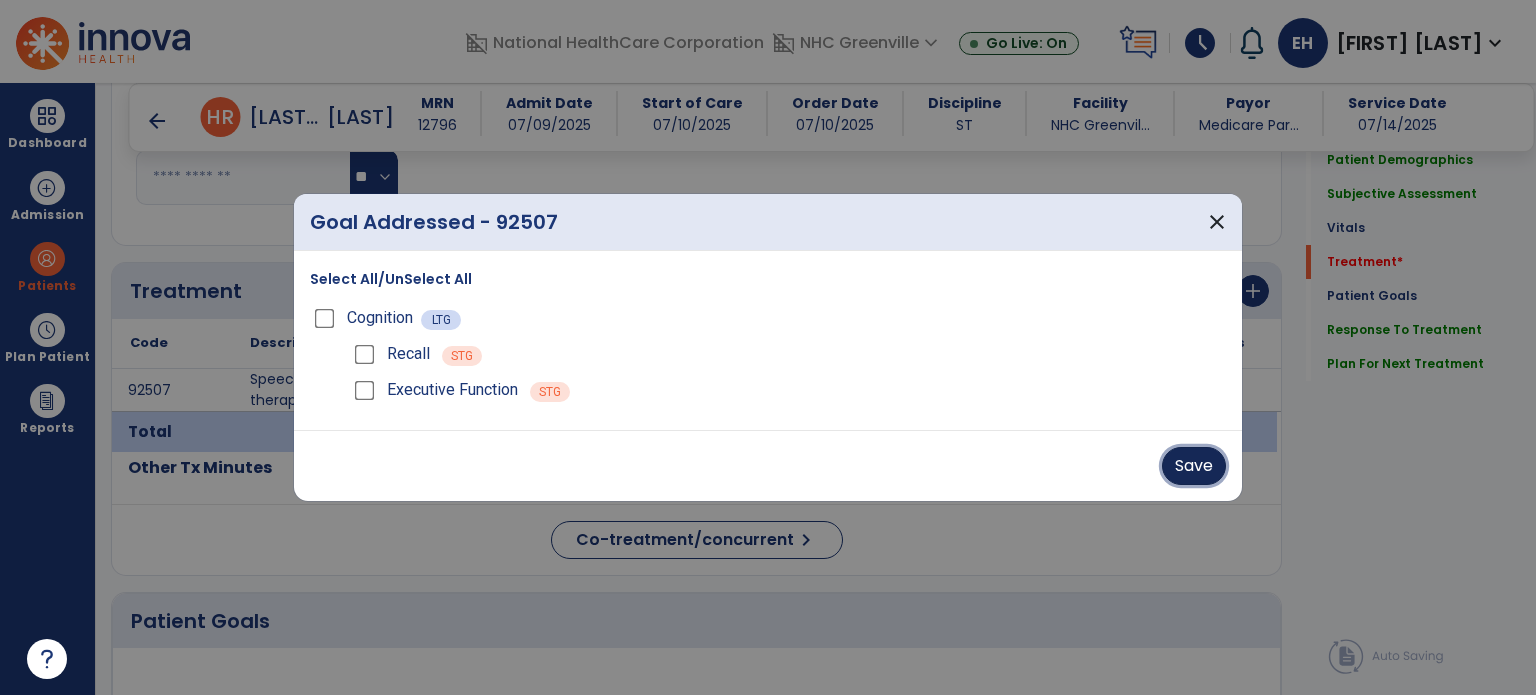 click on "Save" at bounding box center (1194, 466) 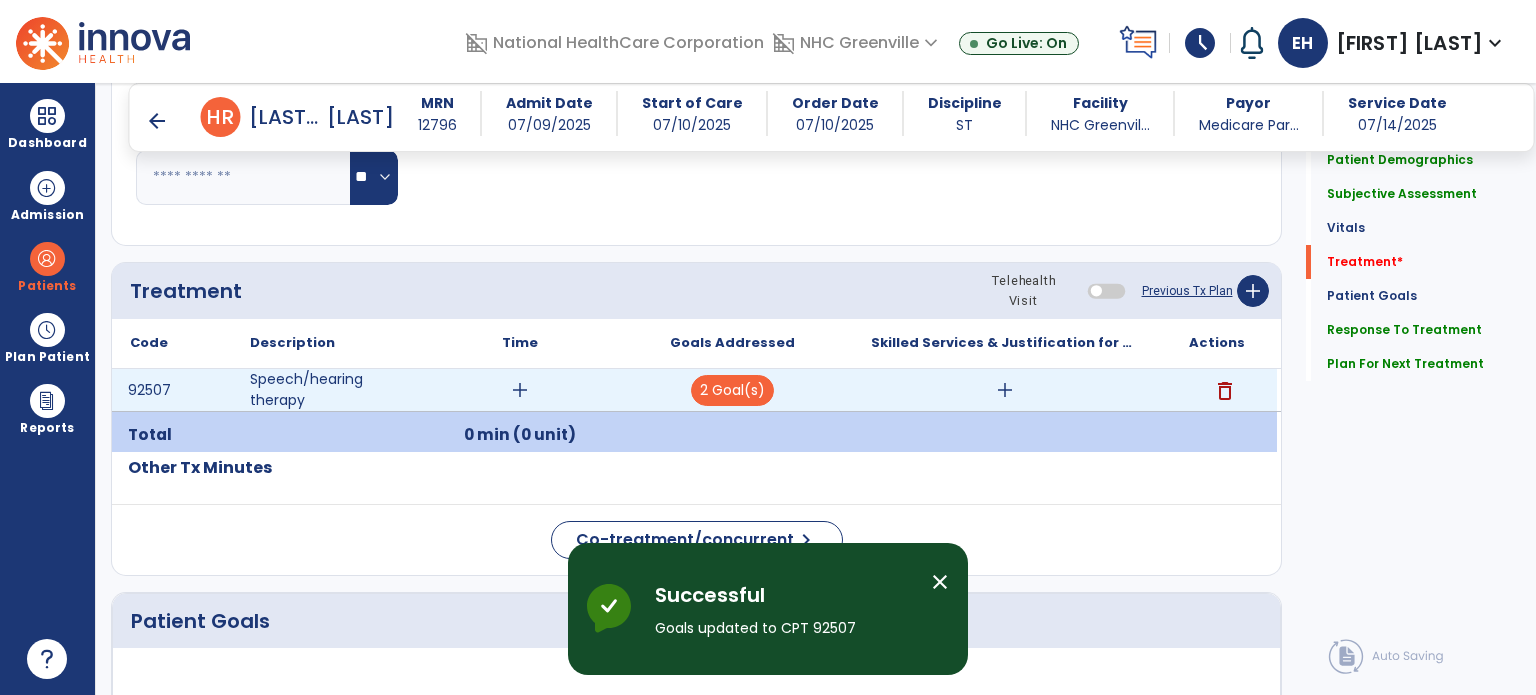 click on "add" at bounding box center [1005, 390] 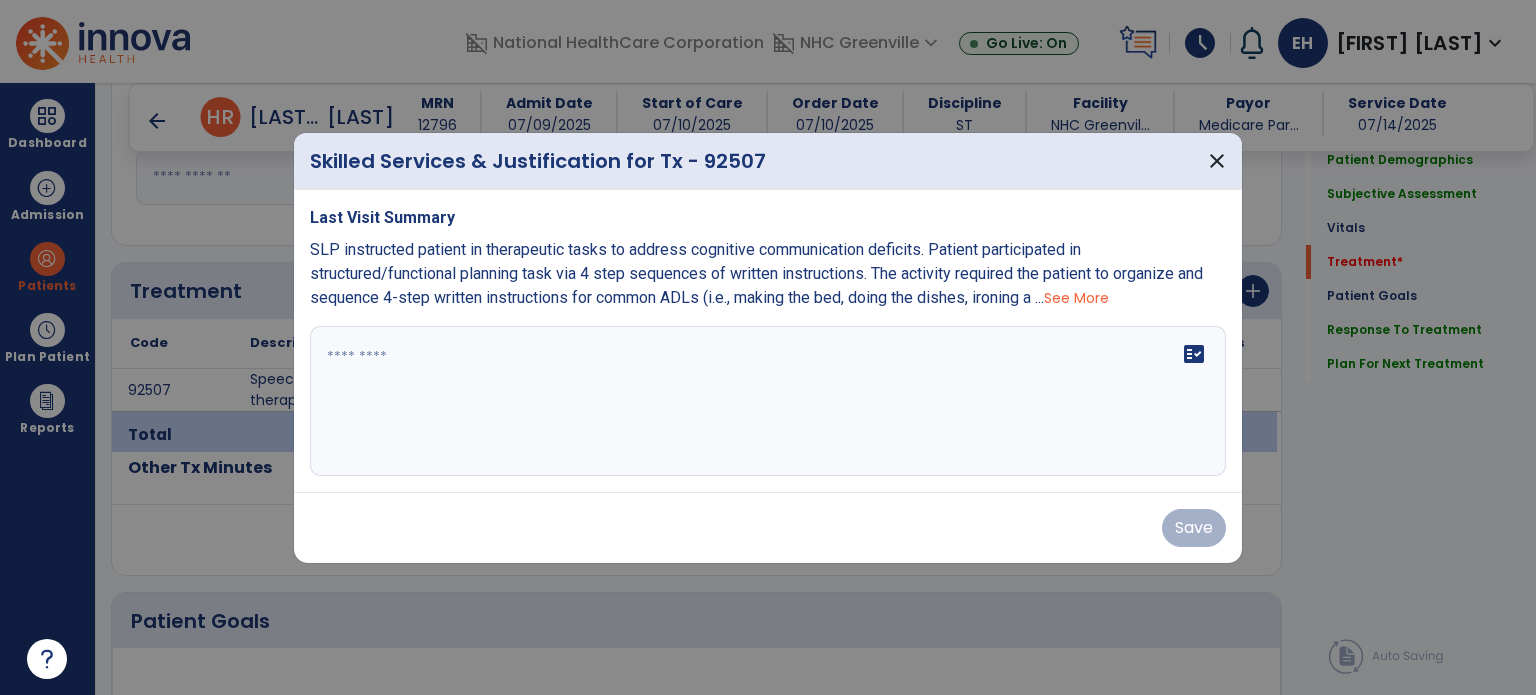 click on "fact_check" at bounding box center [768, 401] 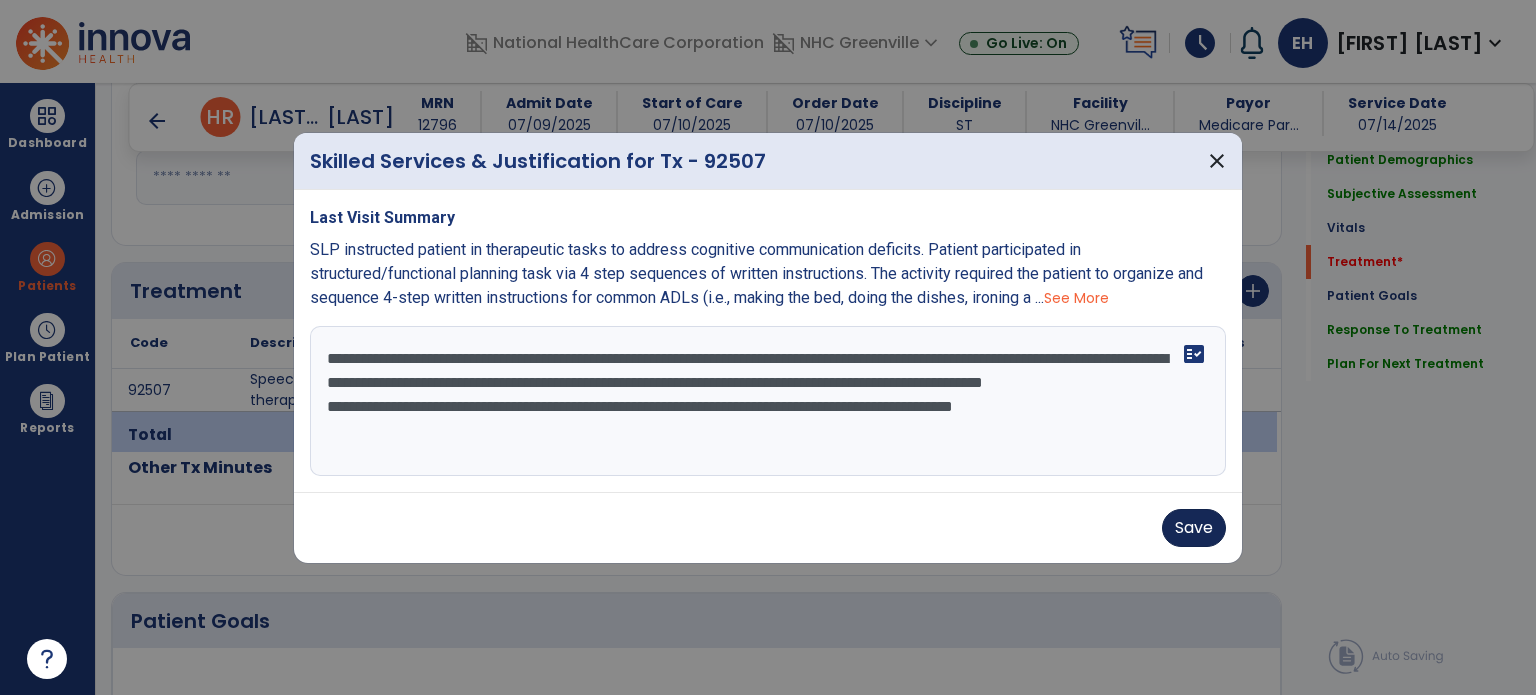 type on "**********" 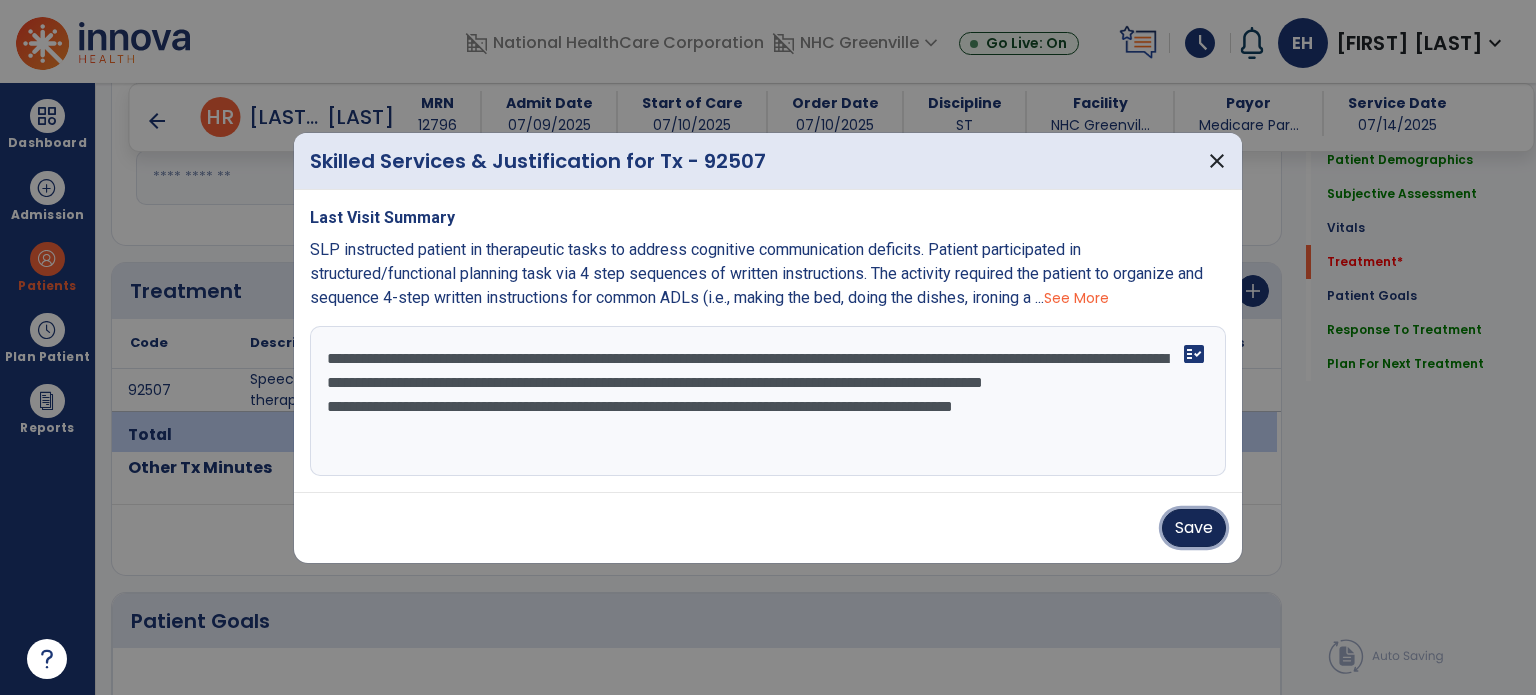 click on "Save" at bounding box center [1194, 528] 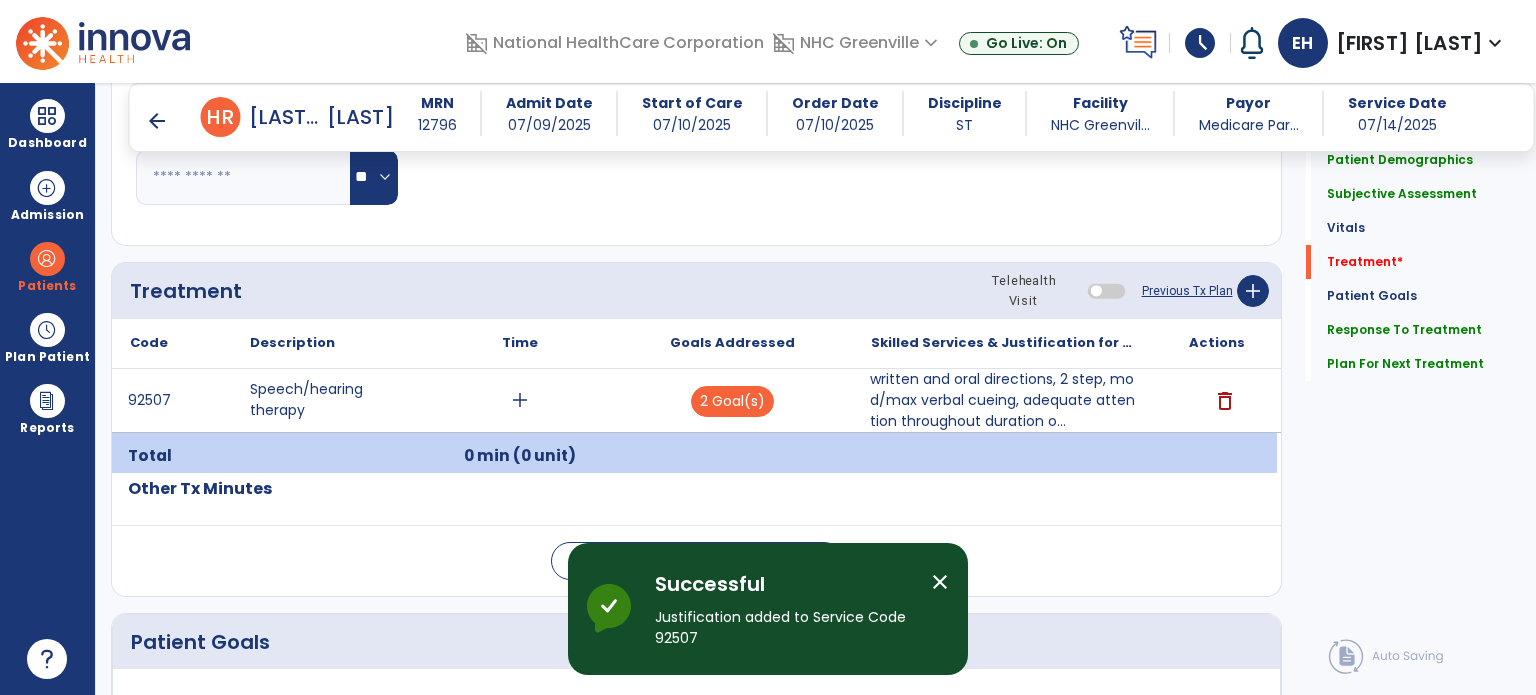 click on "arrow_back" at bounding box center (157, 121) 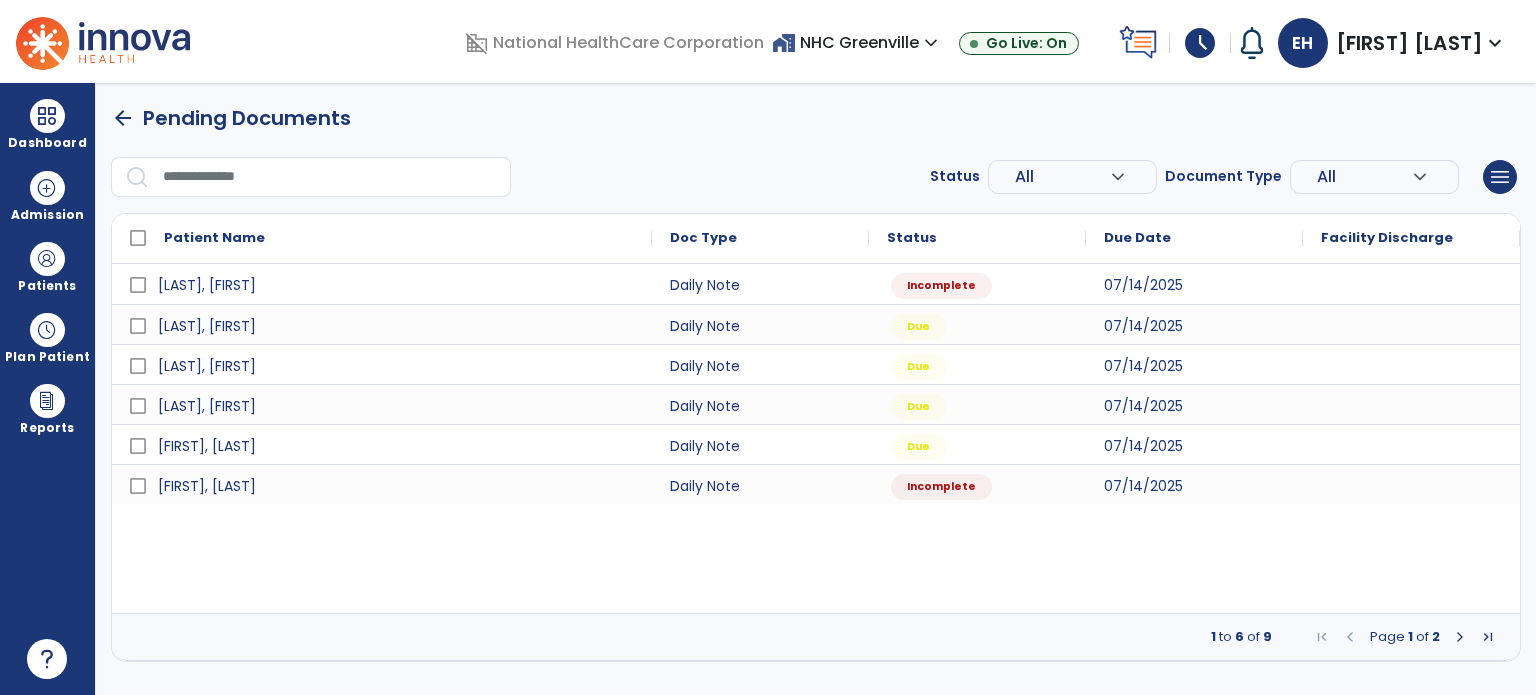 scroll, scrollTop: 0, scrollLeft: 0, axis: both 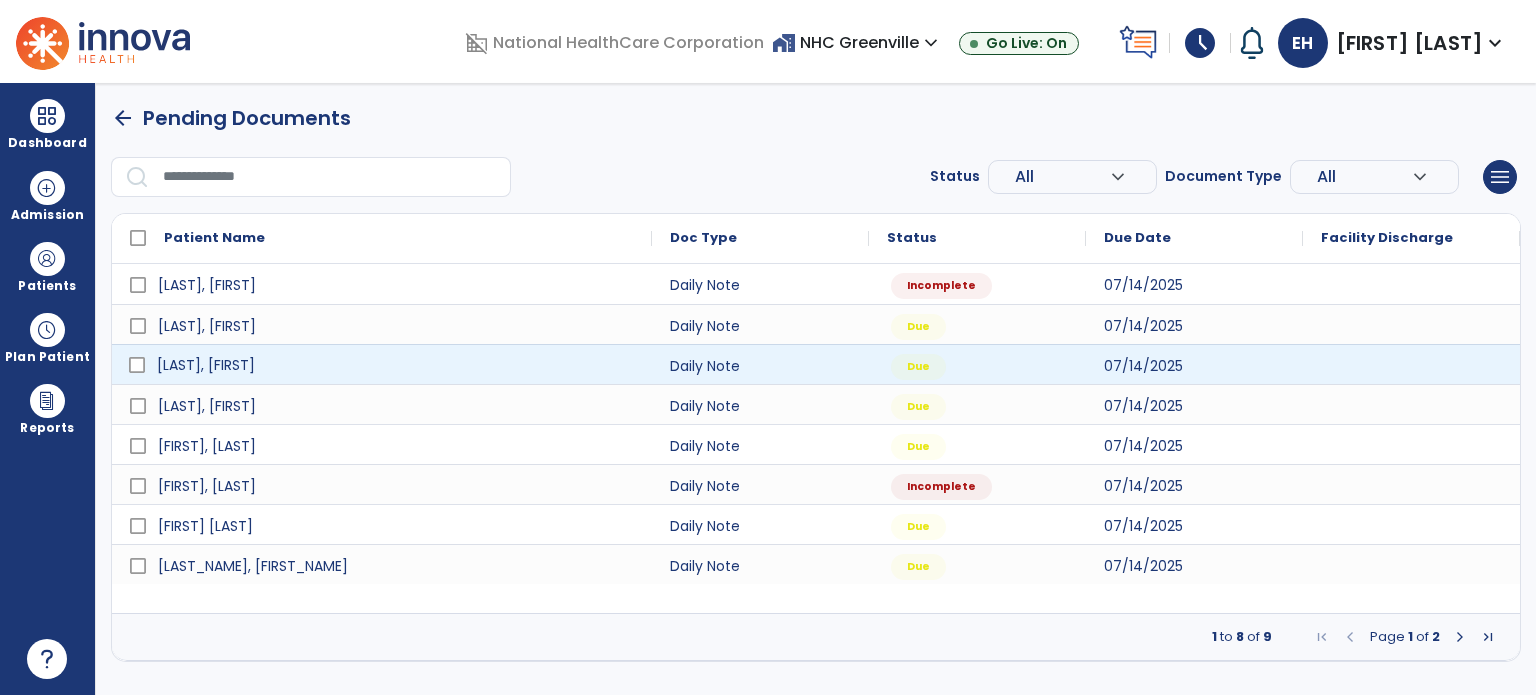 click on "[LAST], [FIRST]" at bounding box center (396, 365) 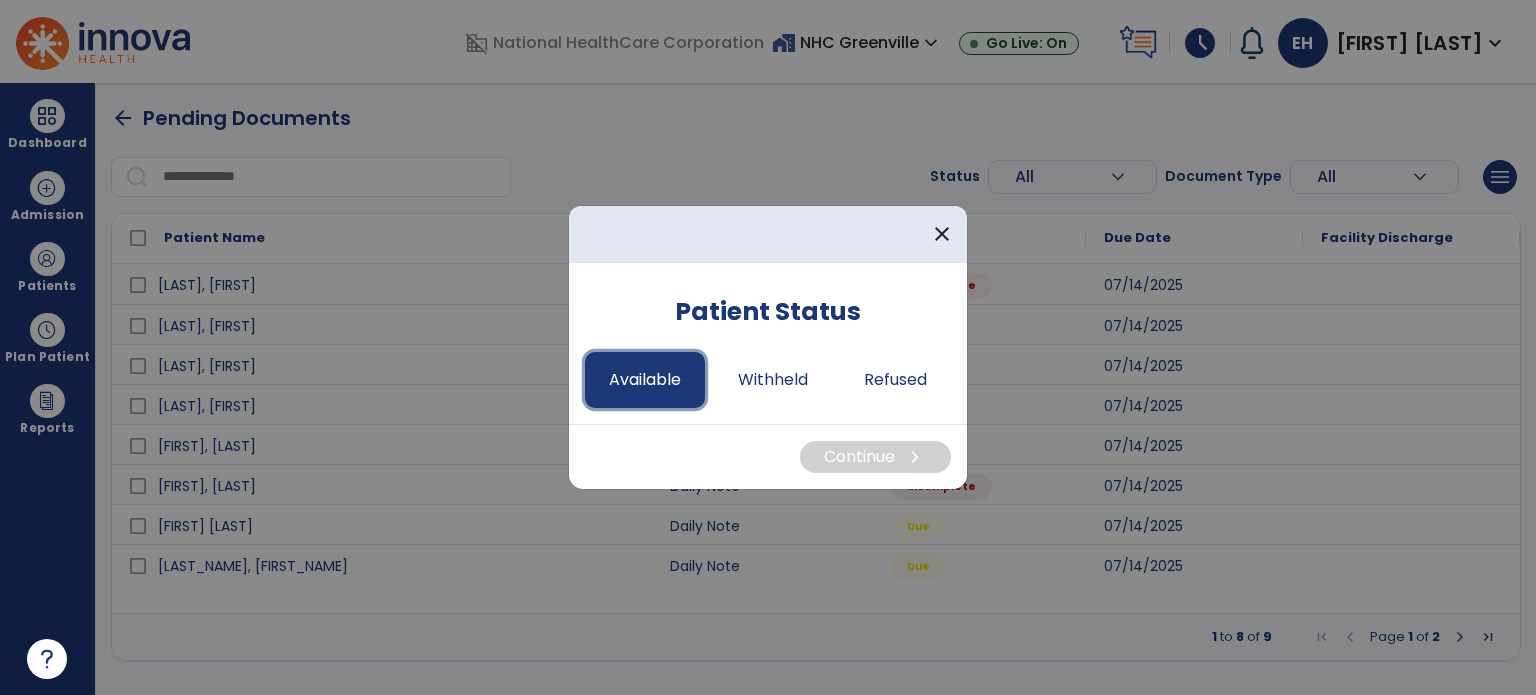 click on "Available" at bounding box center [645, 380] 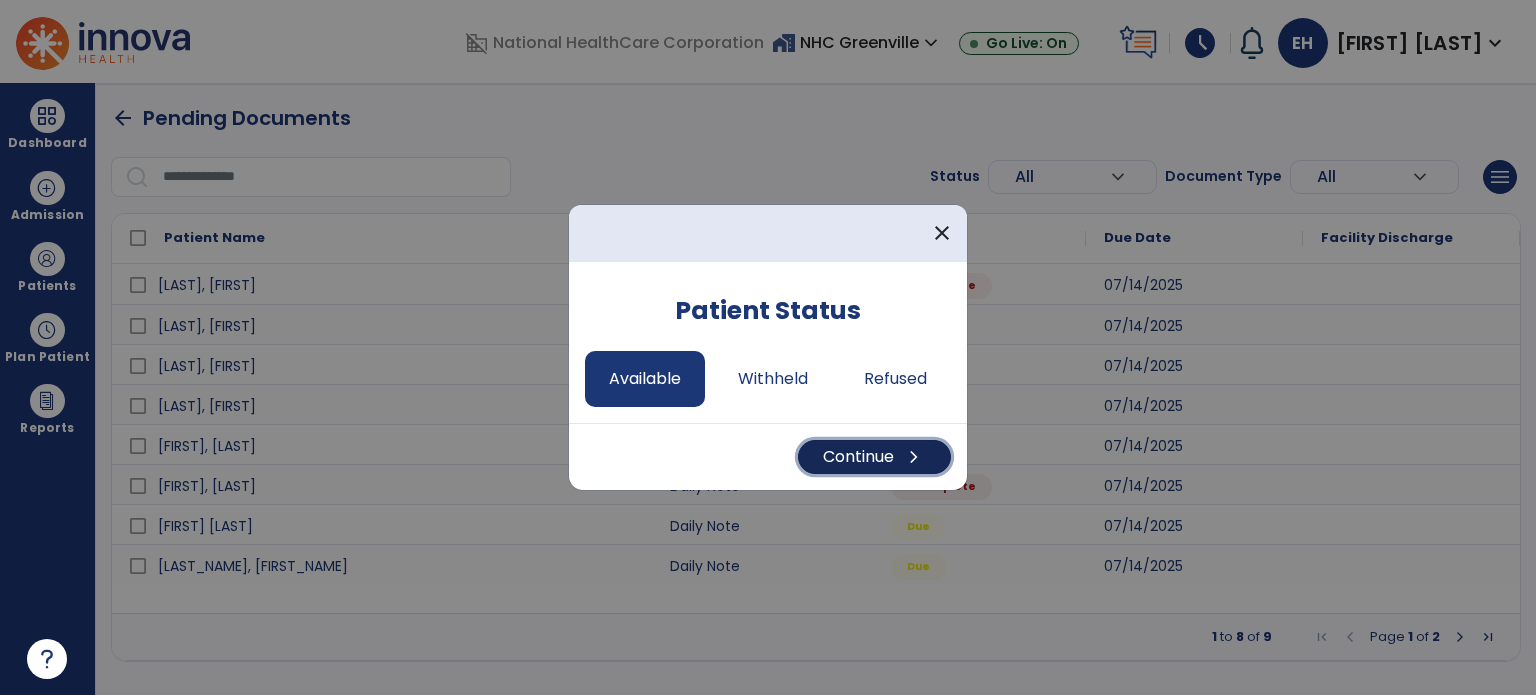 click on "Continue   chevron_right" at bounding box center [874, 457] 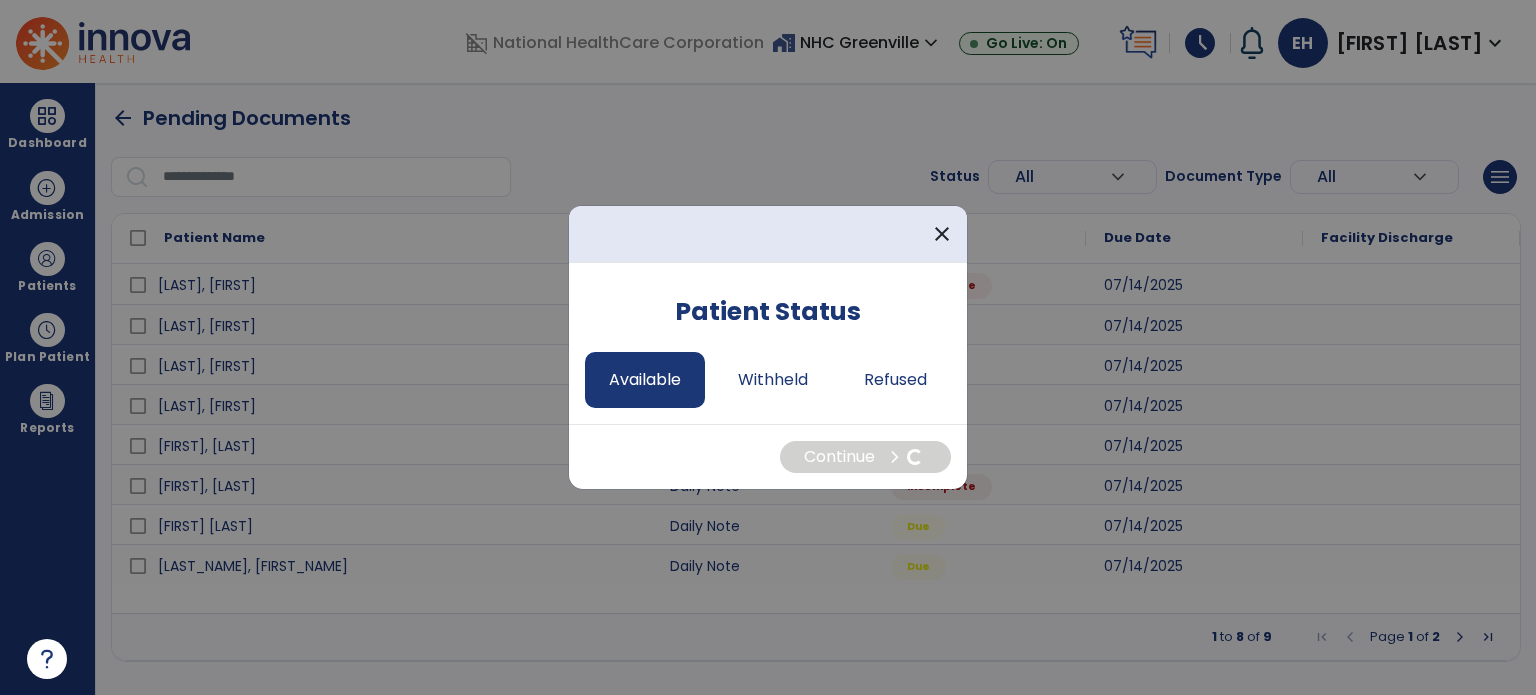 select on "*" 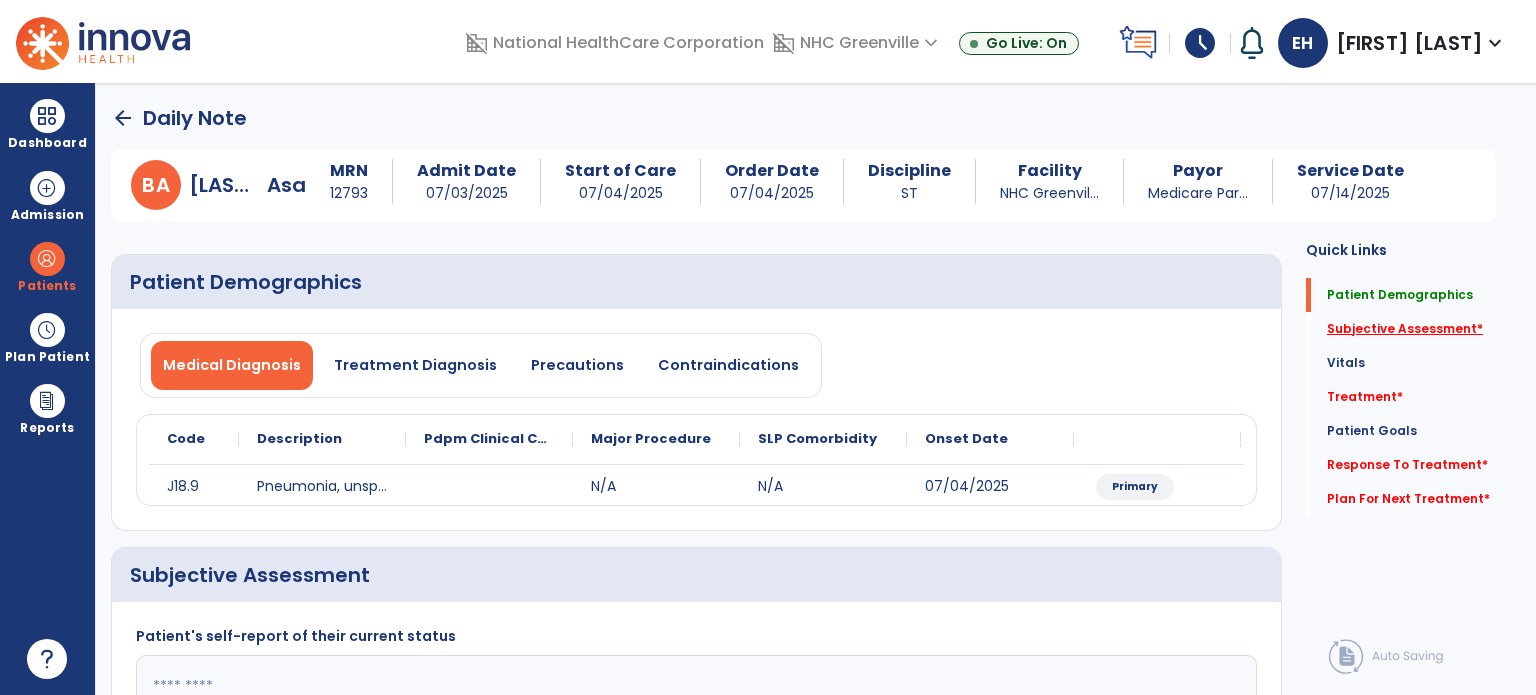 click on "Subjective Assessment   *" 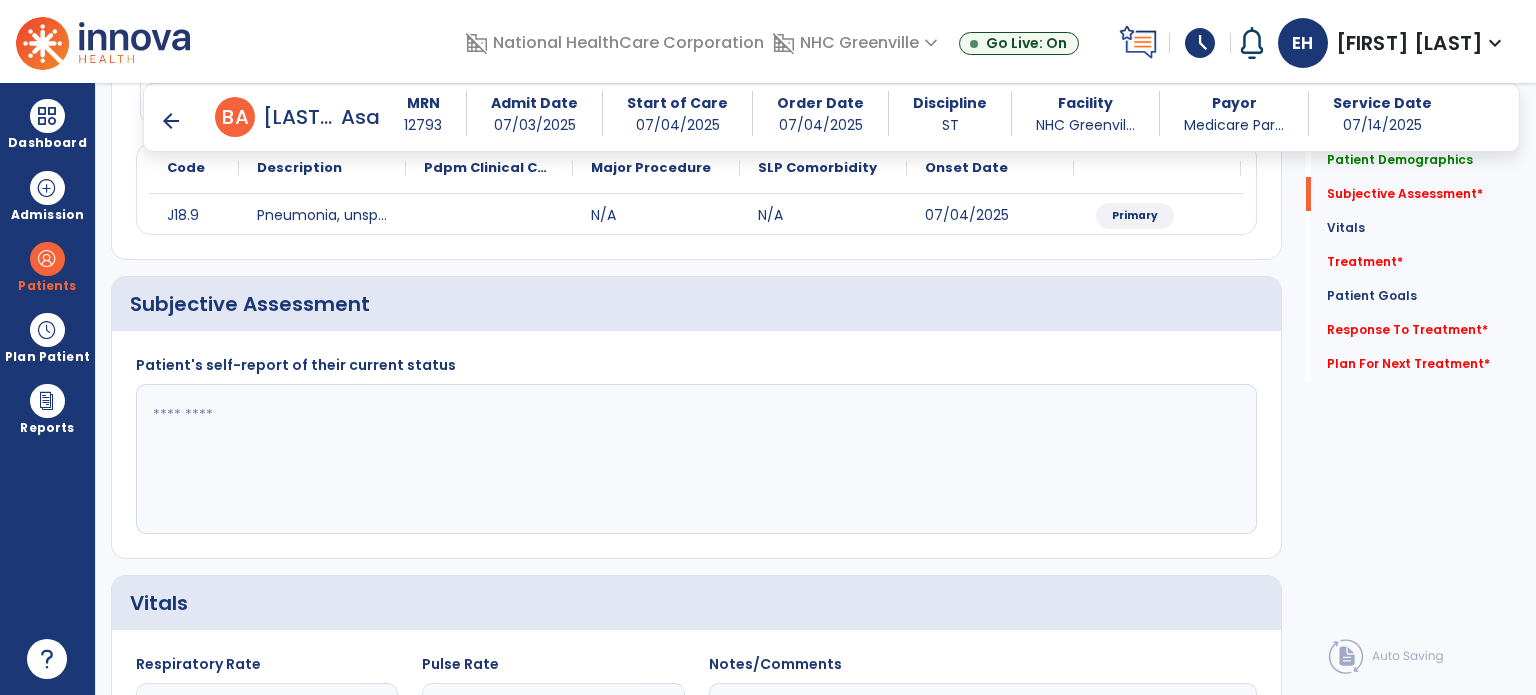 scroll, scrollTop: 298, scrollLeft: 0, axis: vertical 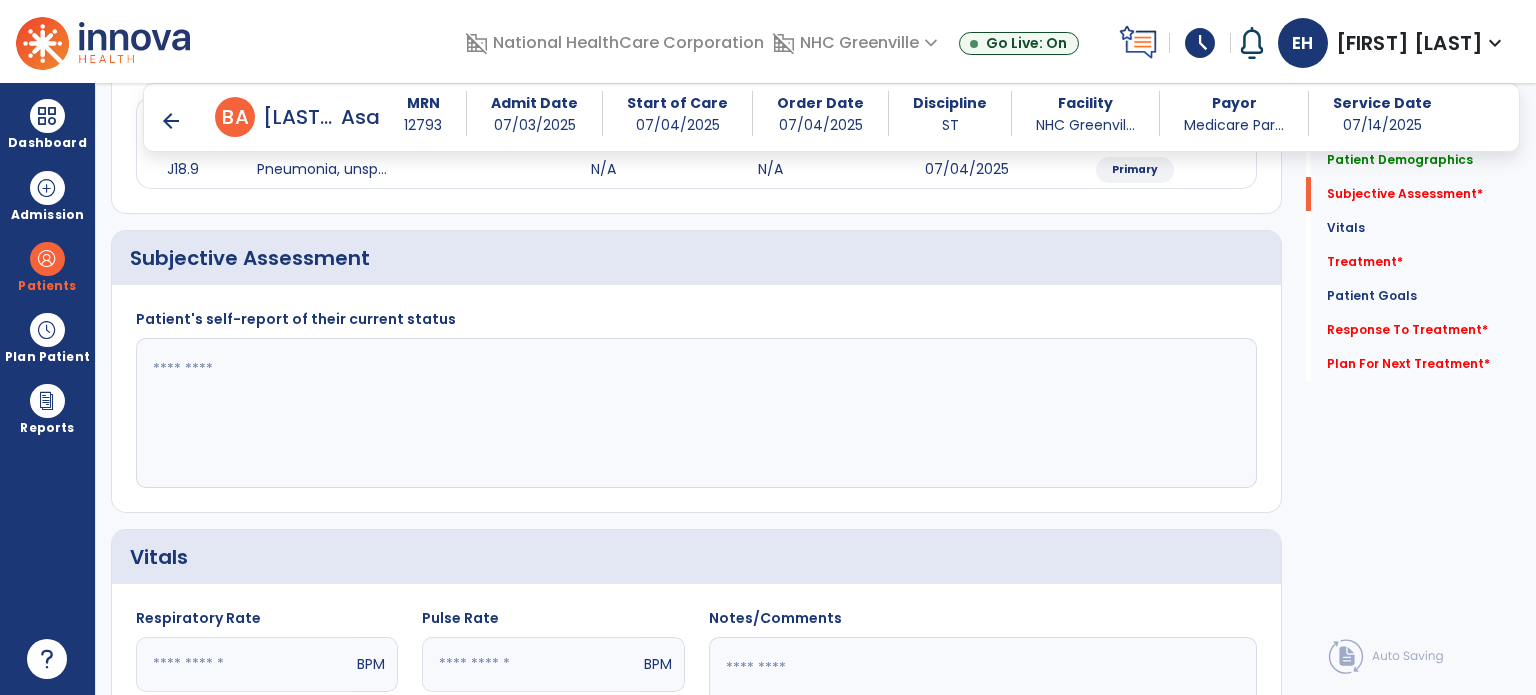 click 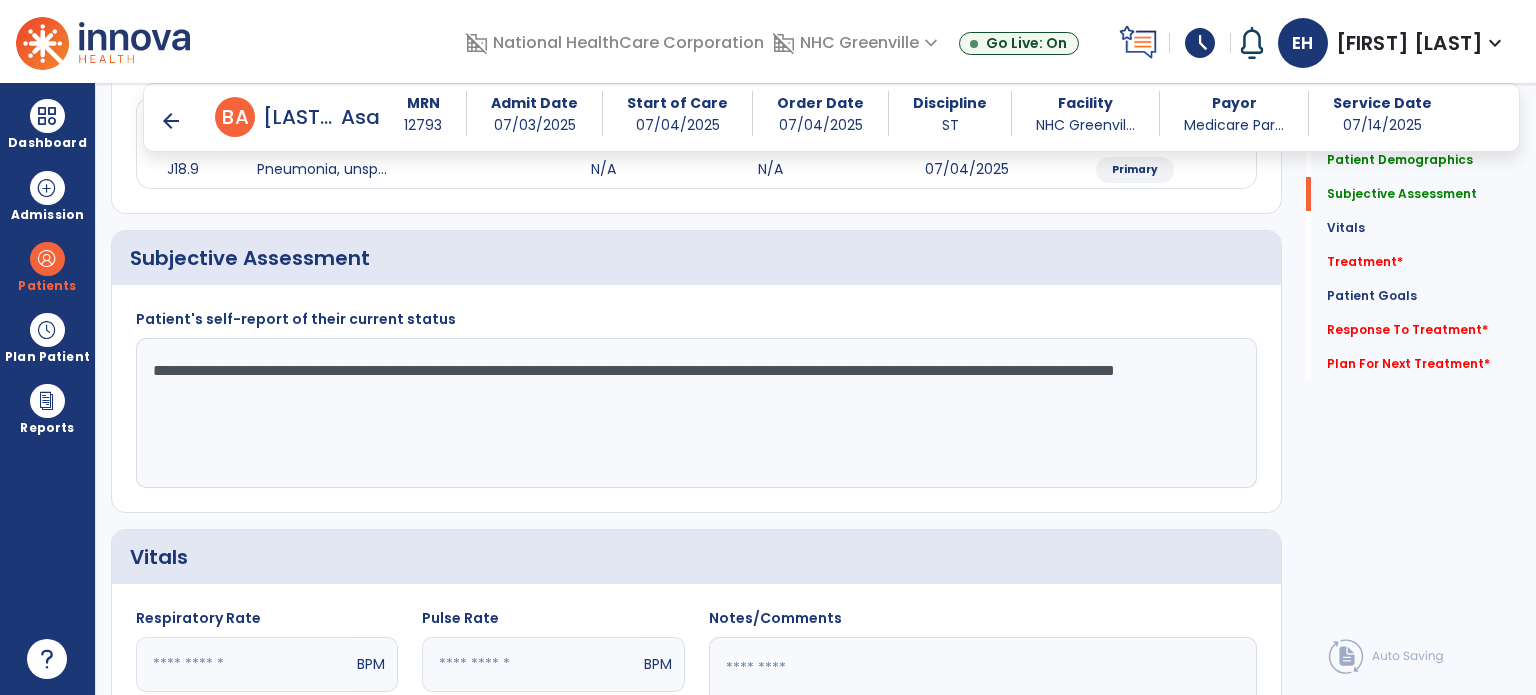 click on "**********" 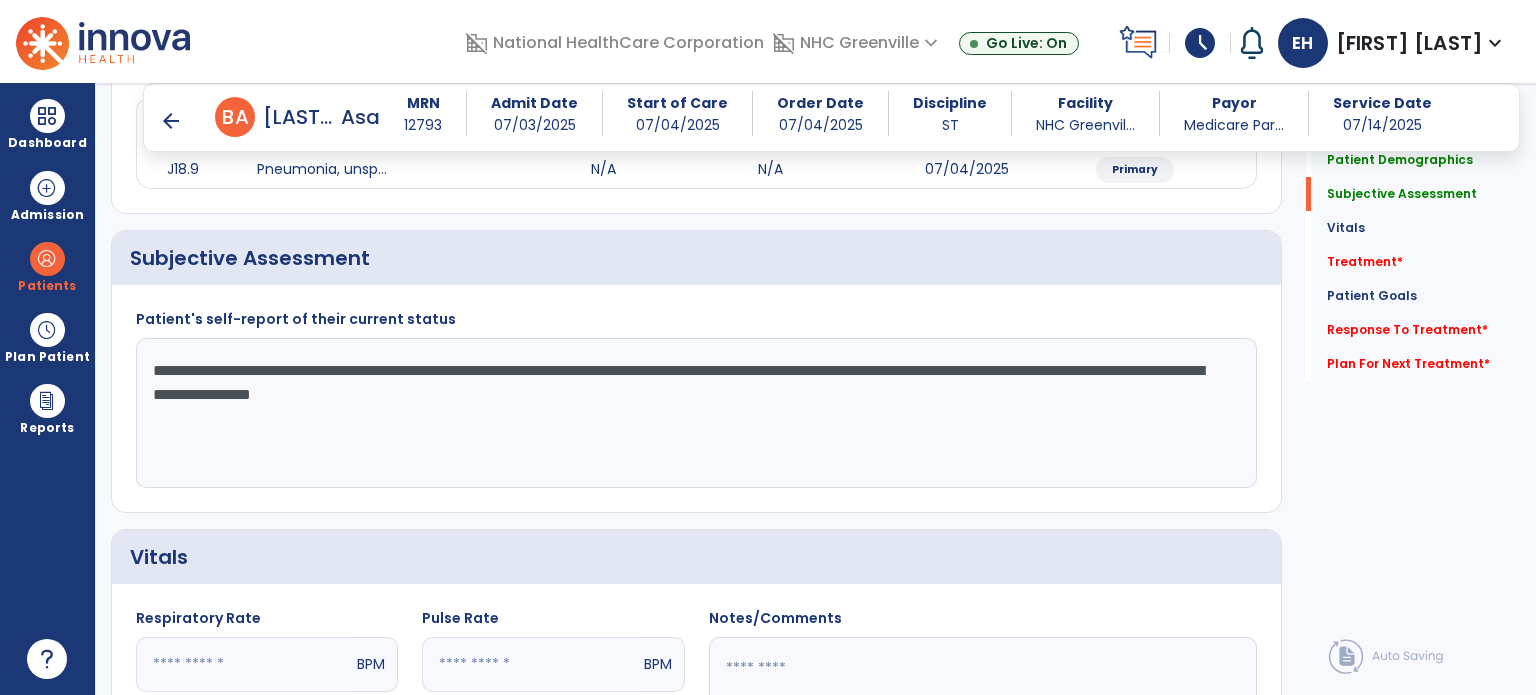 type on "**********" 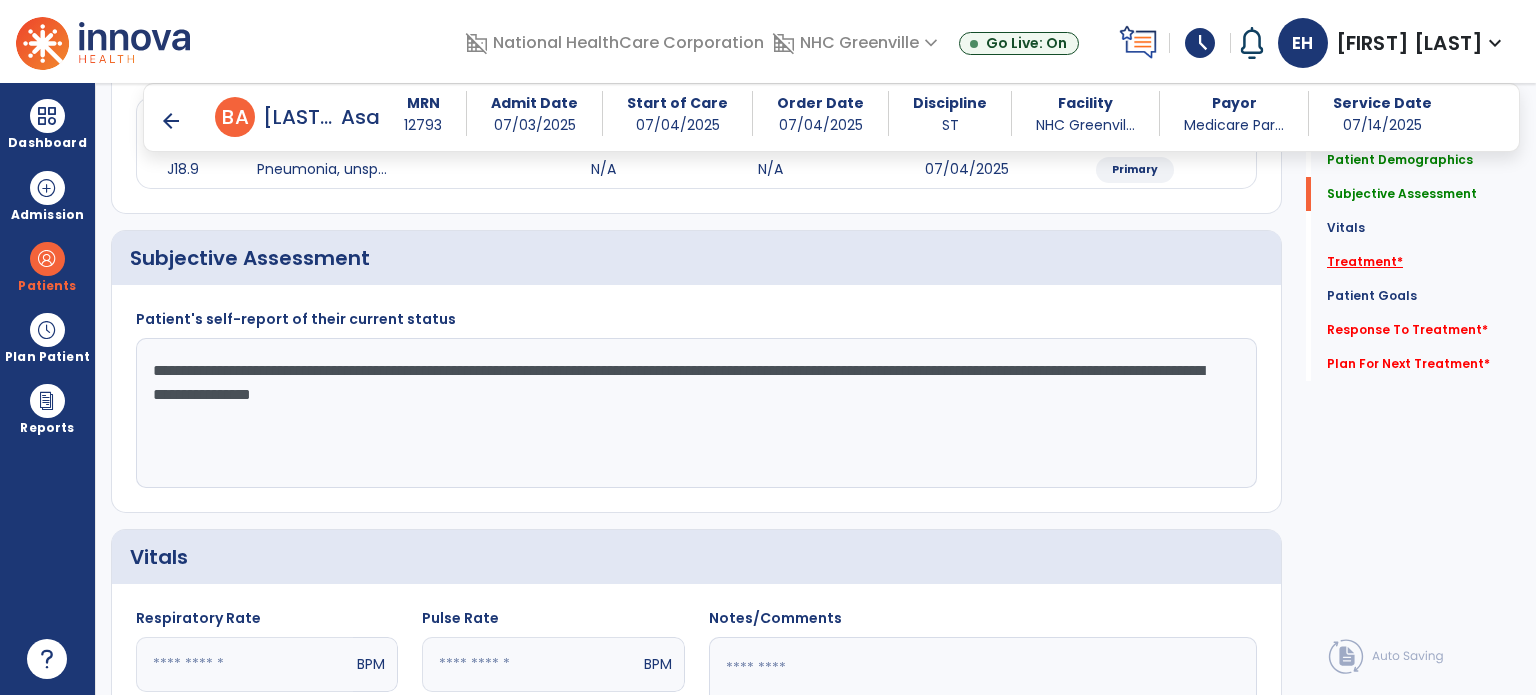 click on "Treatment   *" 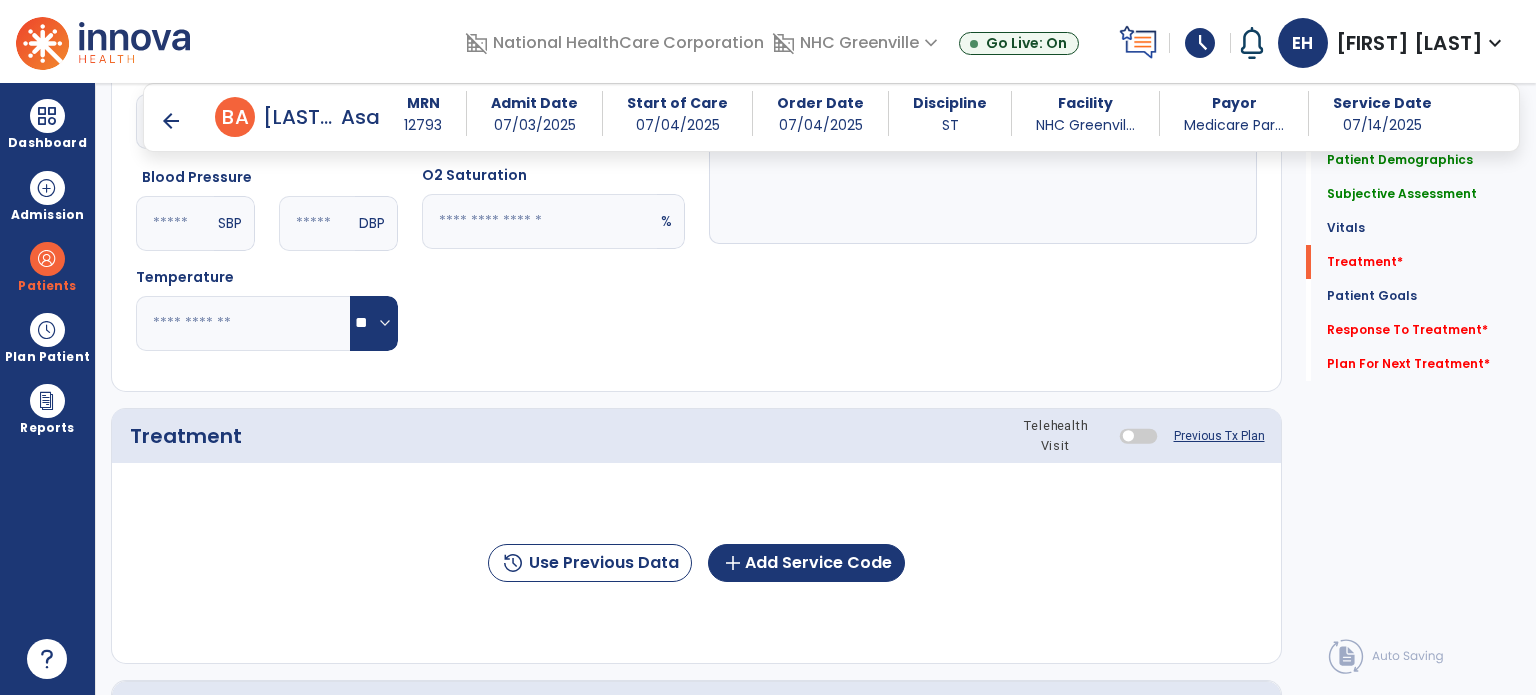 scroll, scrollTop: 987, scrollLeft: 0, axis: vertical 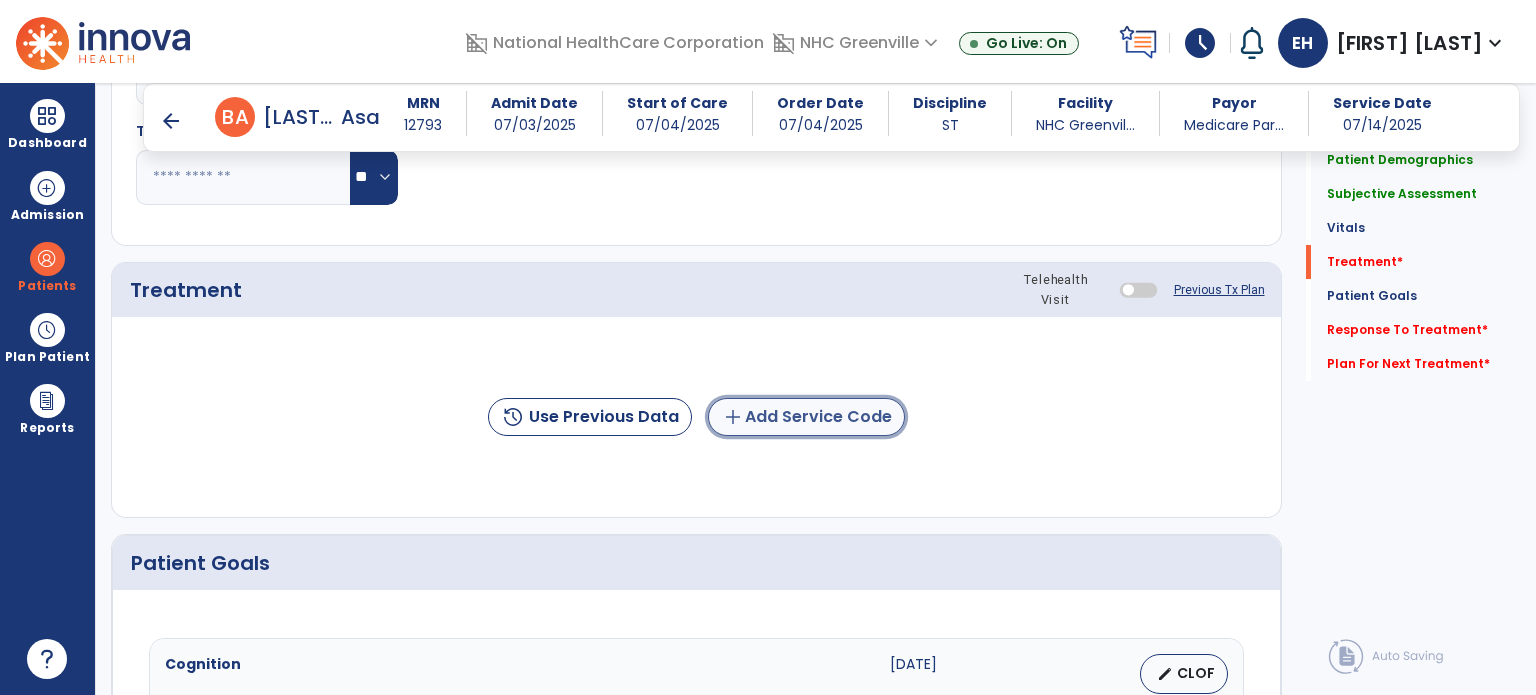 click on "add  Add Service Code" 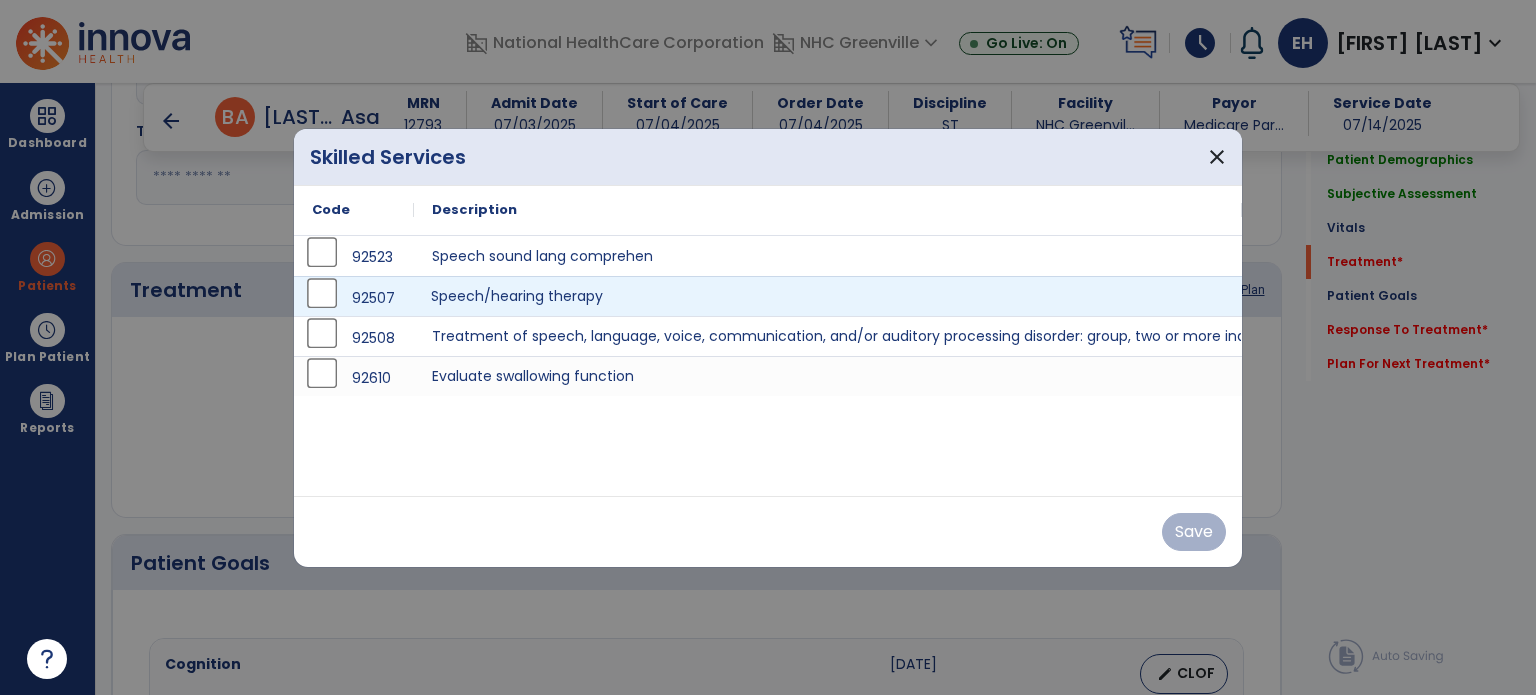 click on "Speech/hearing therapy" at bounding box center (828, 296) 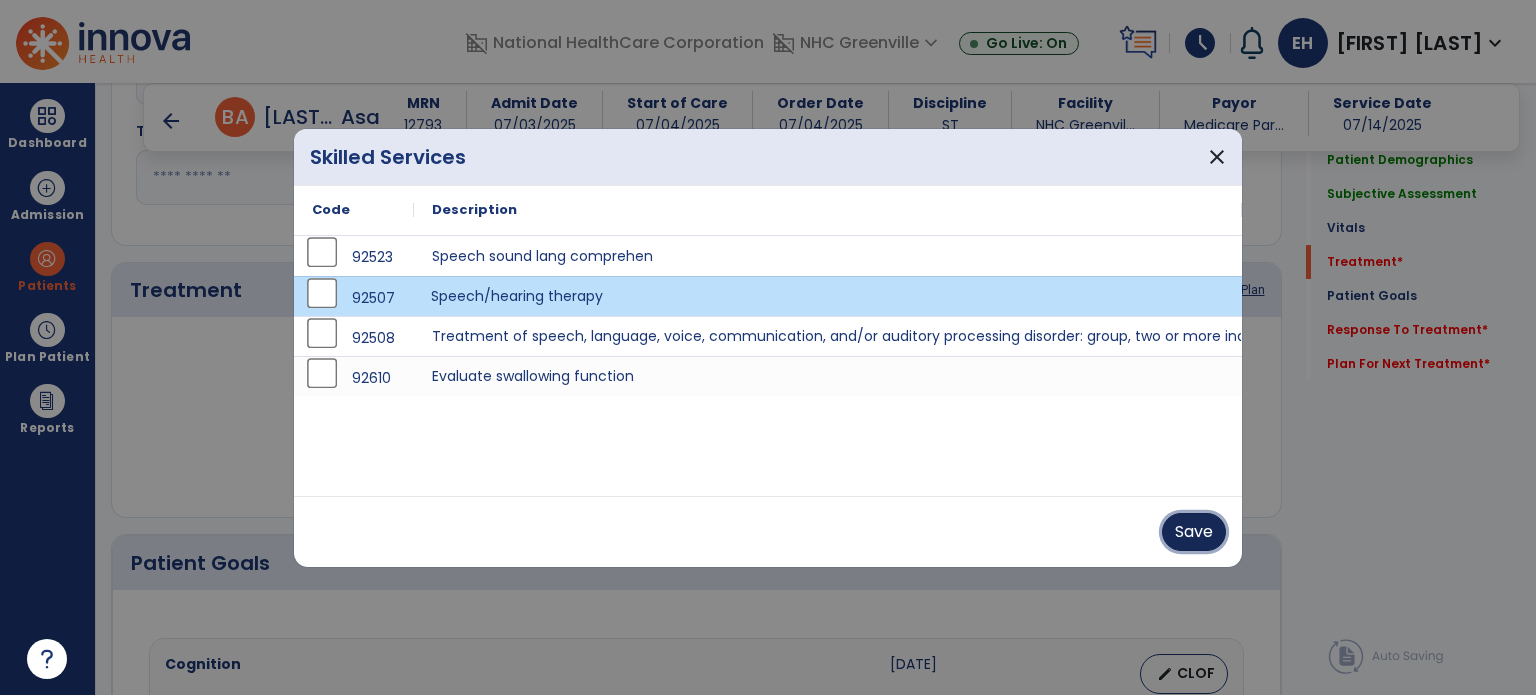 click on "Save" at bounding box center [1194, 532] 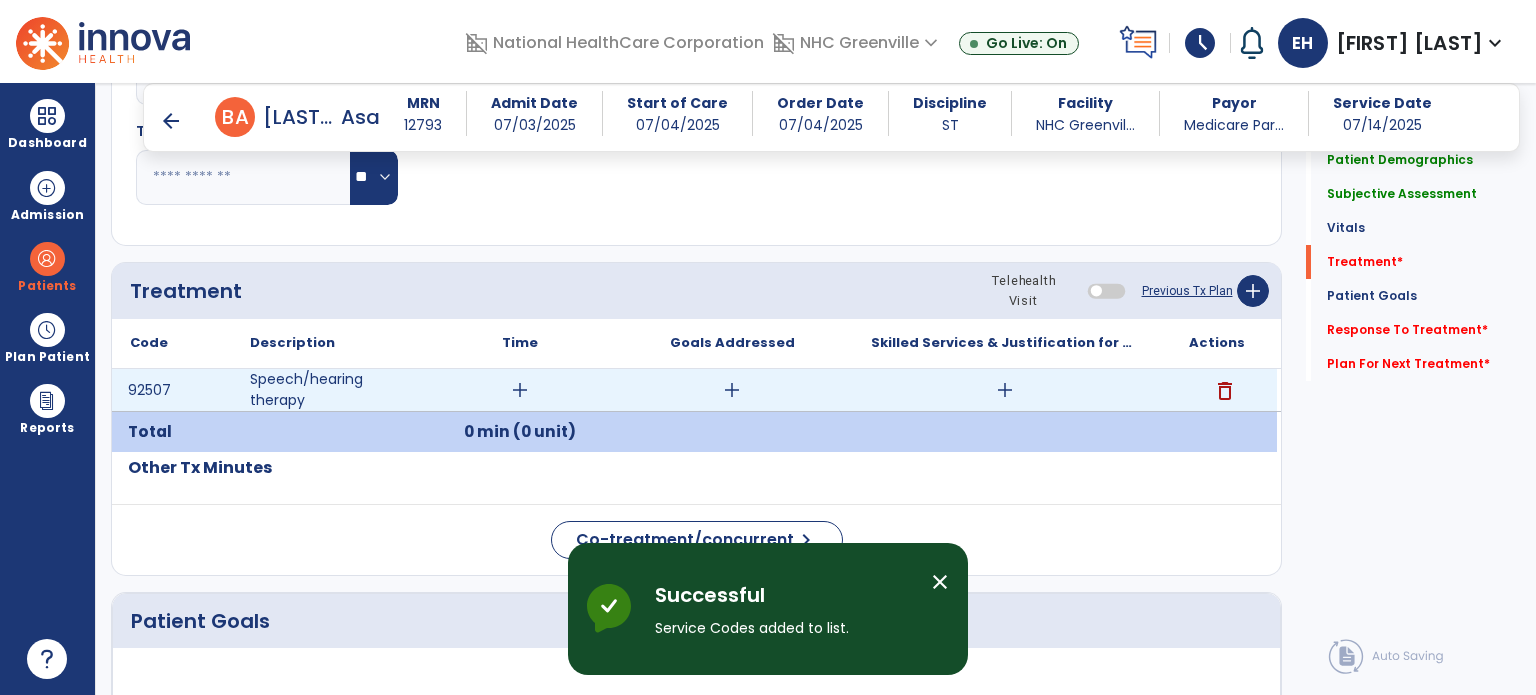 click on "add" at bounding box center [732, 390] 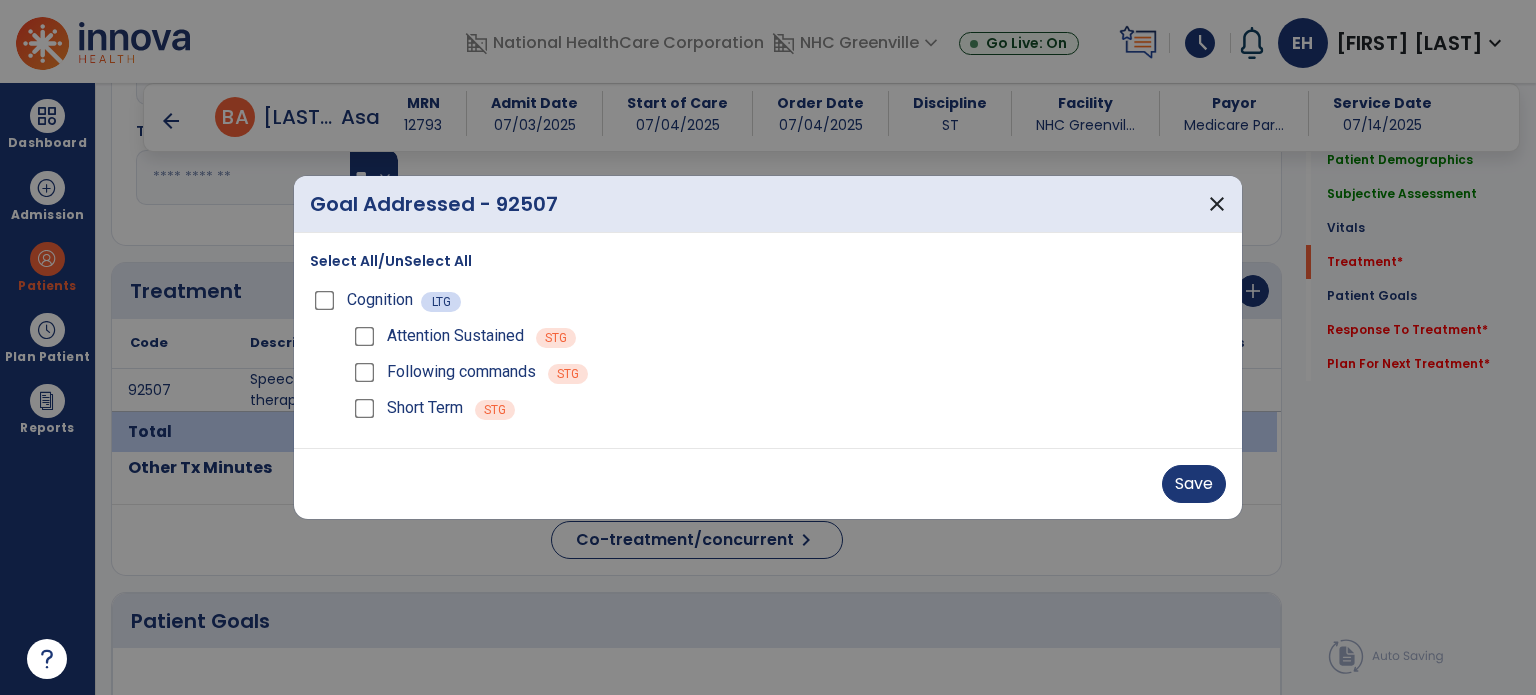 click on "Attention  Sustained" at bounding box center (437, 336) 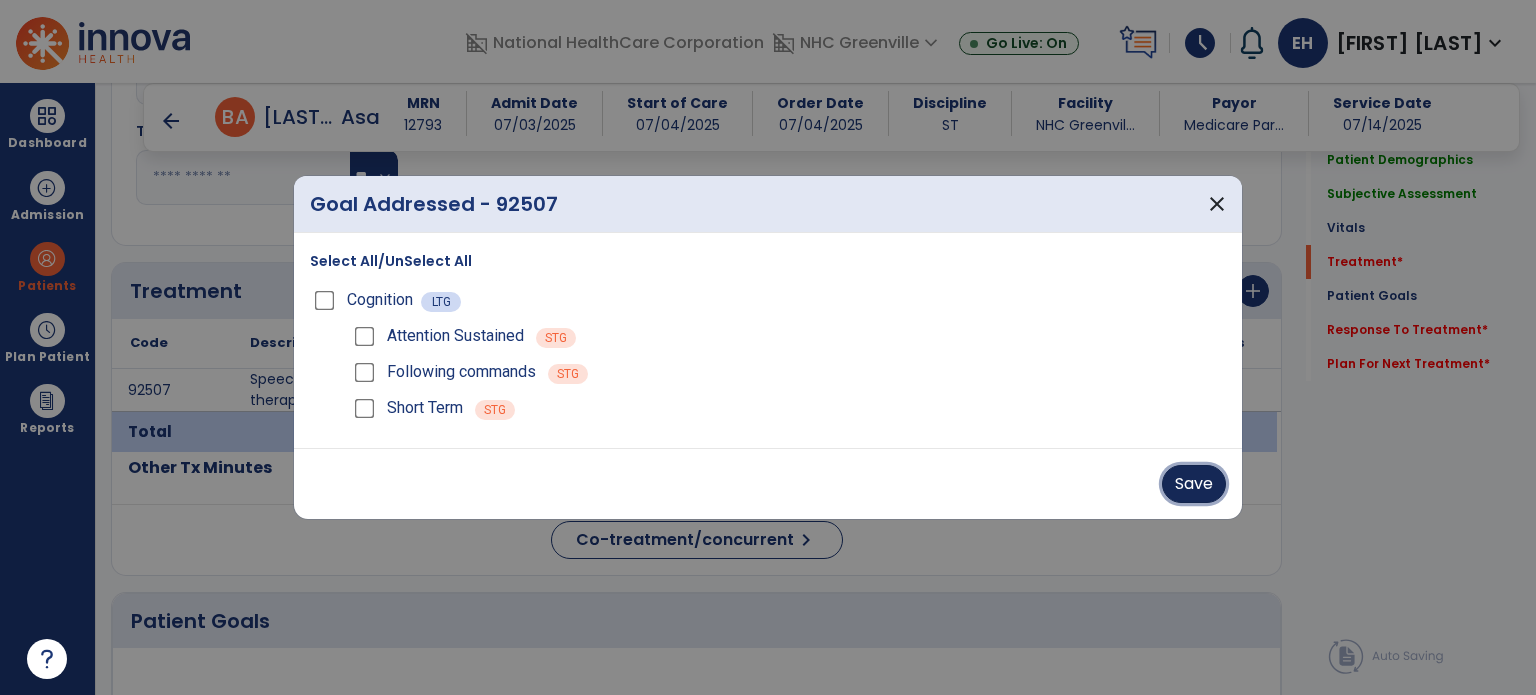 click on "Save" at bounding box center [1194, 484] 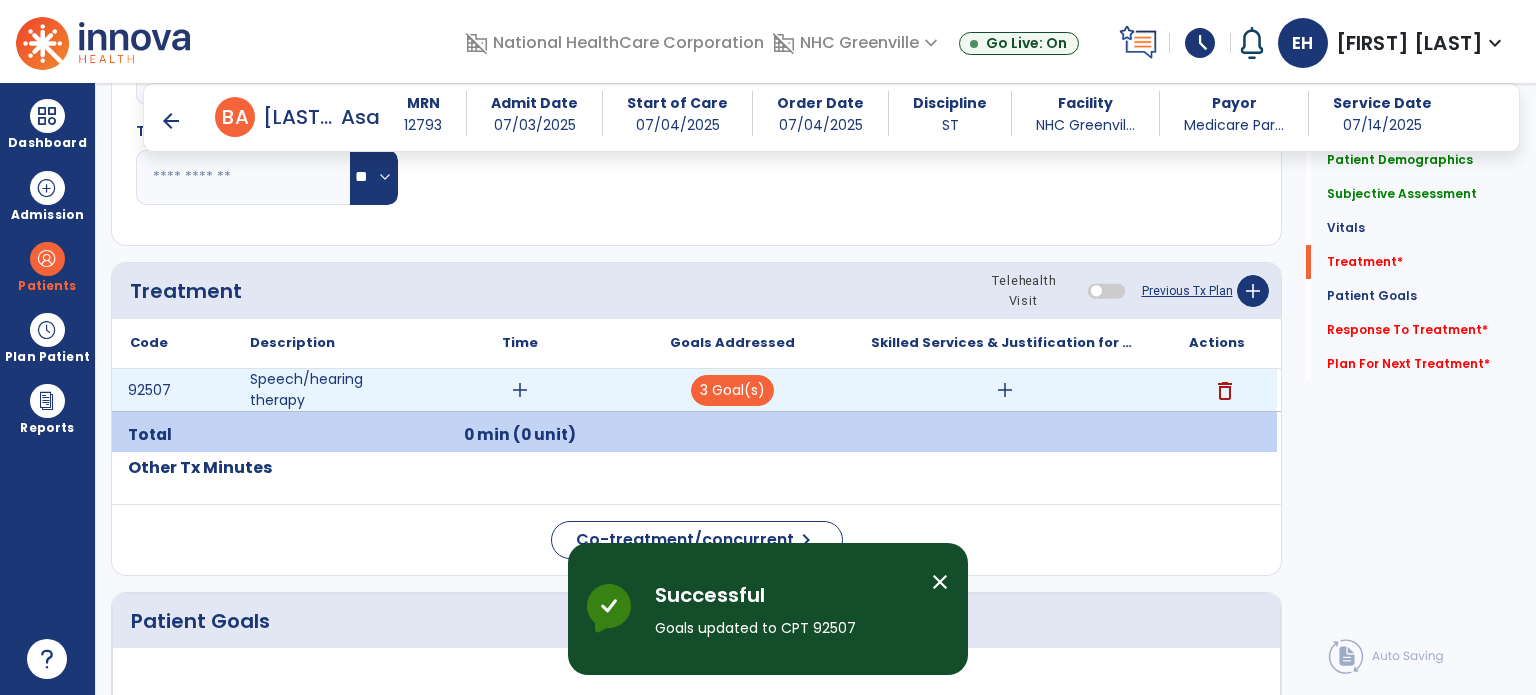 click on "add" at bounding box center [1005, 390] 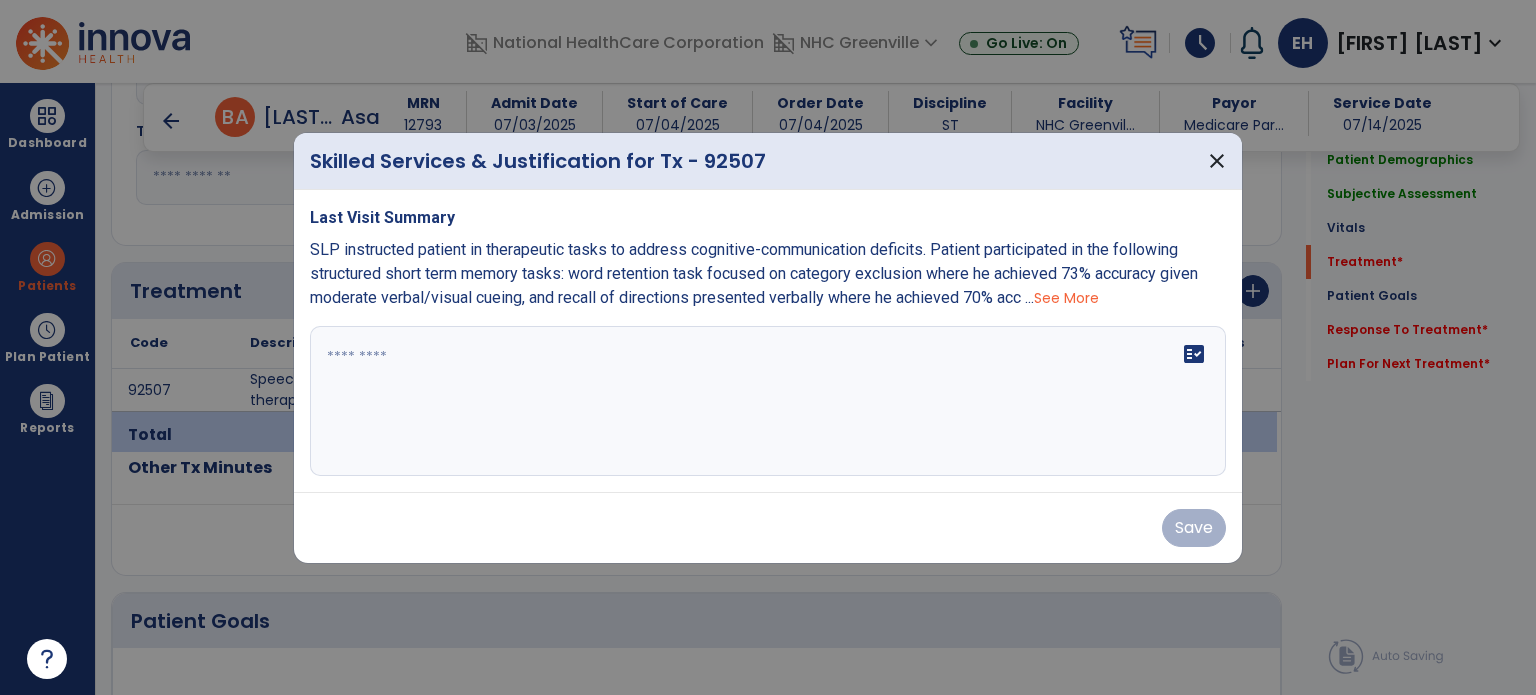 click on "fact_check" at bounding box center (768, 401) 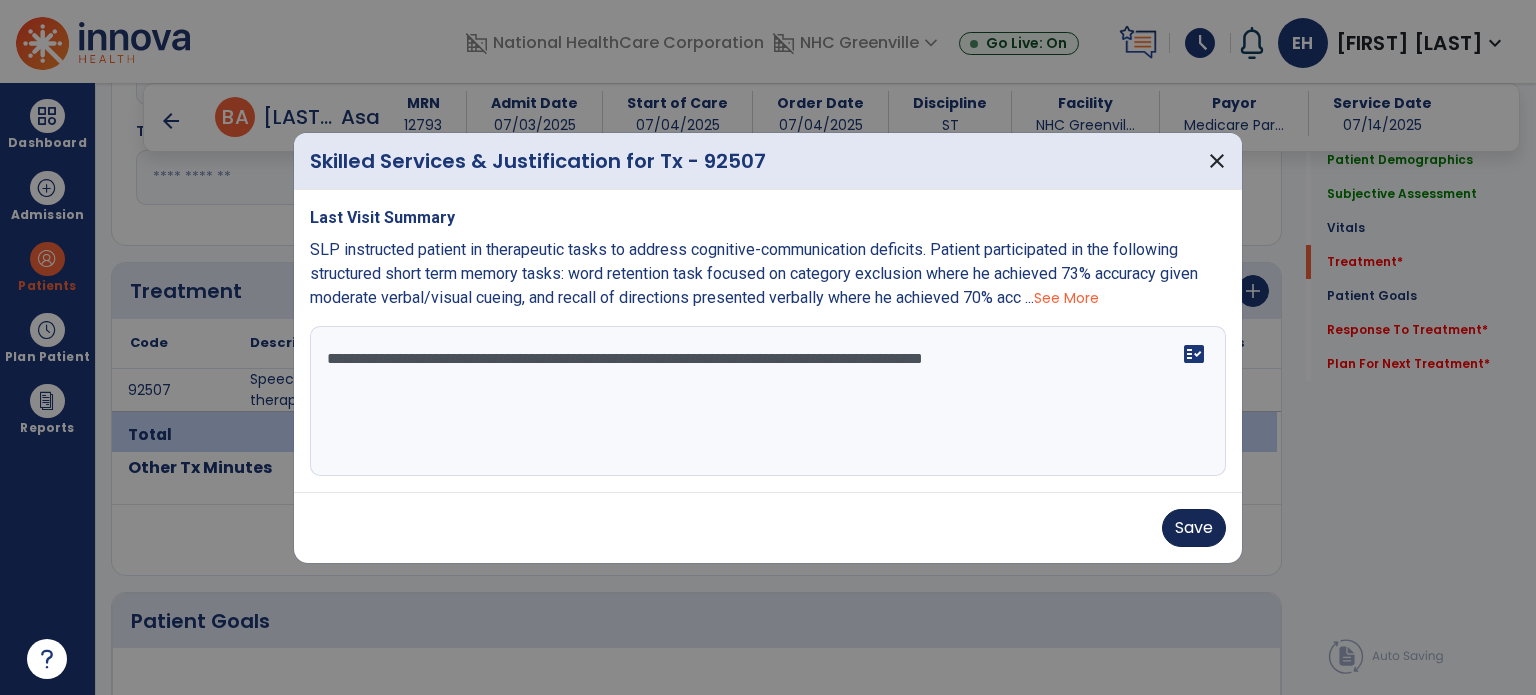 type on "**********" 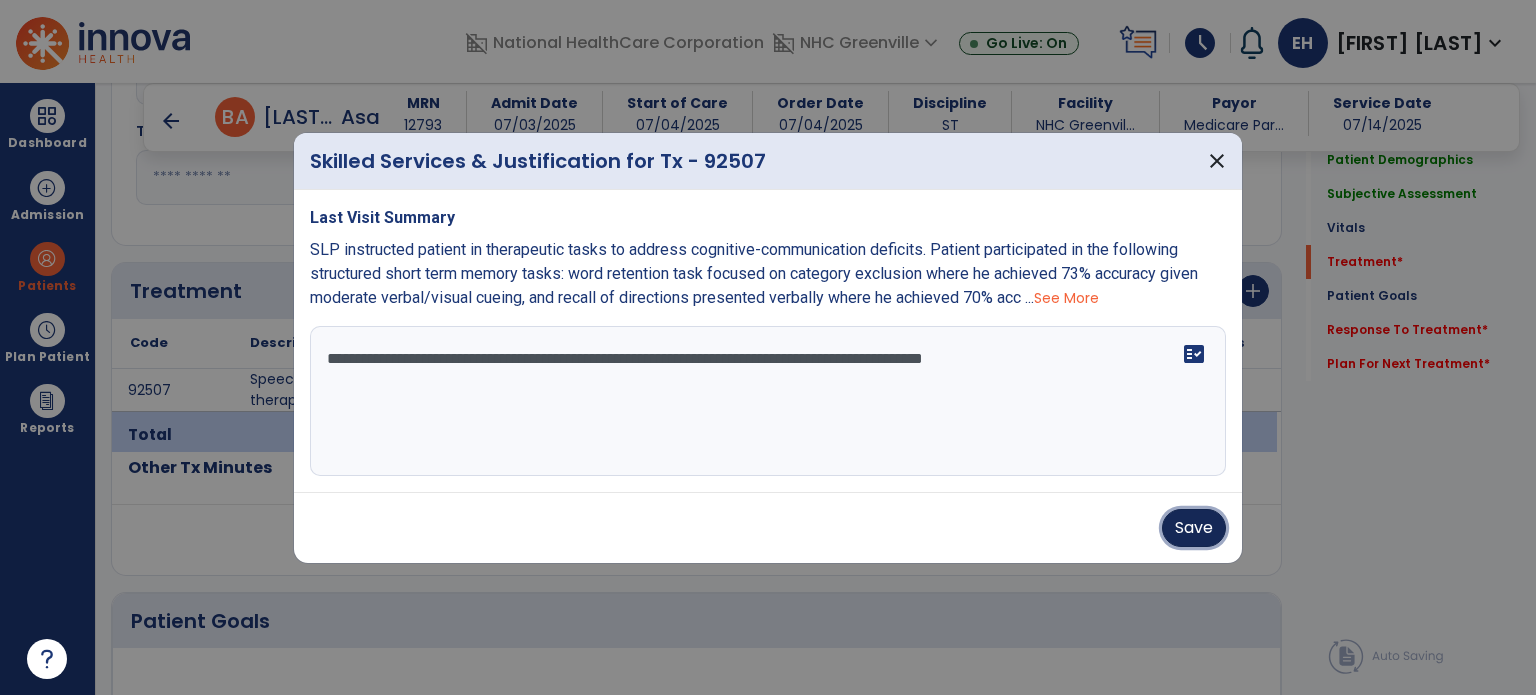 click on "Save" at bounding box center (1194, 528) 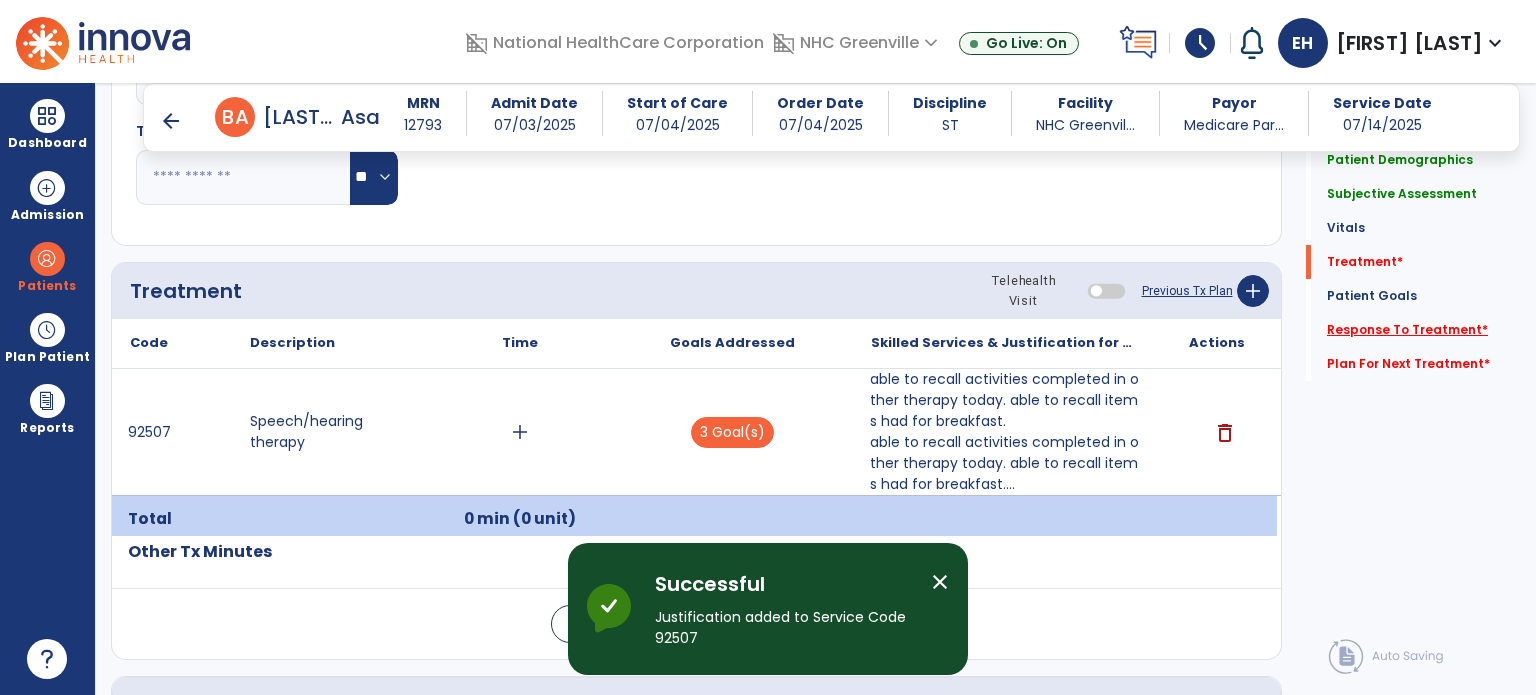 click on "Response To Treatment   *" 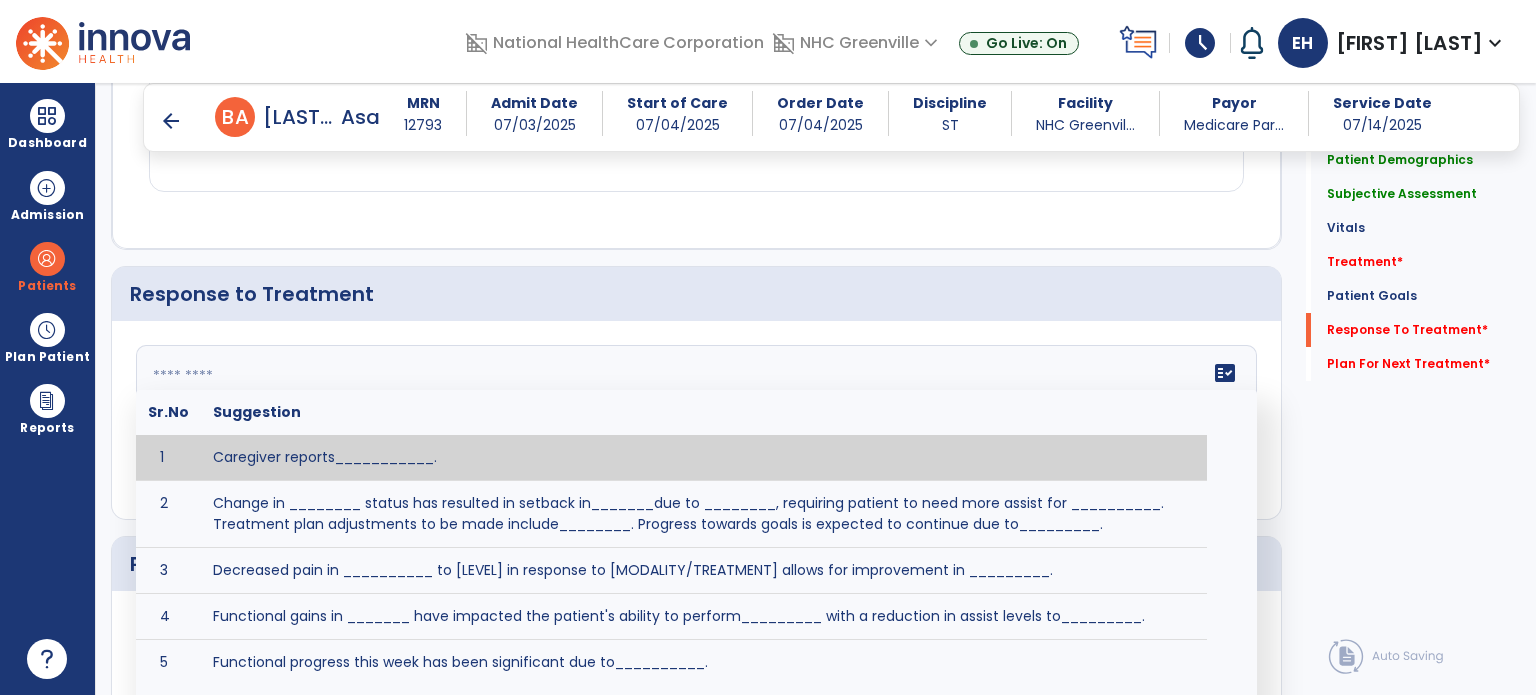 click on "fact_check  Sr.No Suggestion 1 Caregiver reports___________. 2 Change in ________ status has resulted in setback in_______due to ________, requiring patient to need more assist for __________.   Treatment plan adjustments to be made include________.  Progress towards goals is expected to continue due to_________. 3 Decreased pain in __________ to [LEVEL] in response to [MODALITY/TREATMENT] allows for improvement in _________. 4 Functional gains in _______ have impacted the patient's ability to perform_________ with a reduction in assist levels to_________. 5 Functional progress this week has been significant due to__________. 6 Gains in ________ have improved the patient's ability to perform ______with decreased levels of assist to___________. 7 Improvement in ________allows patient to tolerate higher levels of challenges in_________. 8 Pain in [AREA] has decreased to [LEVEL] in response to [TREATMENT/MODALITY], allowing fore ease in completing__________. 9 10 11 12 13 14 15 16 17 18 19 20 21" 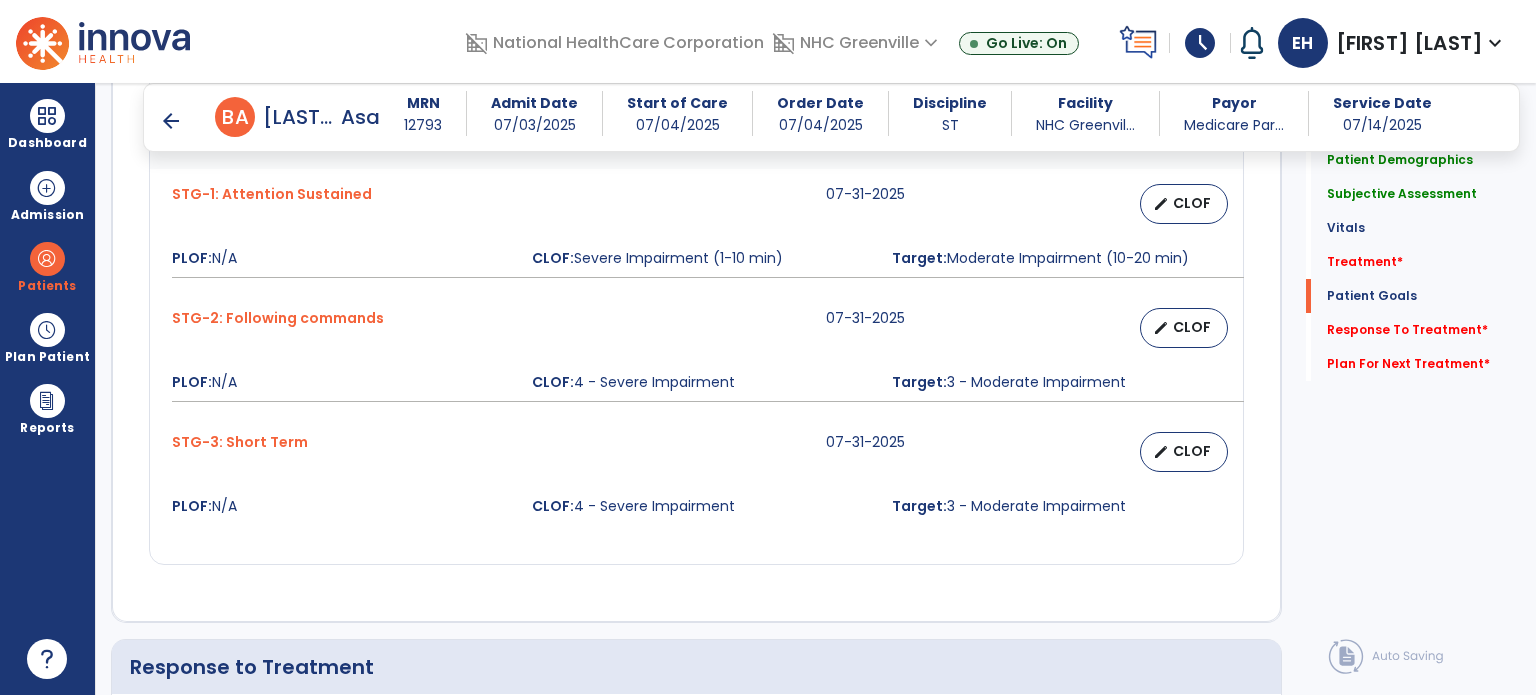 scroll, scrollTop: 1671, scrollLeft: 0, axis: vertical 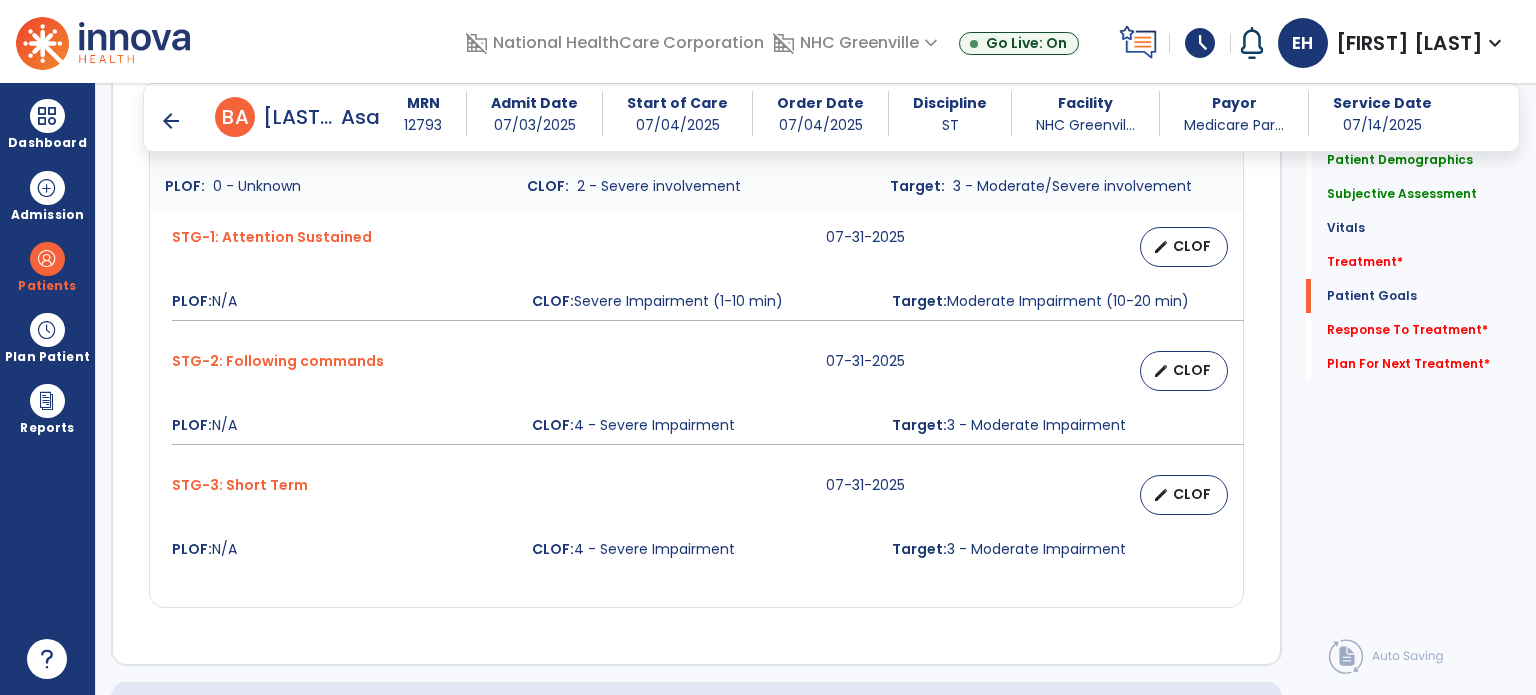 click on "Treatment   *  Treatment   *" 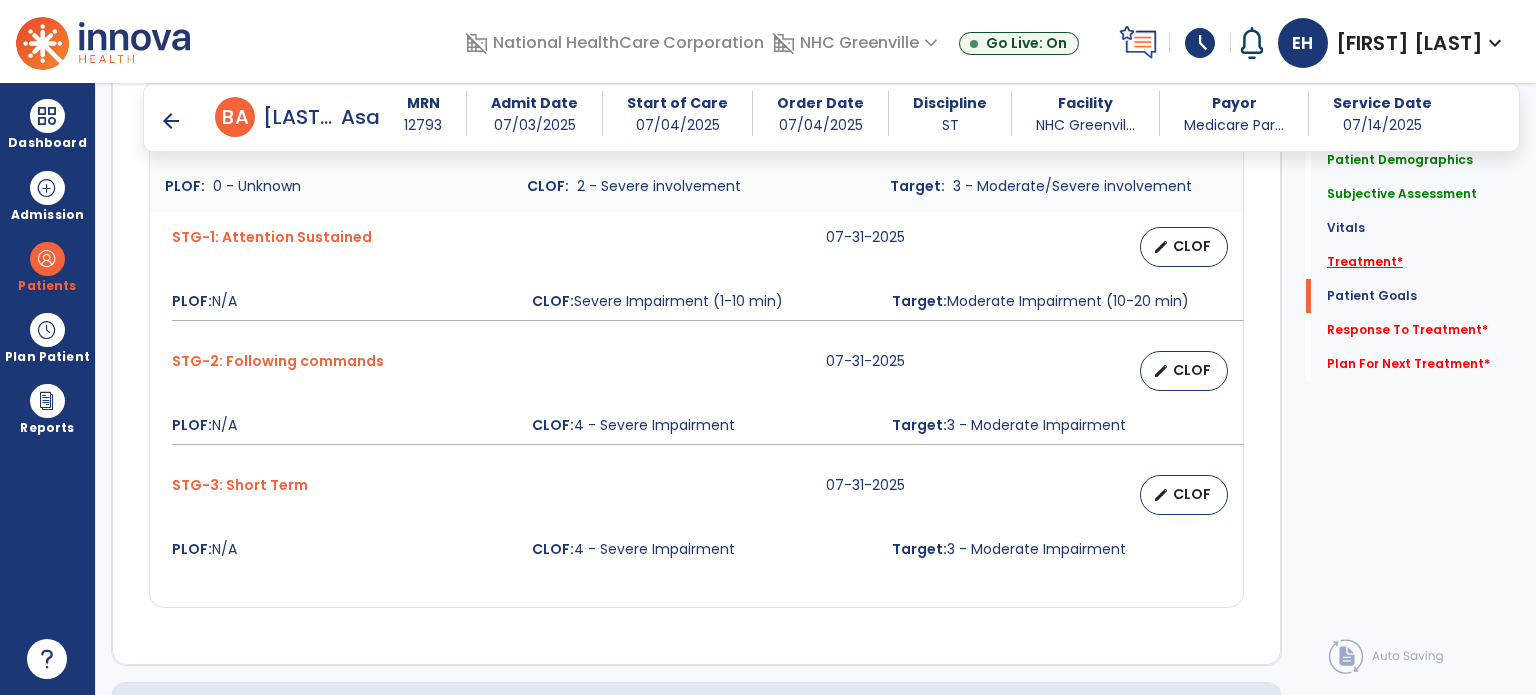 click on "Treatment   *" 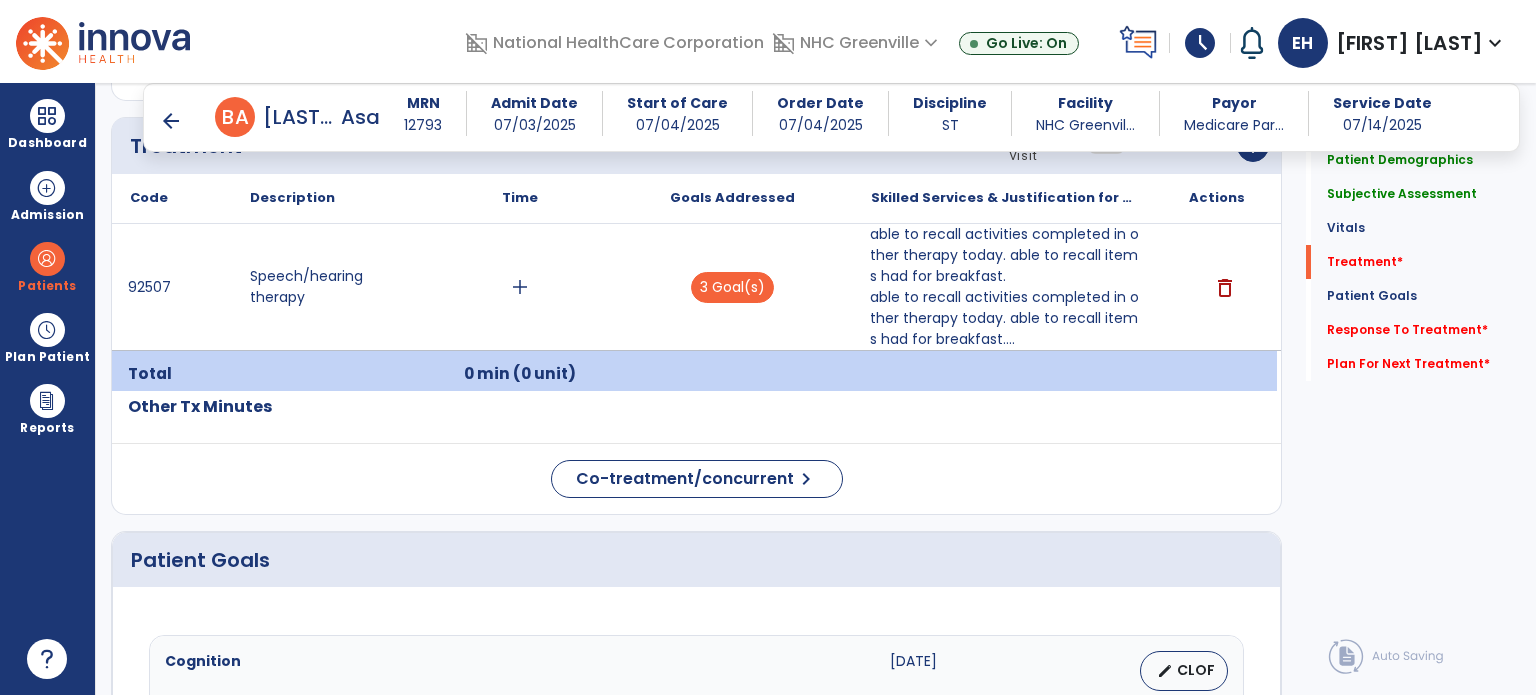 scroll, scrollTop: 1057, scrollLeft: 0, axis: vertical 